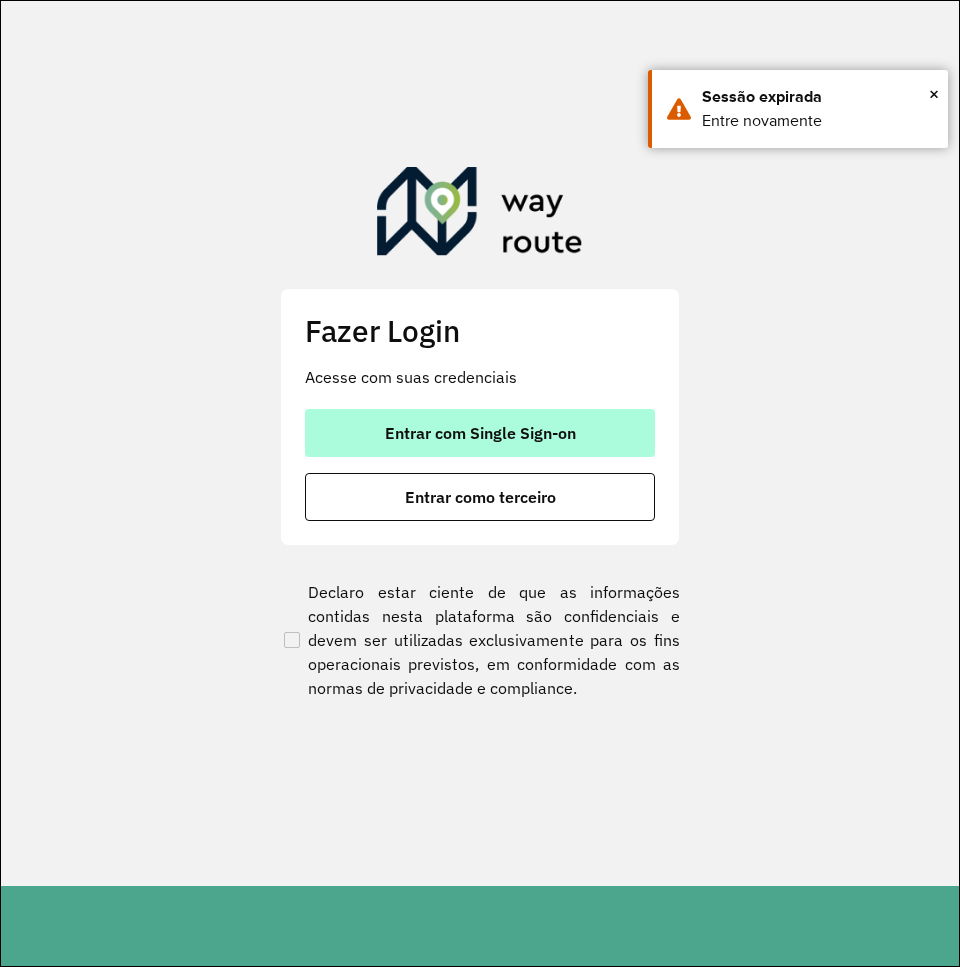 scroll, scrollTop: 0, scrollLeft: 0, axis: both 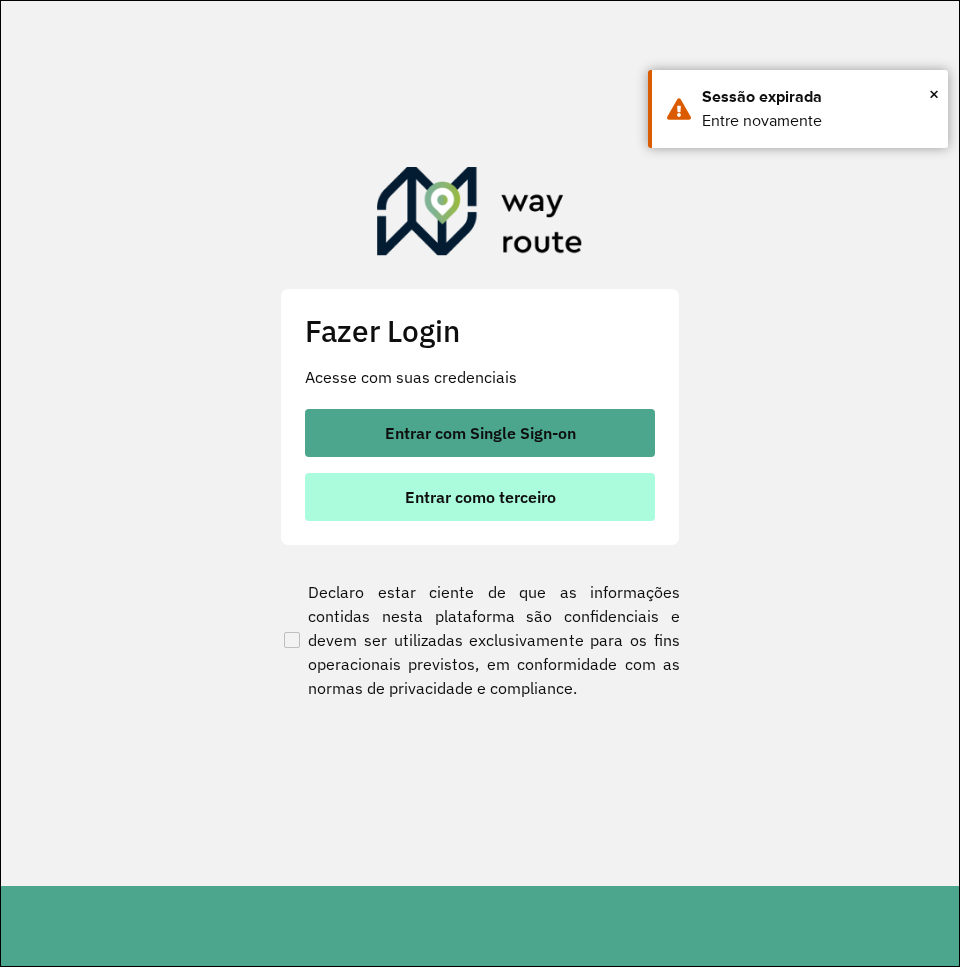 click on "Entrar como terceiro" at bounding box center (480, 497) 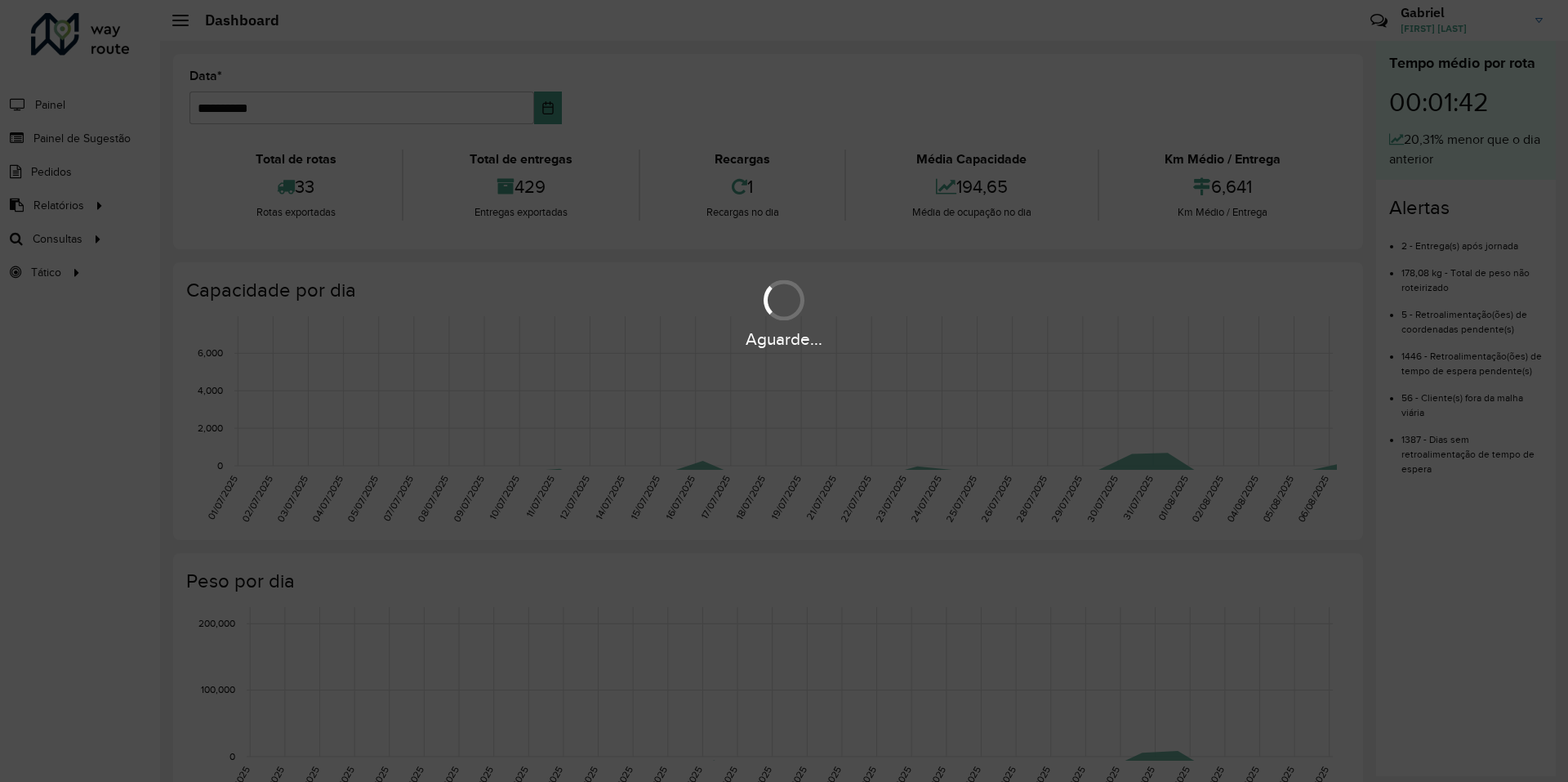 scroll, scrollTop: 0, scrollLeft: 0, axis: both 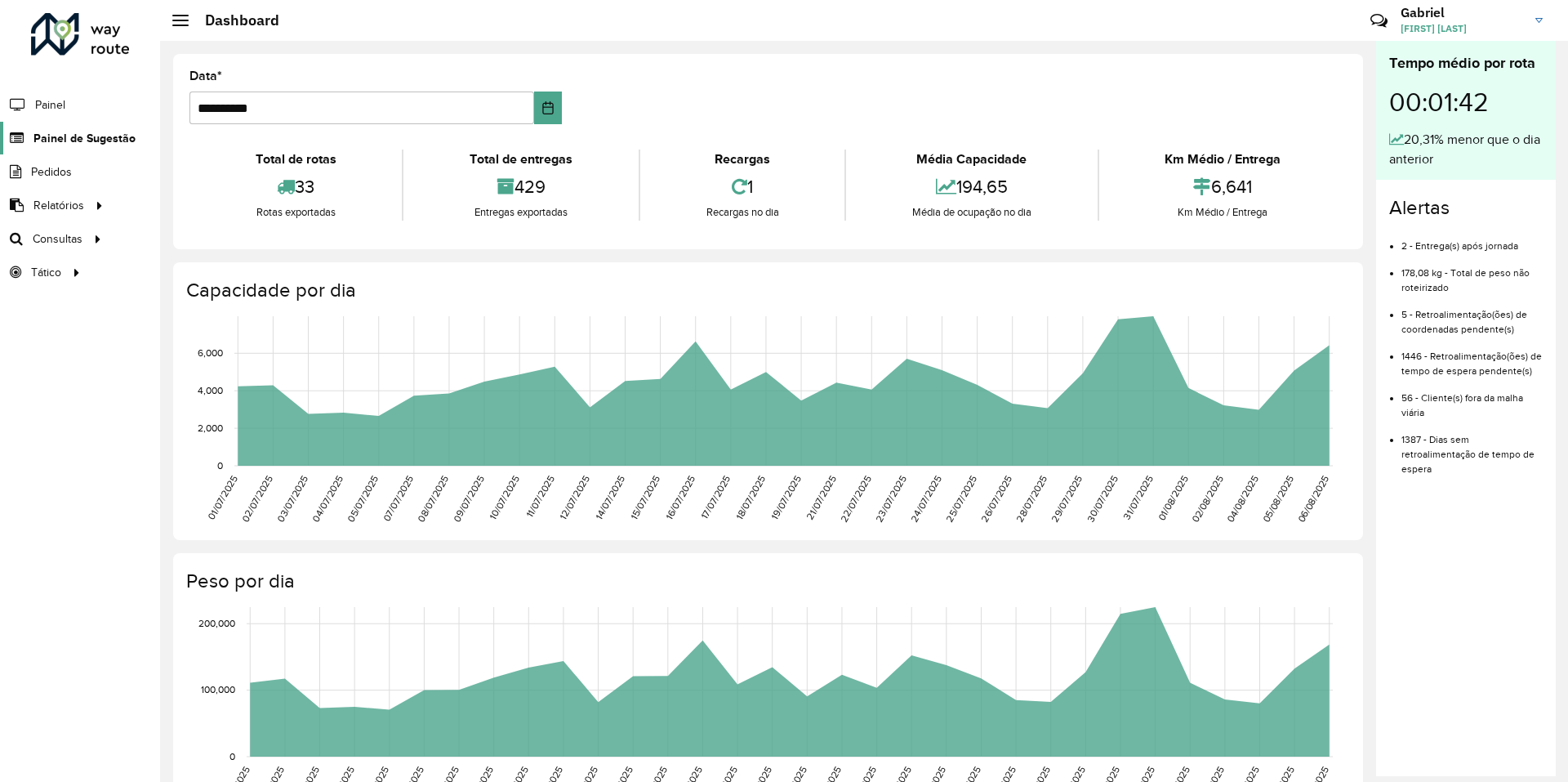 click on "Painel de Sugestão" 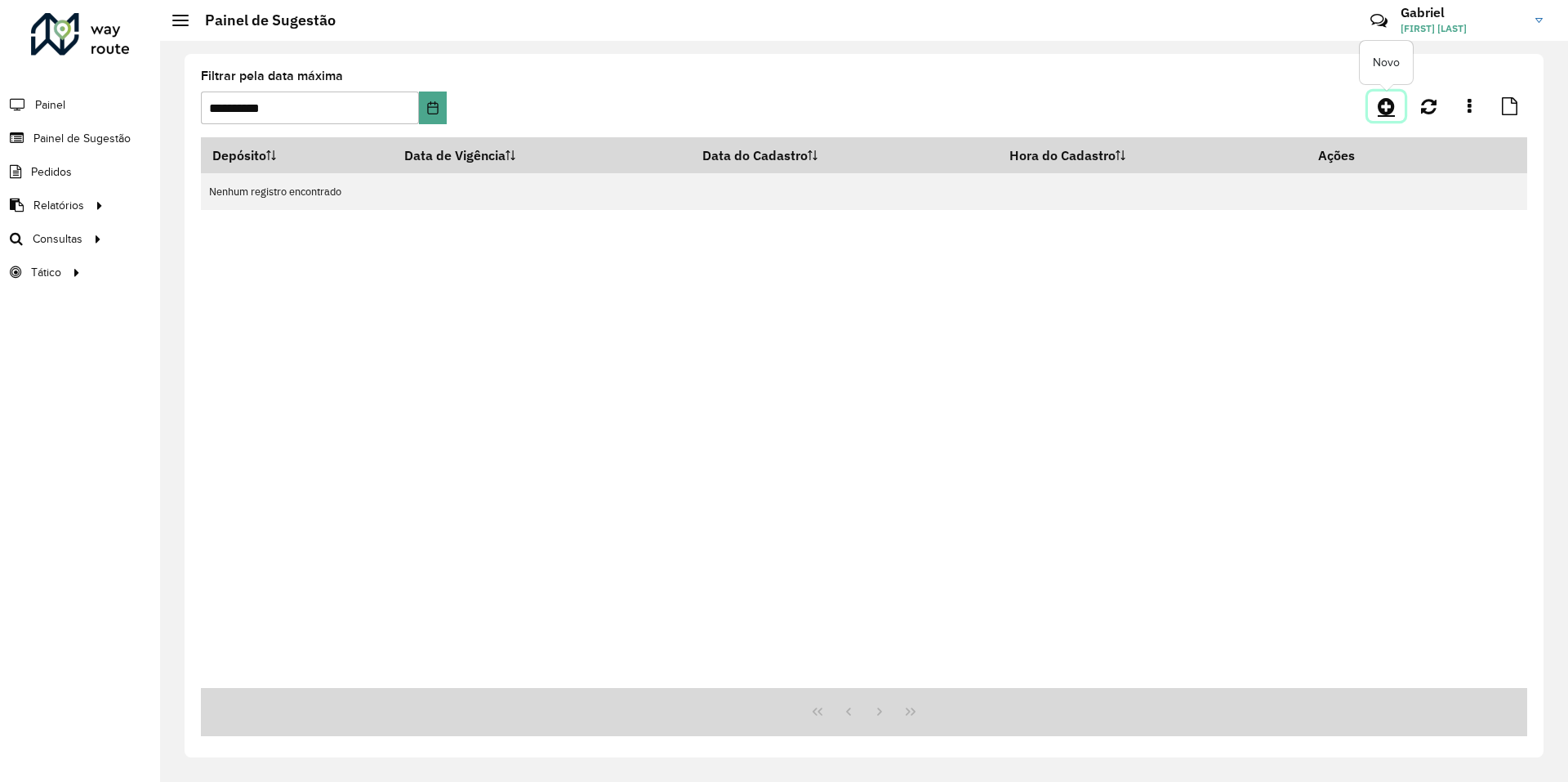 click 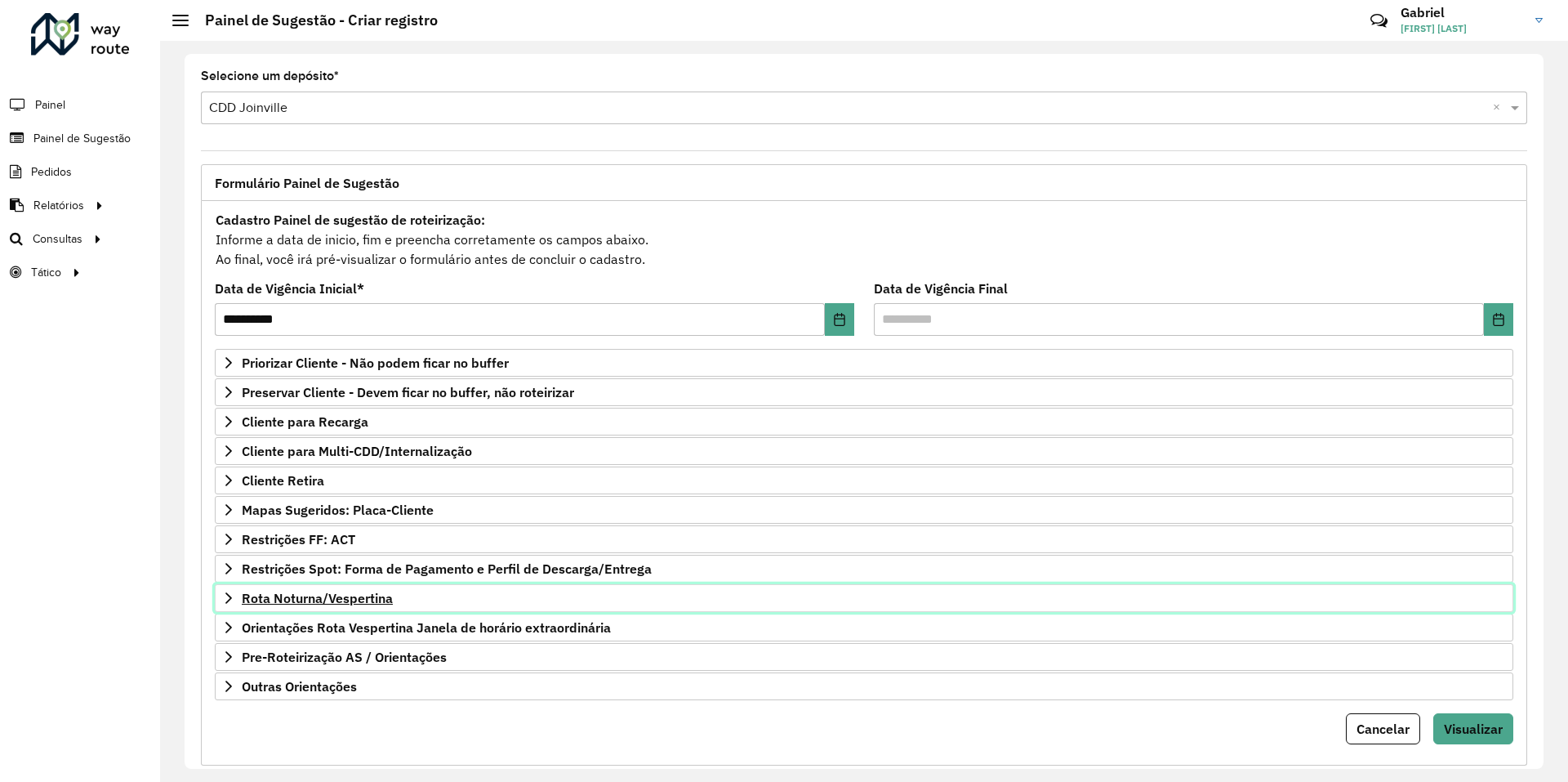 click on "Rota Noturna/Vespertina" at bounding box center (317, 598) 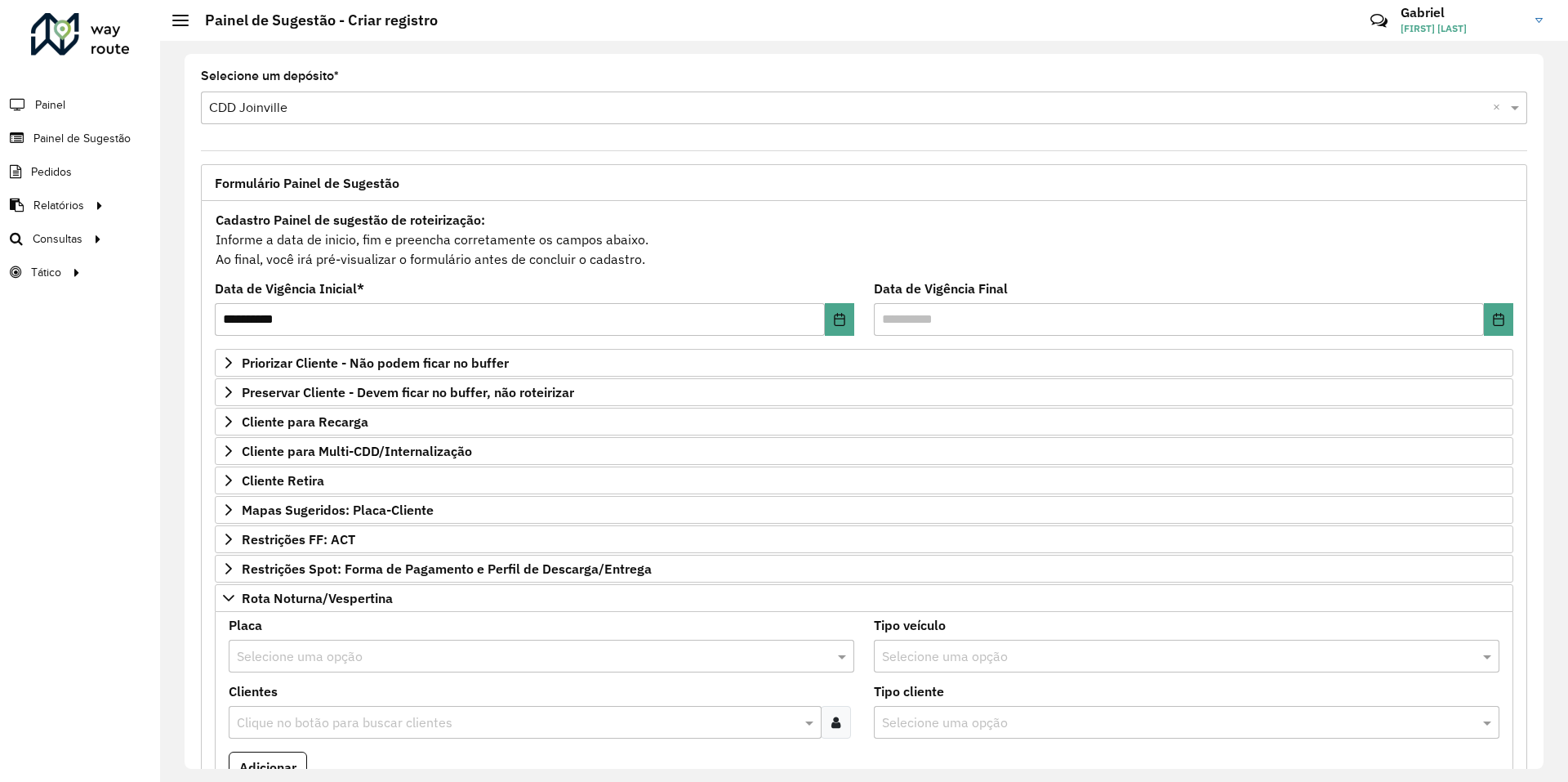 click at bounding box center [525, 657] 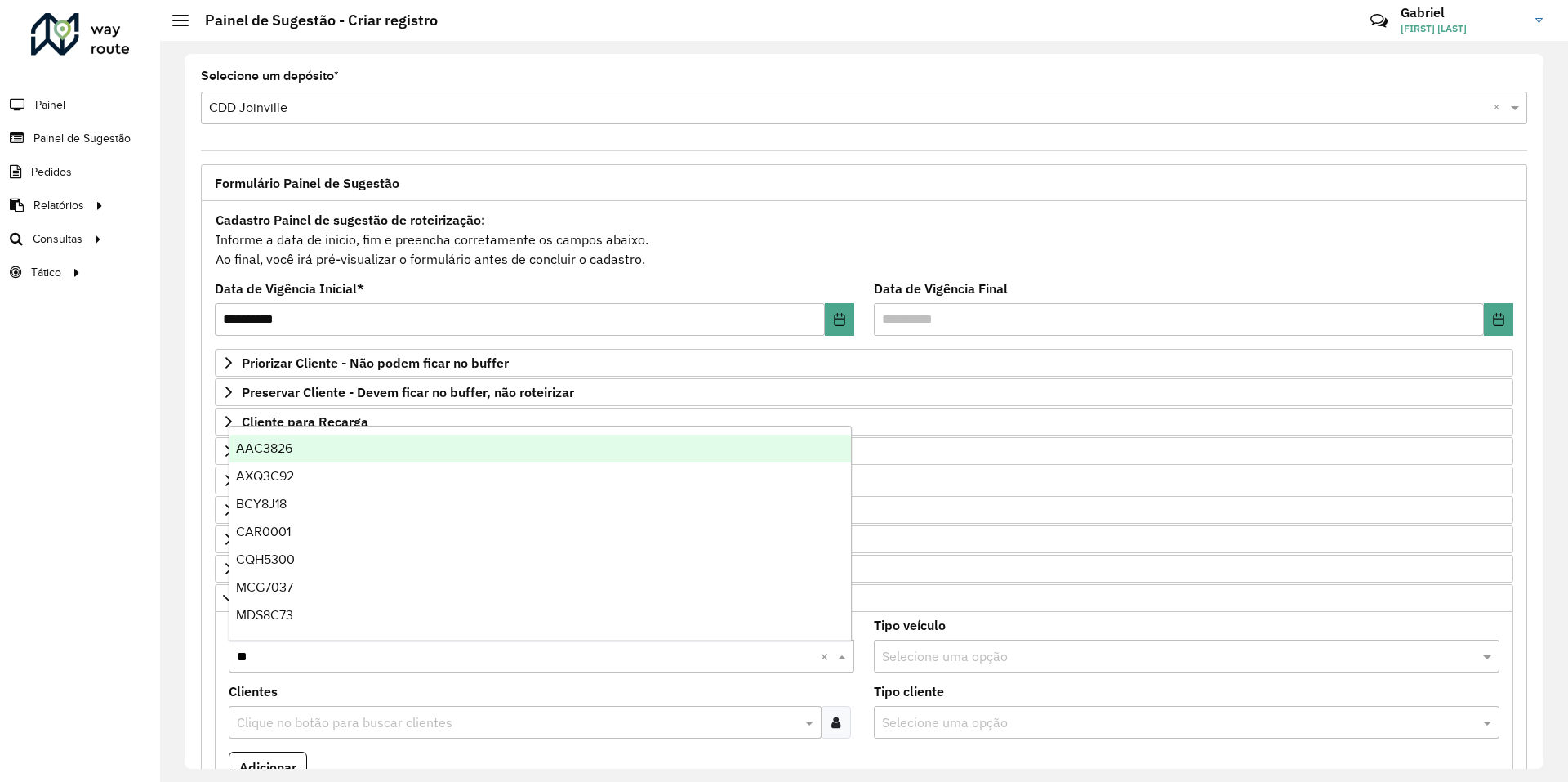 type on "***" 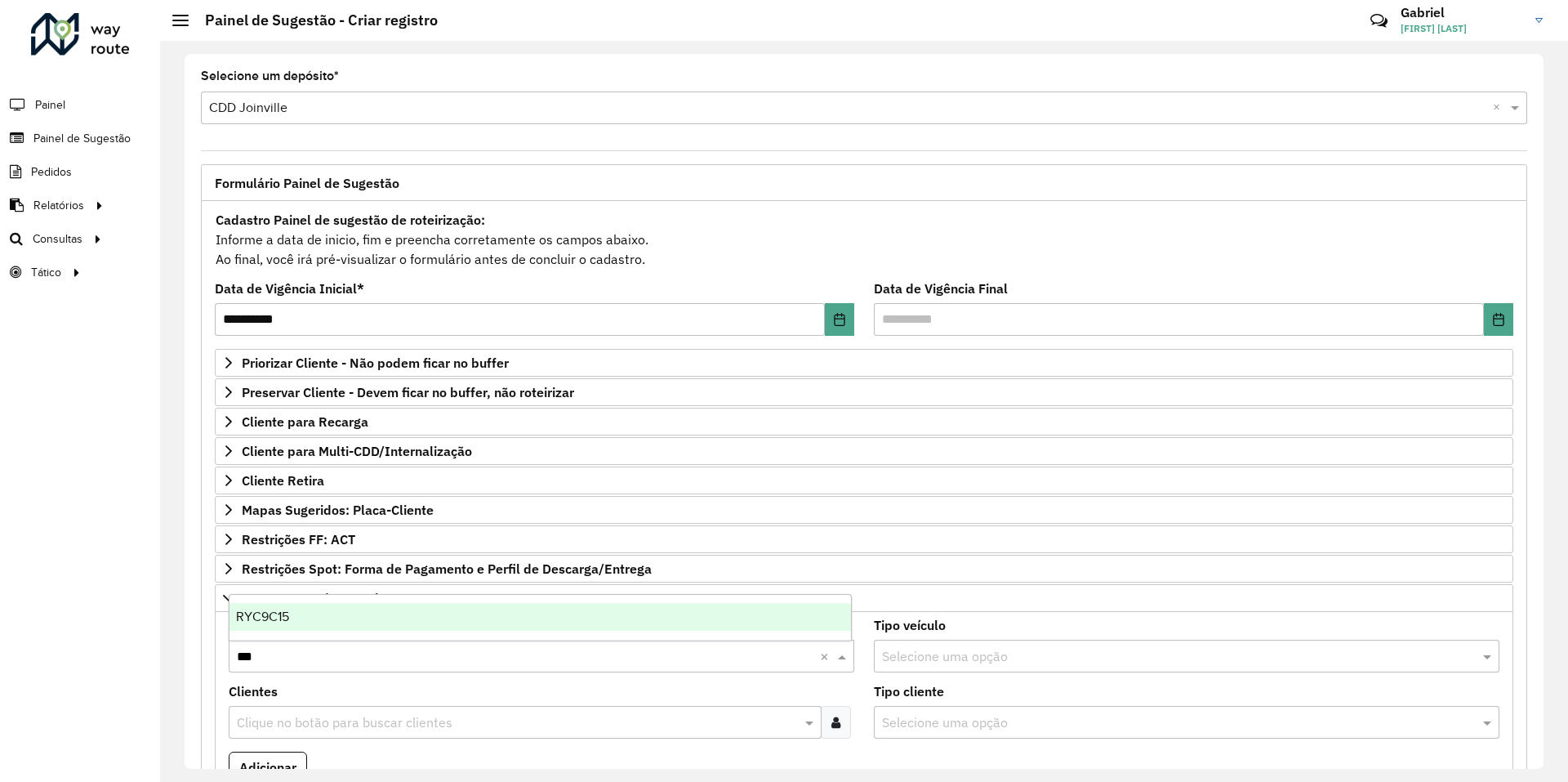 click on "RYC9C15" at bounding box center (540, 617) 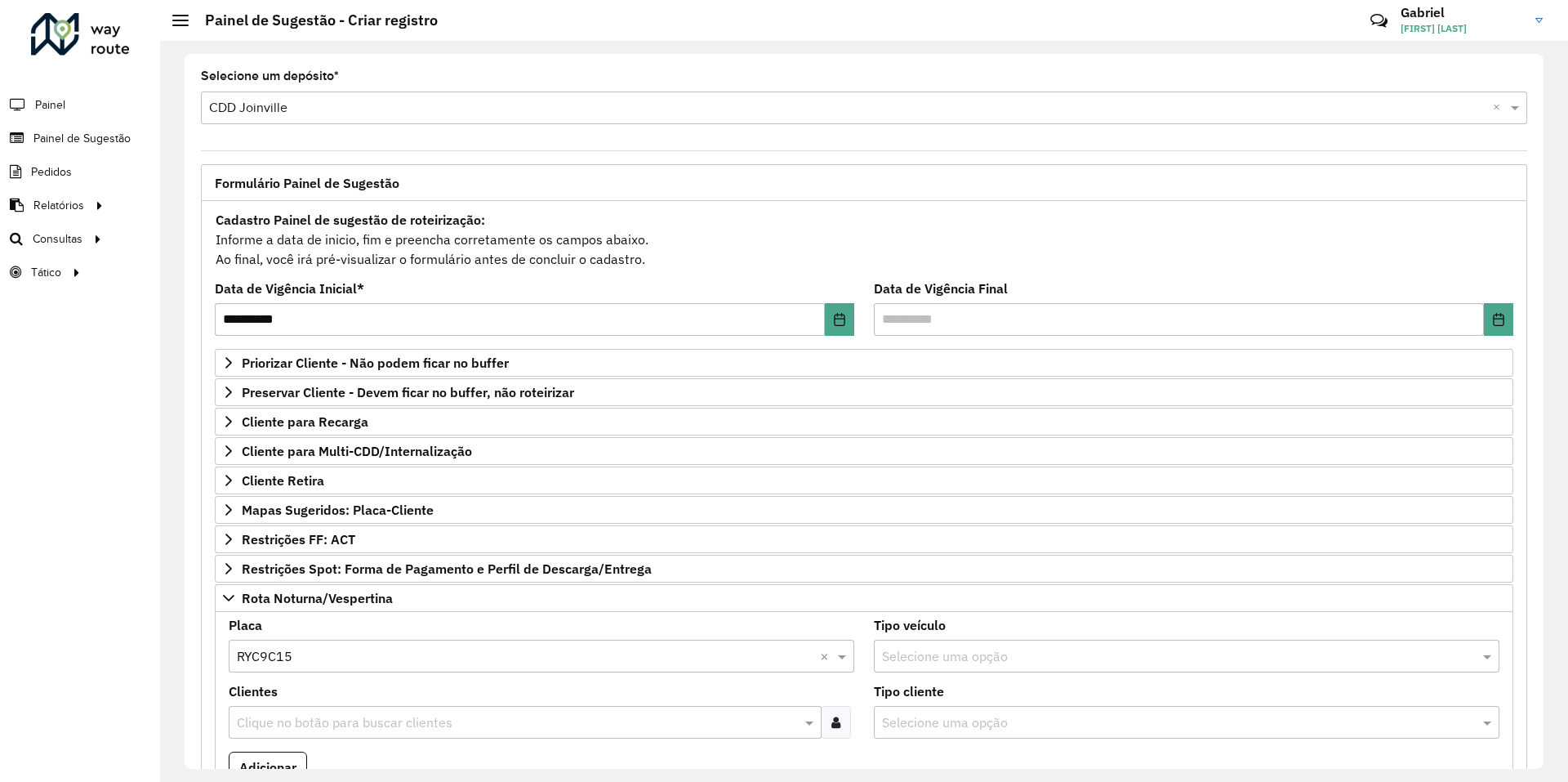 scroll, scrollTop: 163, scrollLeft: 0, axis: vertical 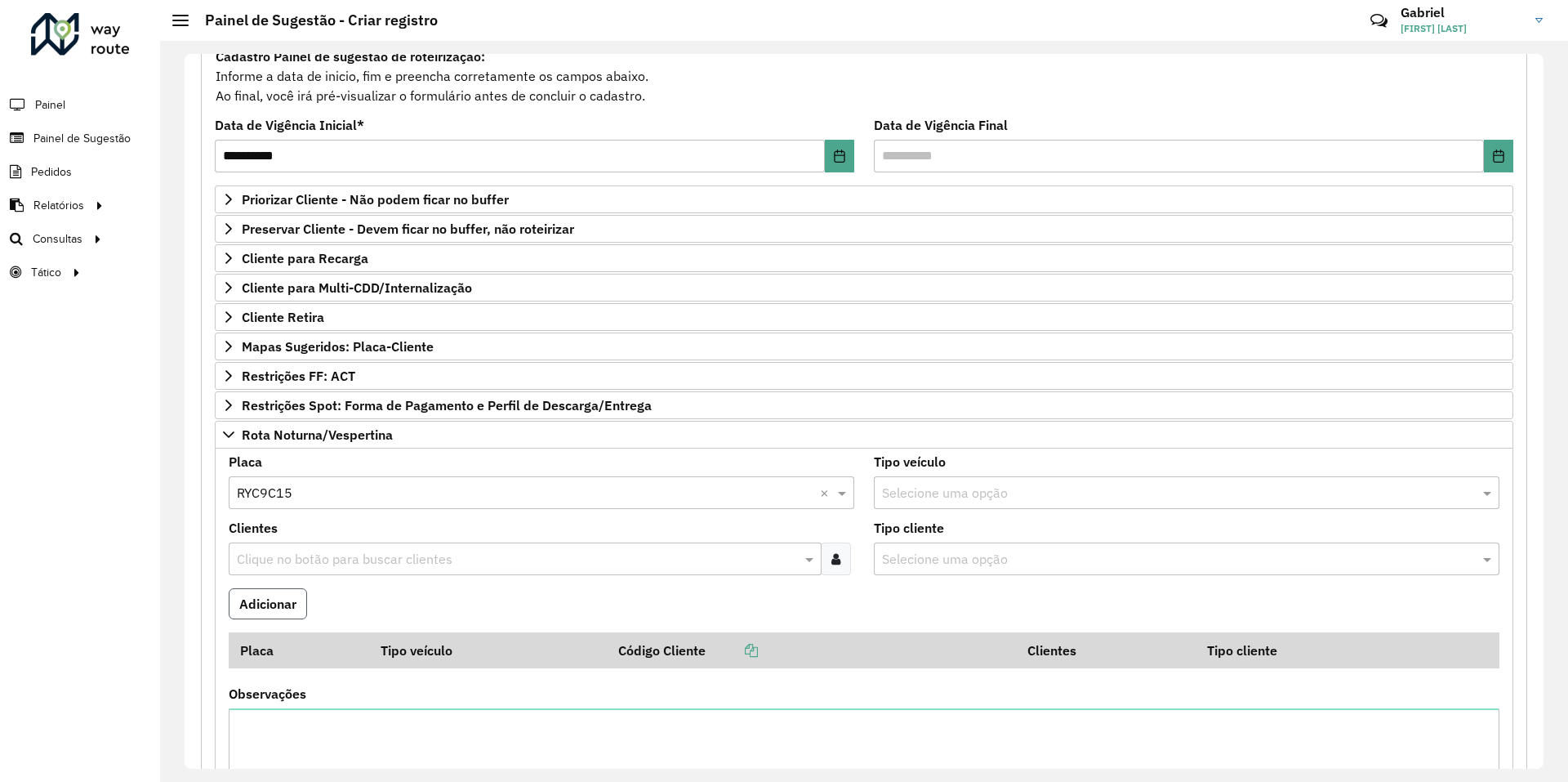 click on "Adicionar" at bounding box center [268, 604] 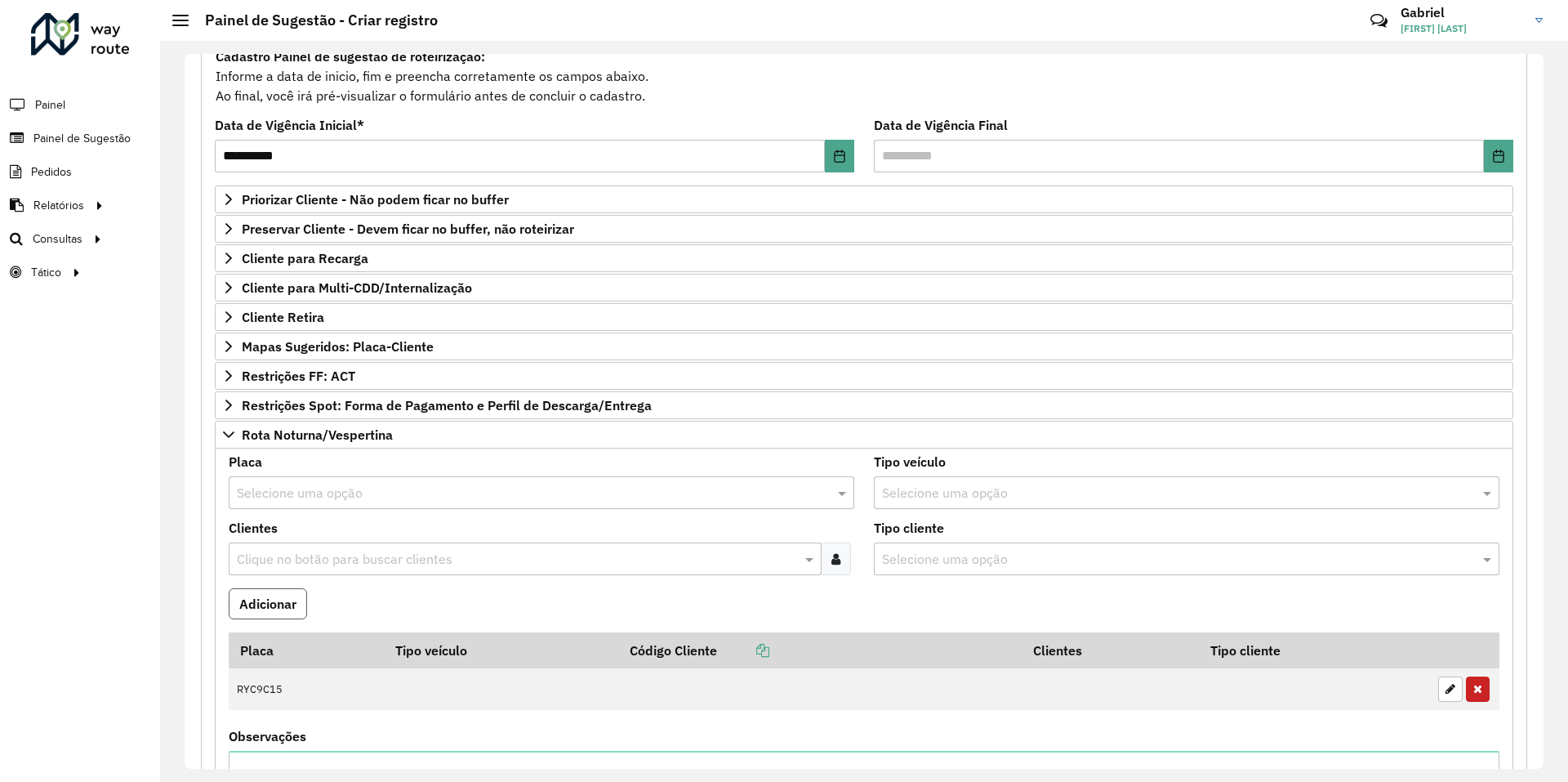 click on "Adicionar" at bounding box center (268, 604) 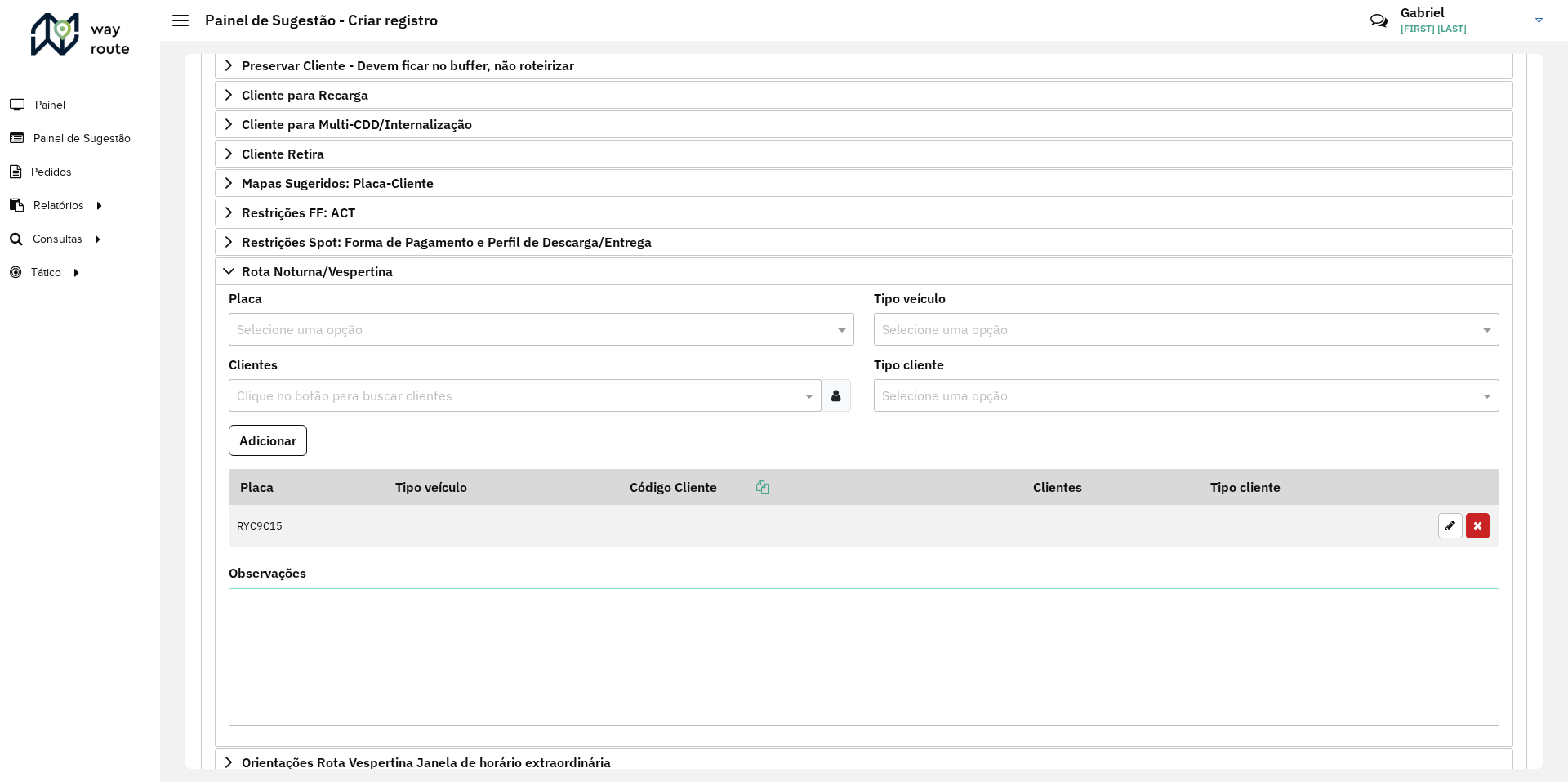 scroll, scrollTop: 490, scrollLeft: 0, axis: vertical 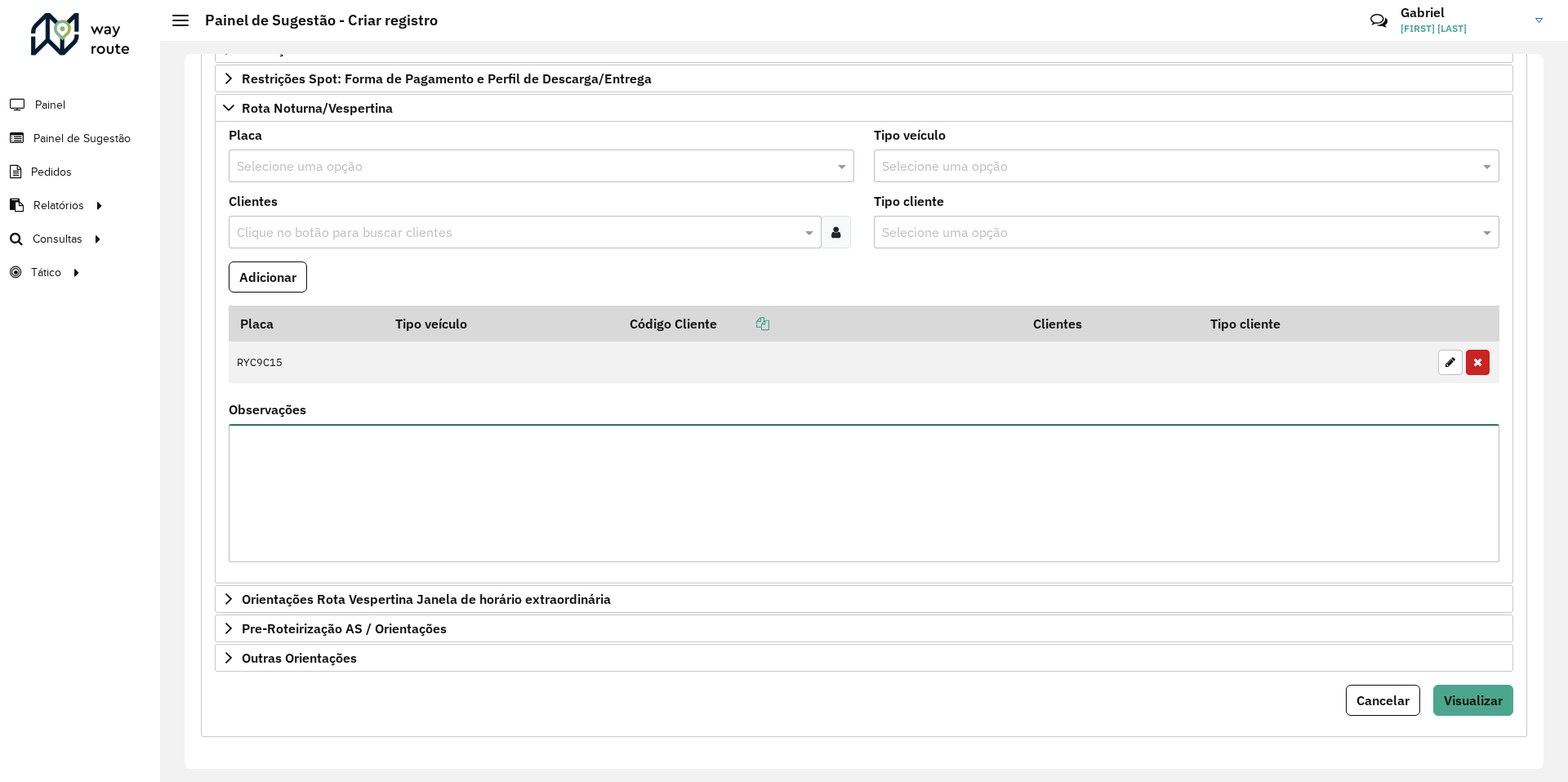 click on "Observações" at bounding box center (864, 493) 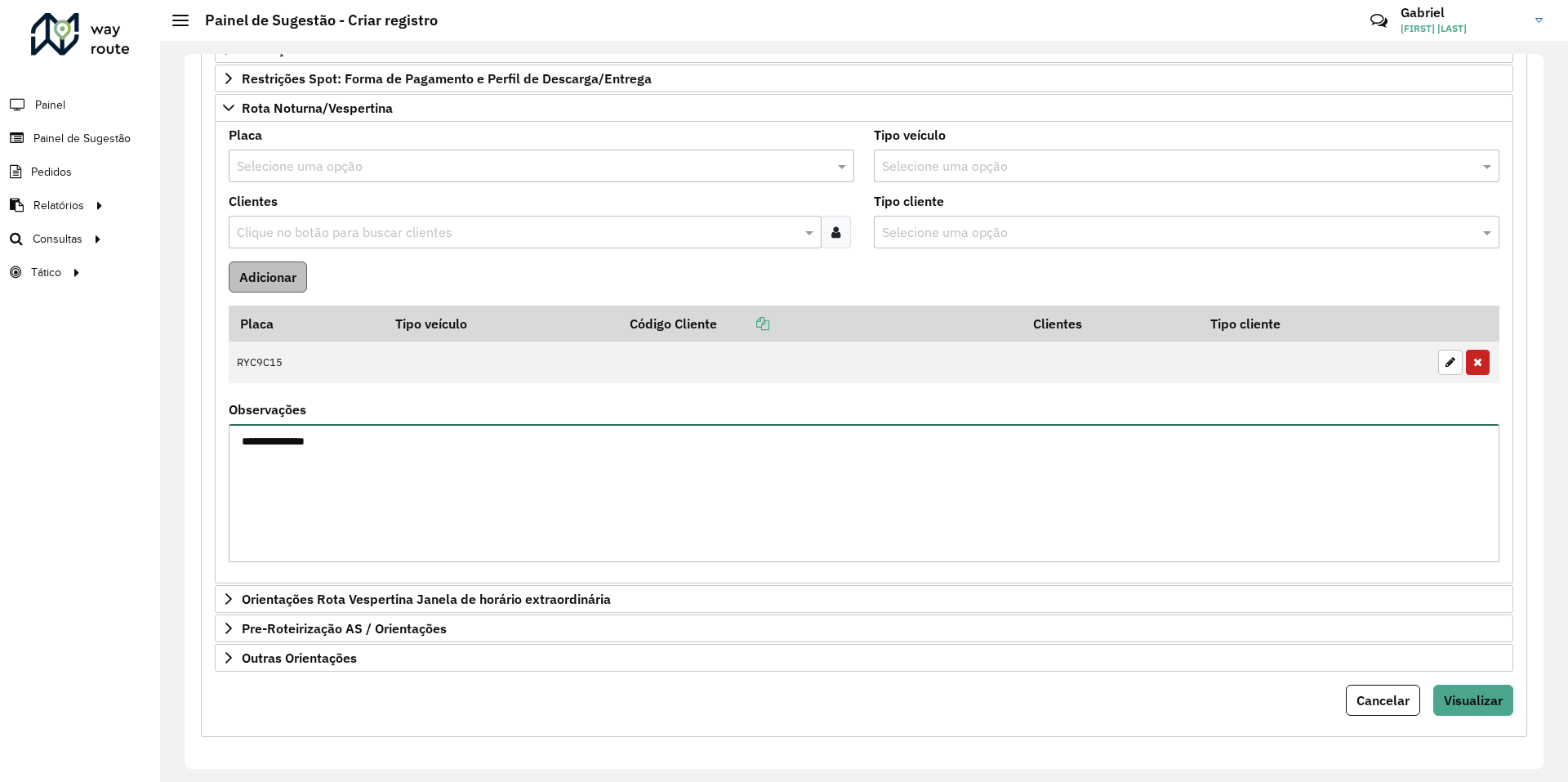 type on "**********" 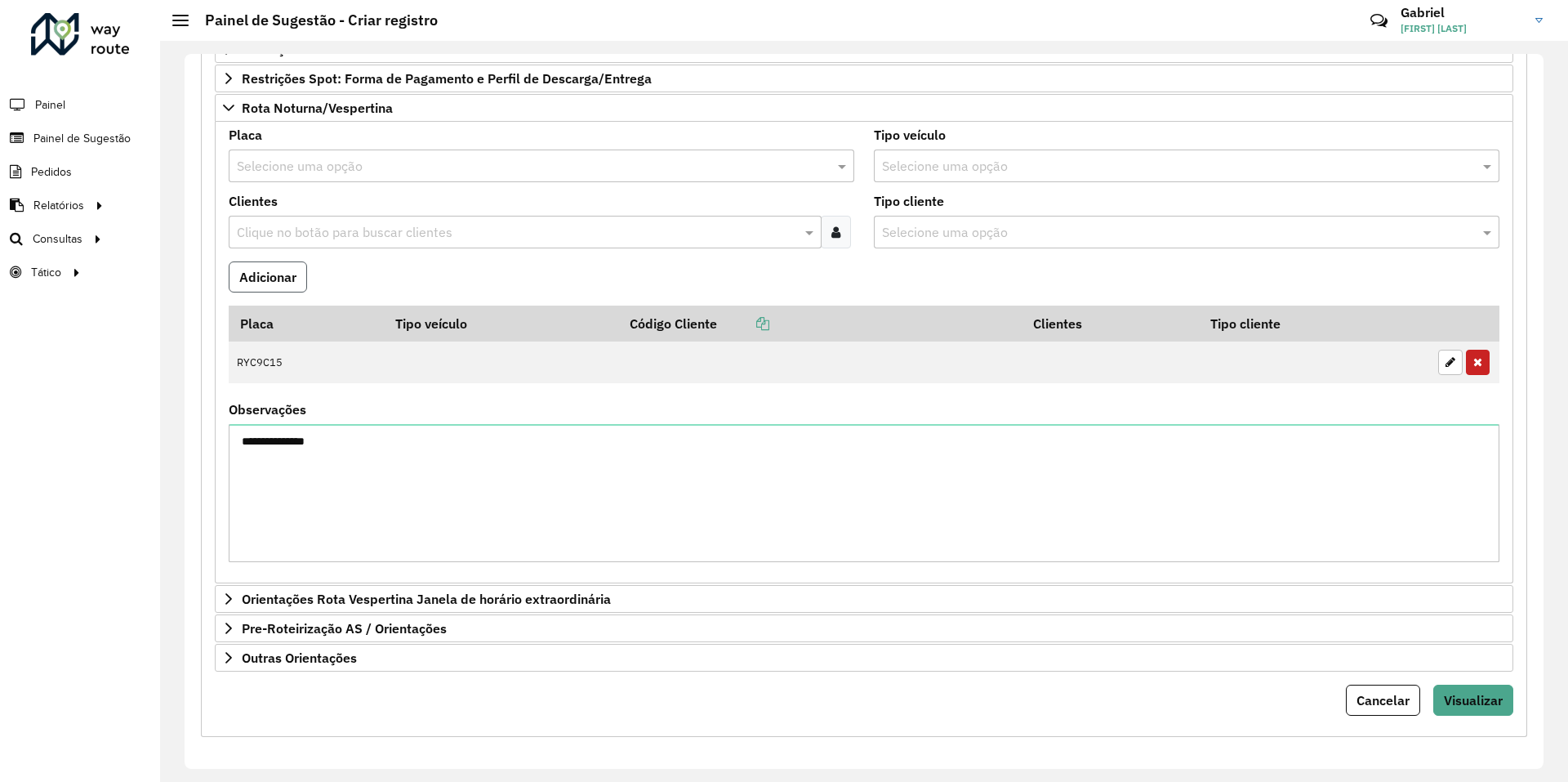 click on "Adicionar" at bounding box center (268, 277) 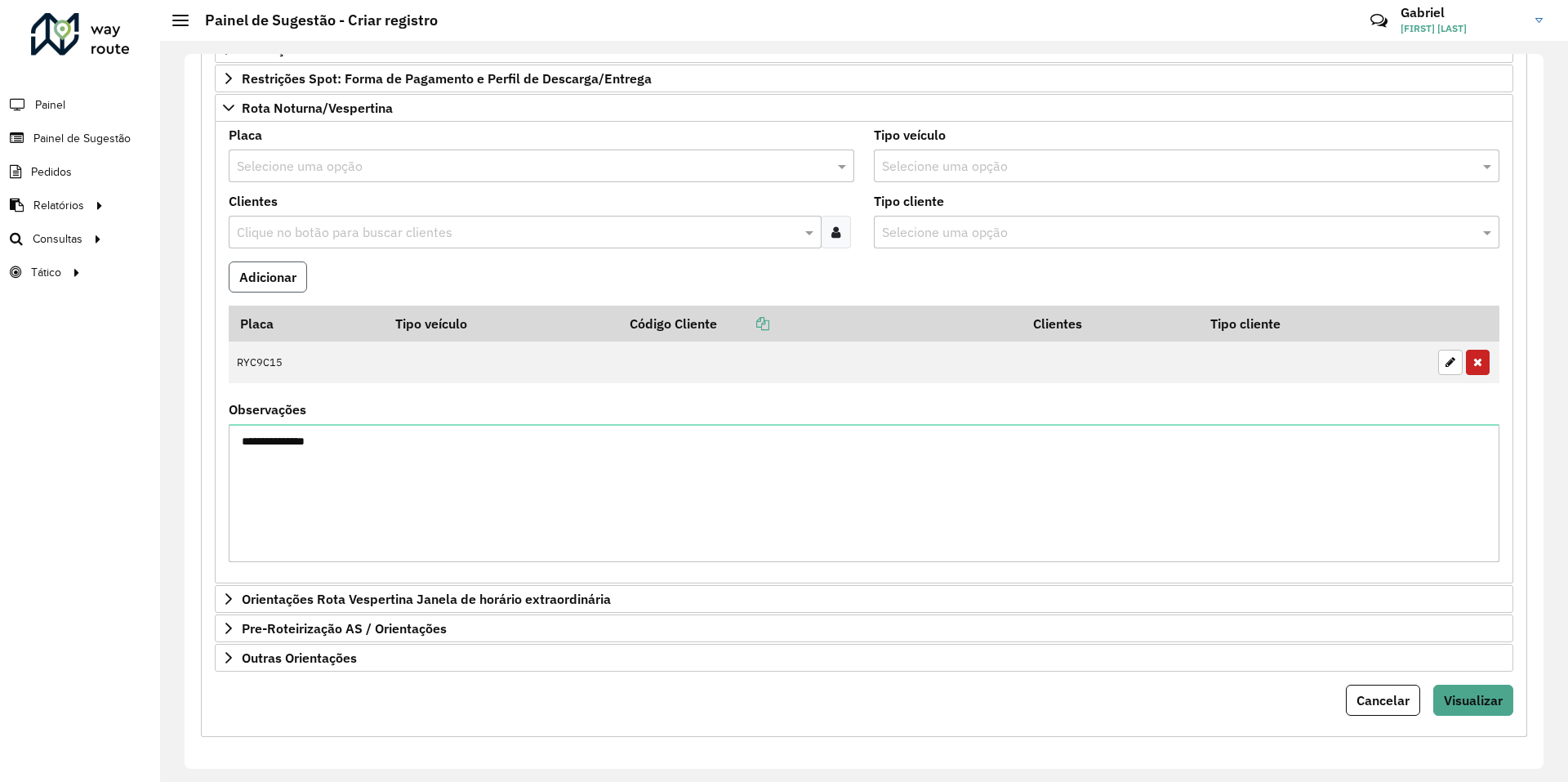 click on "Adicionar" at bounding box center (268, 277) 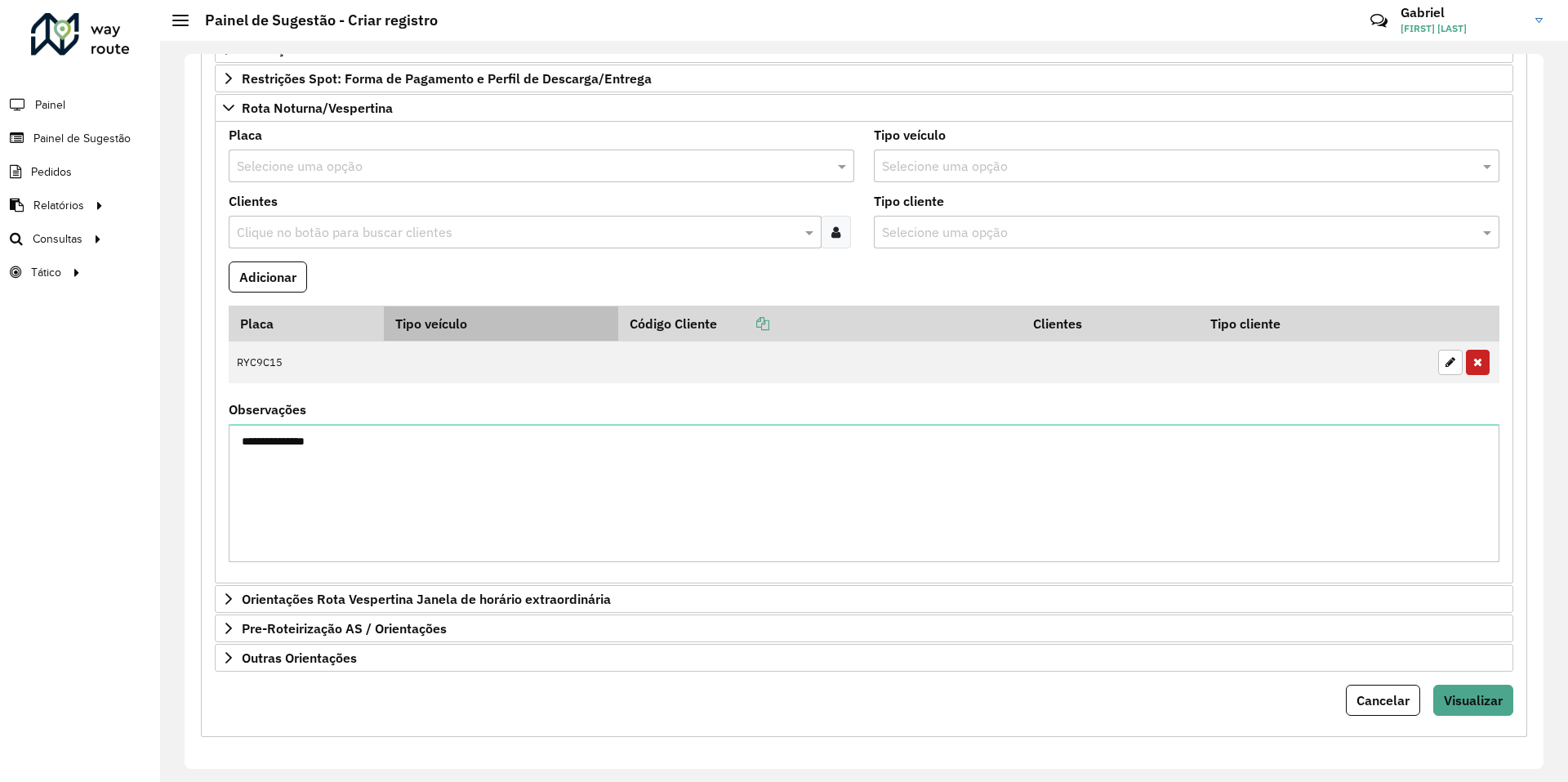 click on "Tipo veículo" at bounding box center (501, 323) 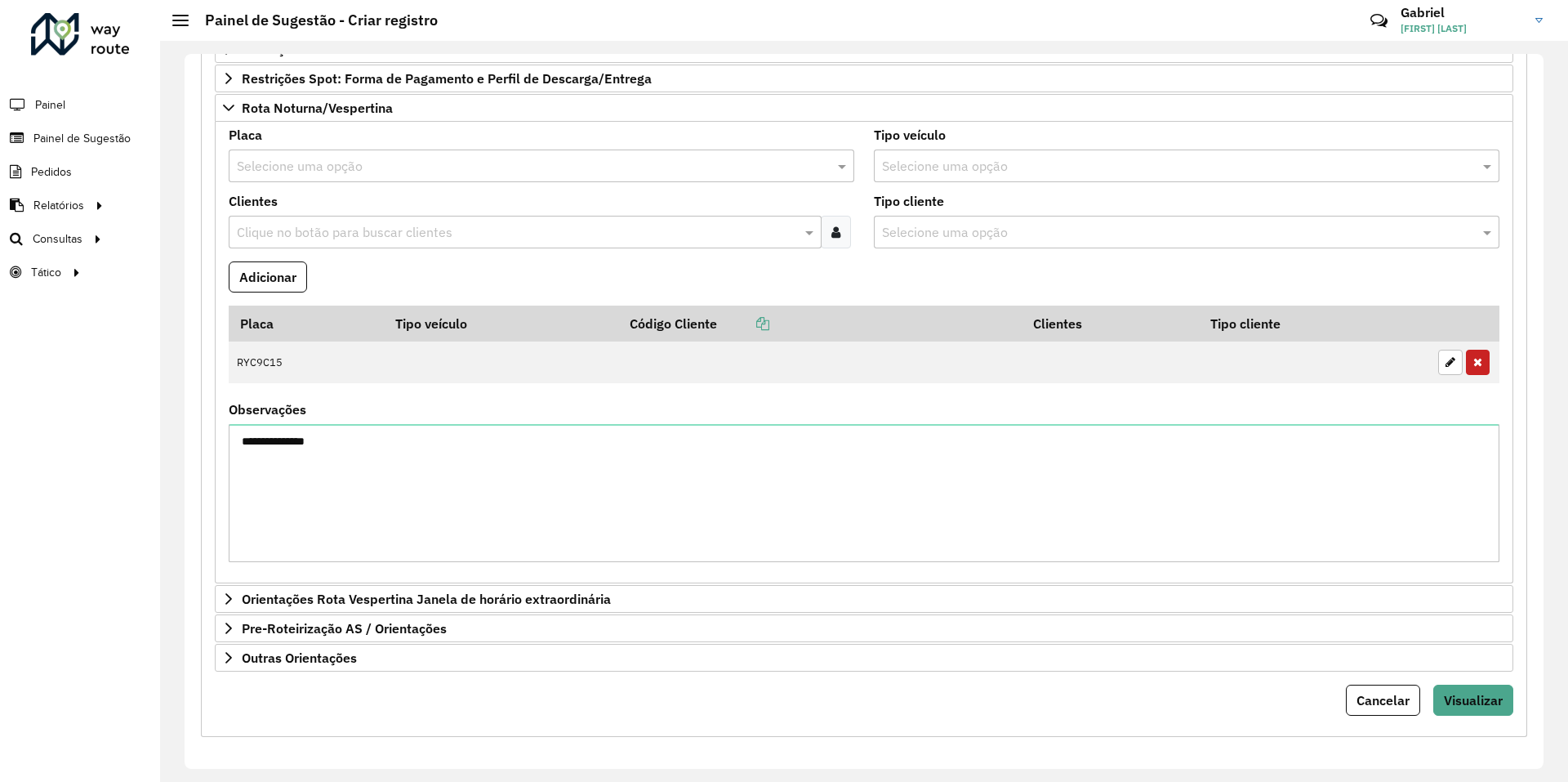 click on "Adicionar" at bounding box center (268, 284) 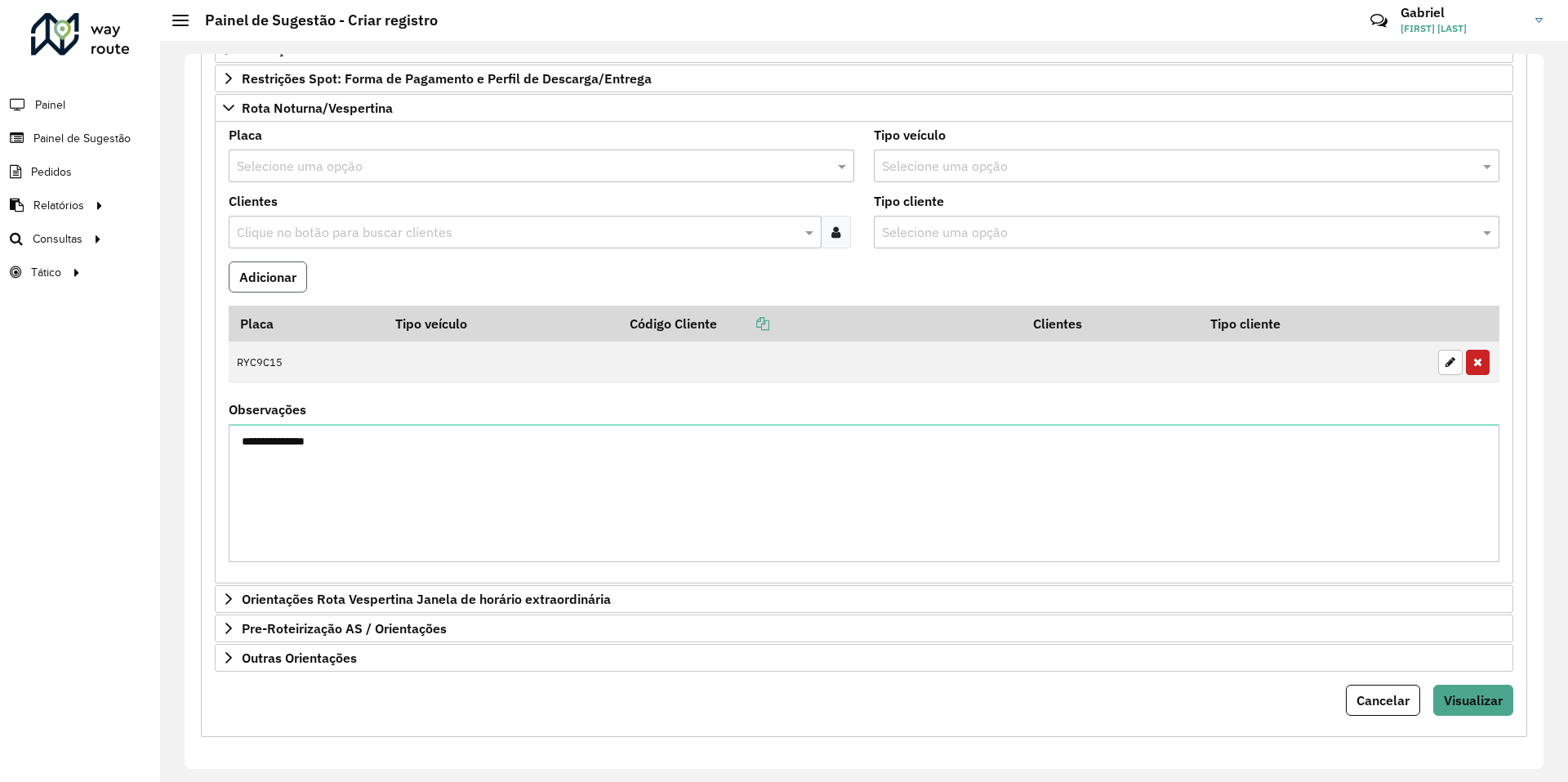 click on "Adicionar" at bounding box center [268, 277] 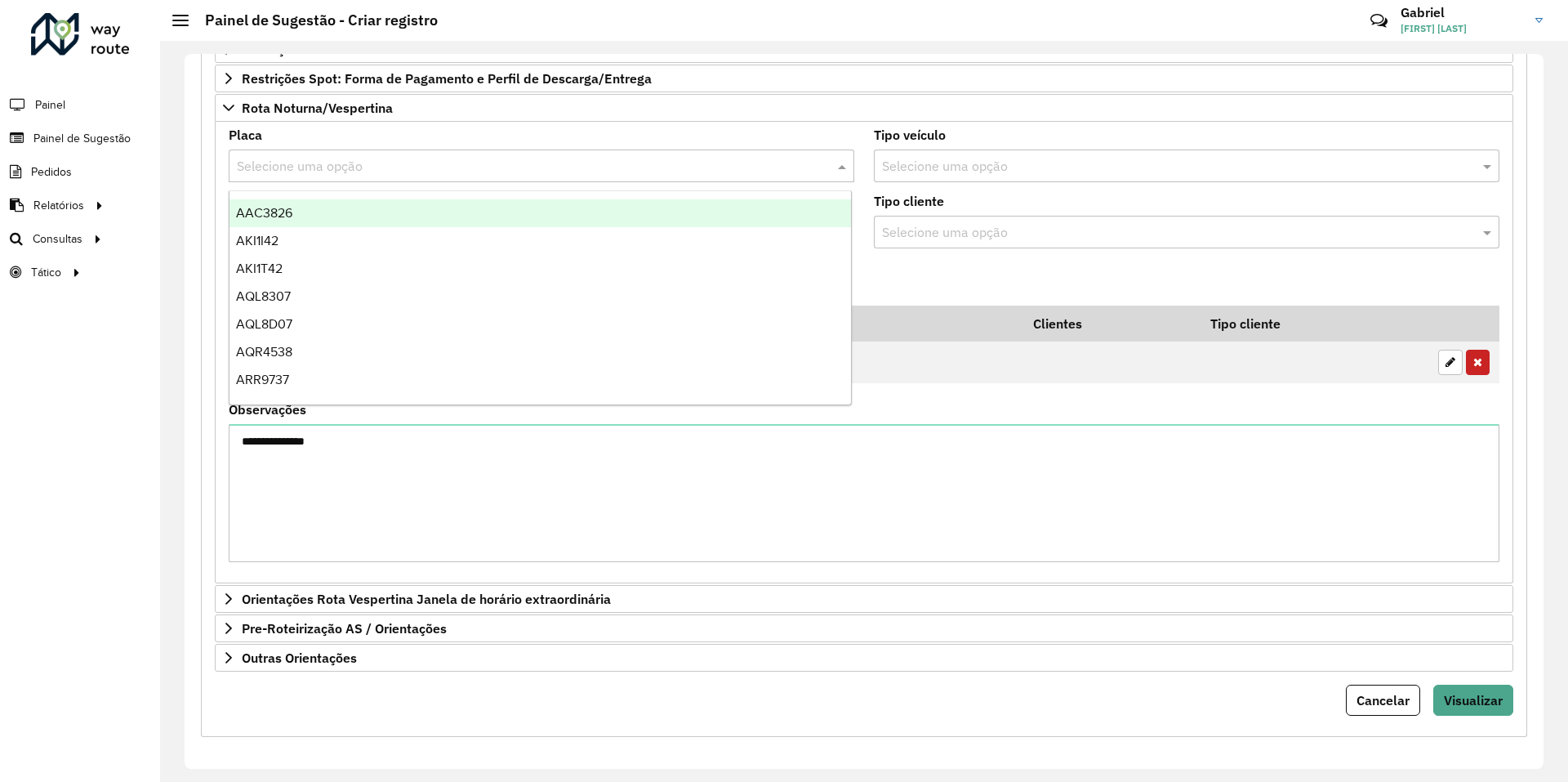 click at bounding box center (525, 167) 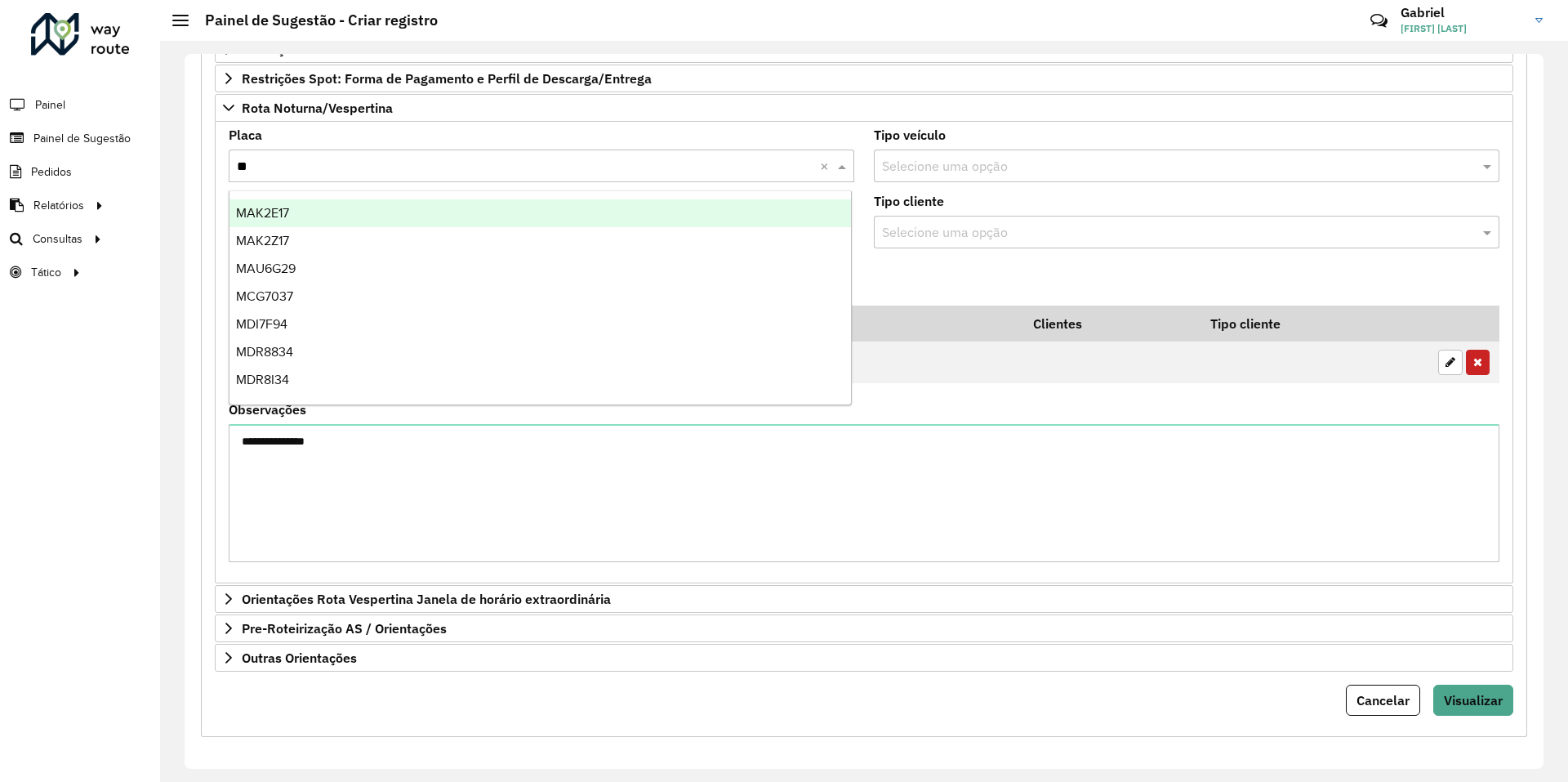 type on "***" 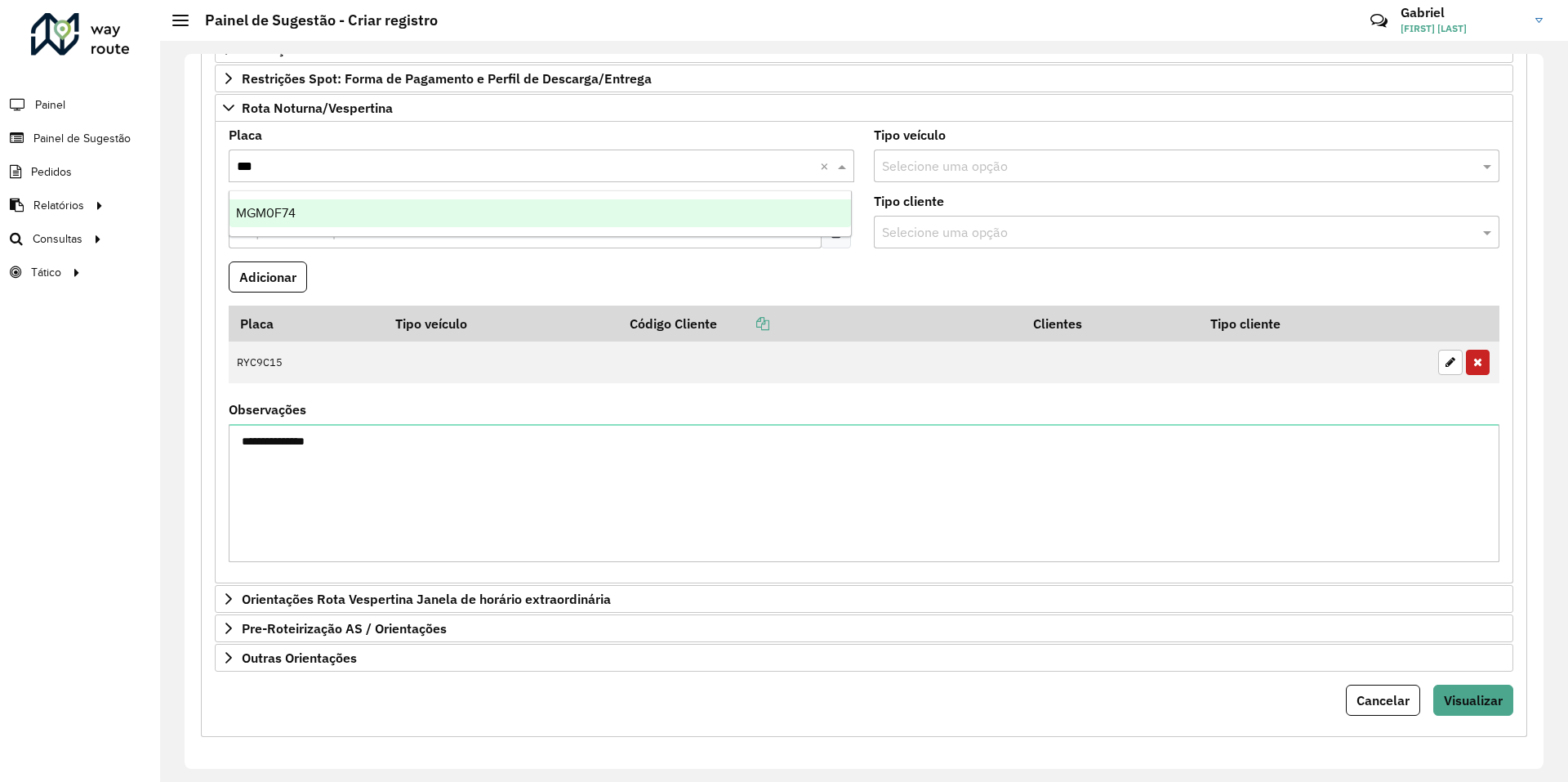 click on "MGM0F74" at bounding box center [265, 212] 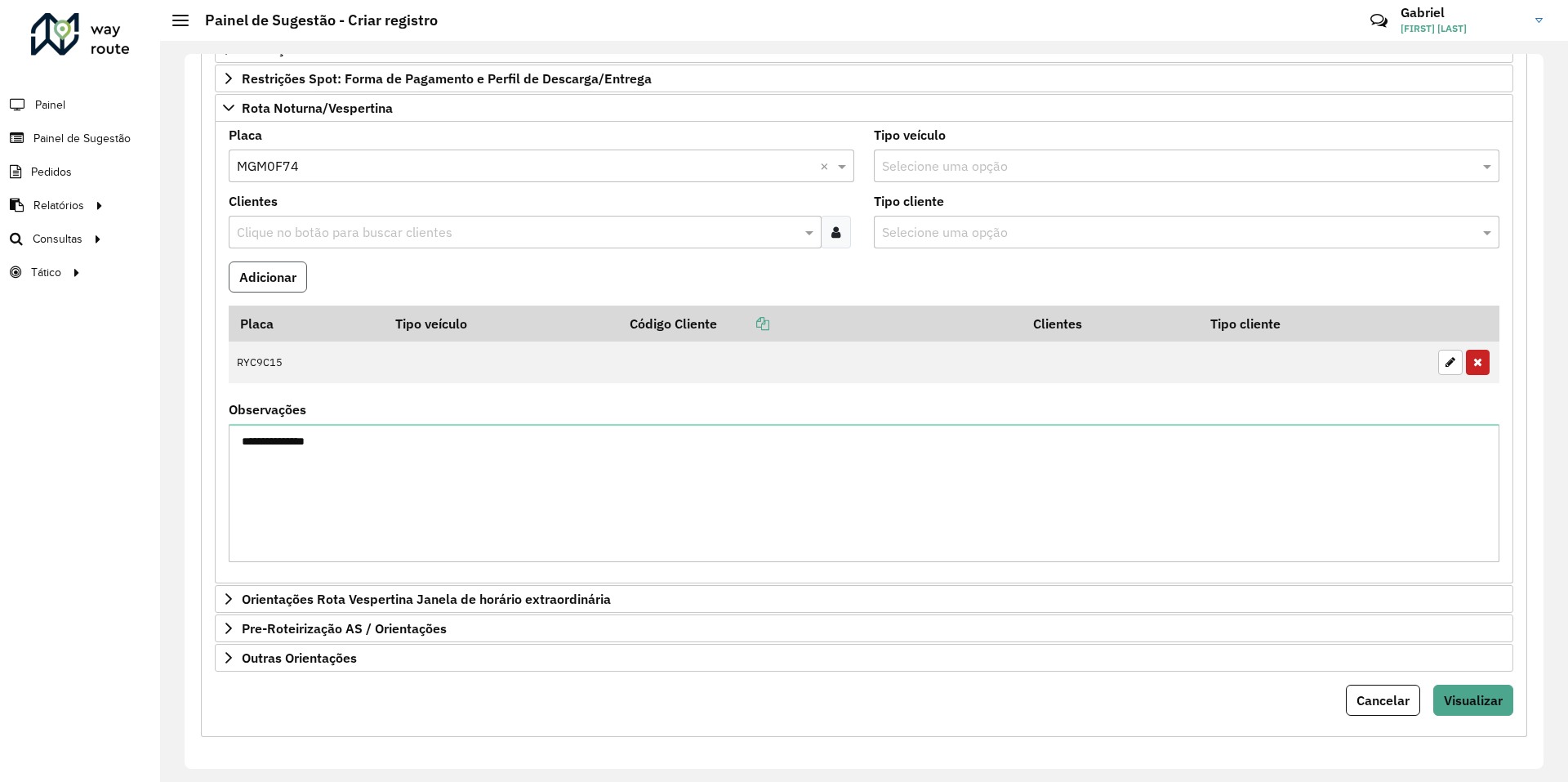click on "Adicionar" at bounding box center (268, 277) 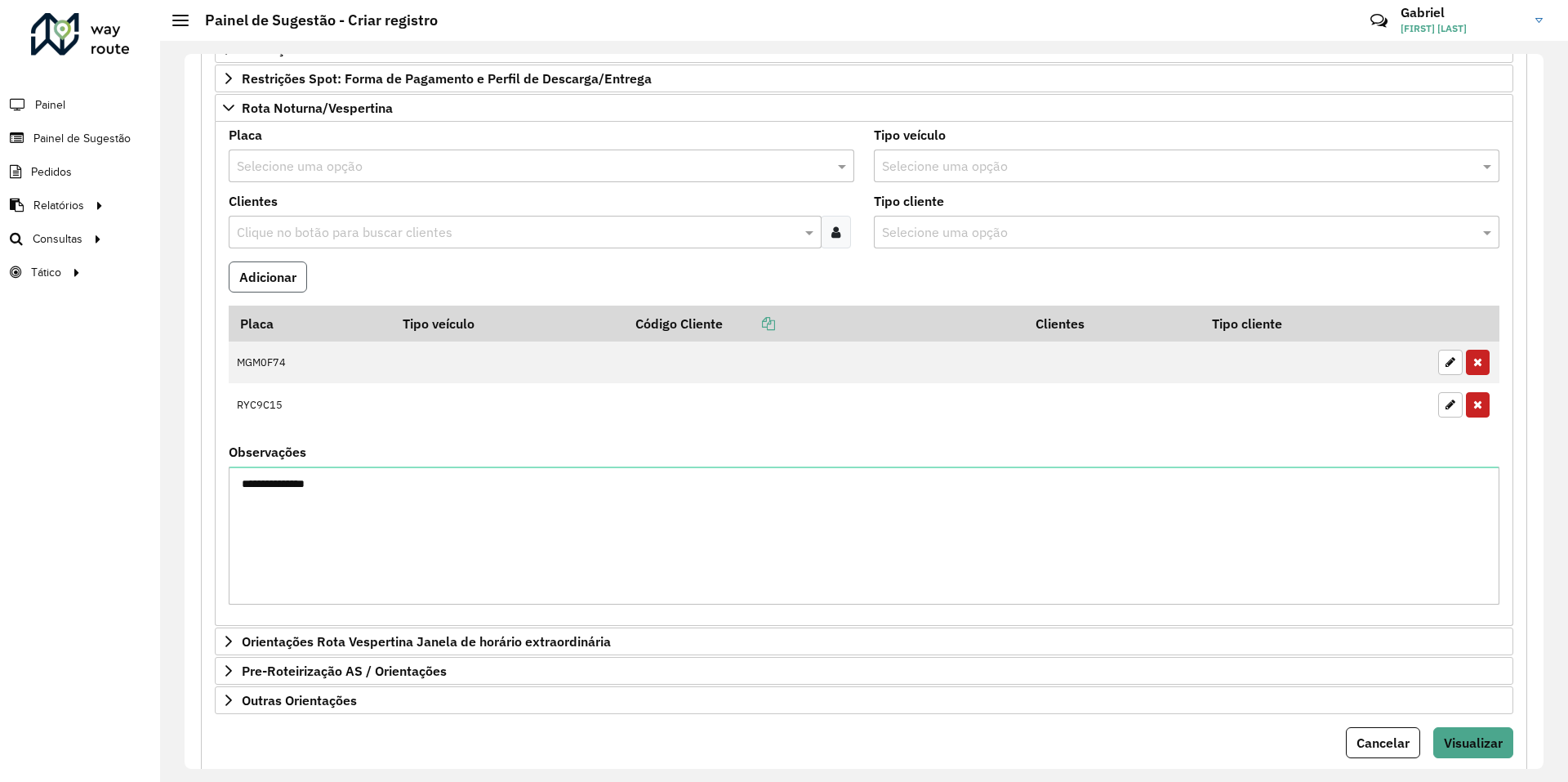 click on "Adicionar" at bounding box center [268, 277] 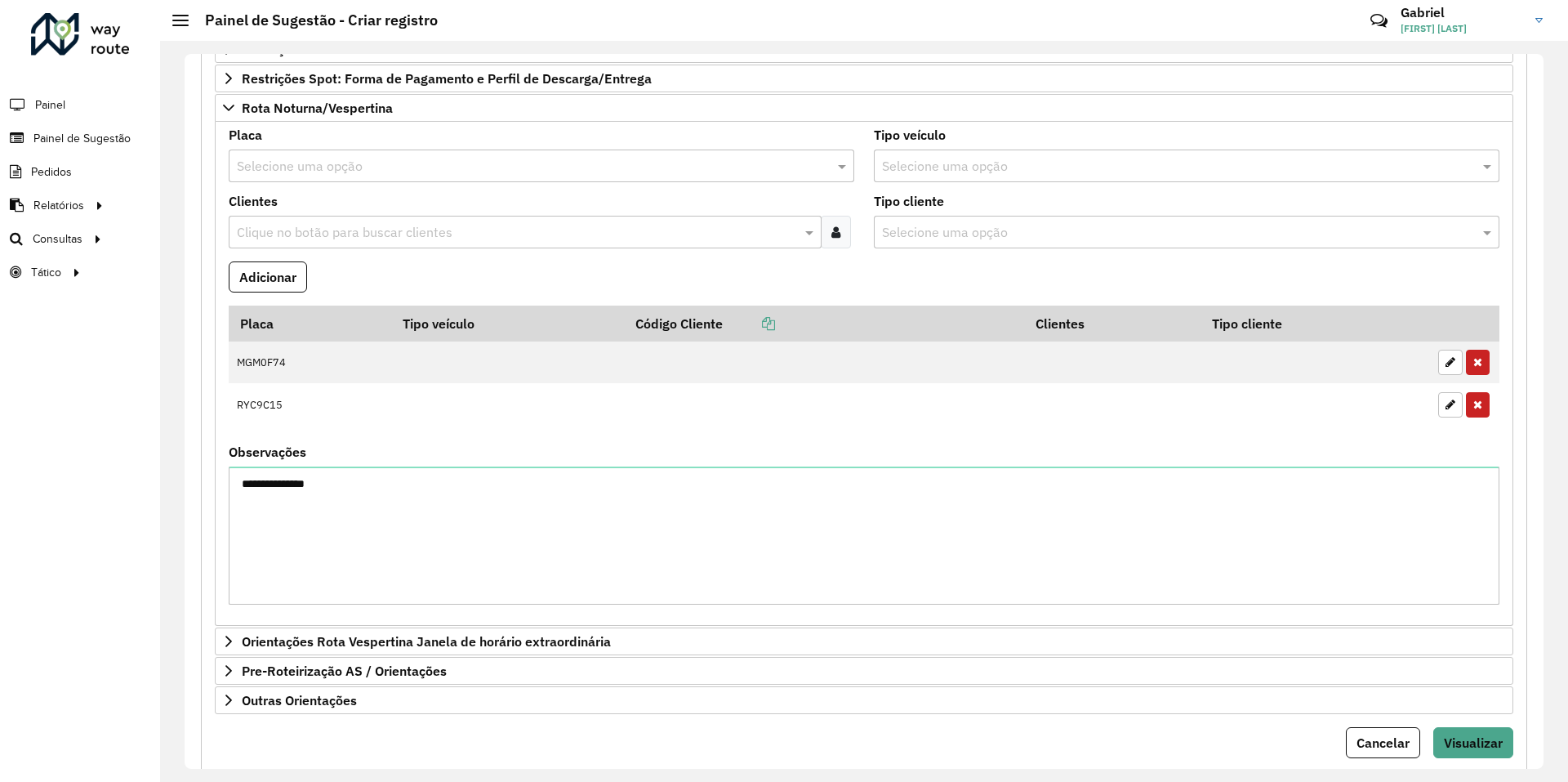 click at bounding box center (525, 167) 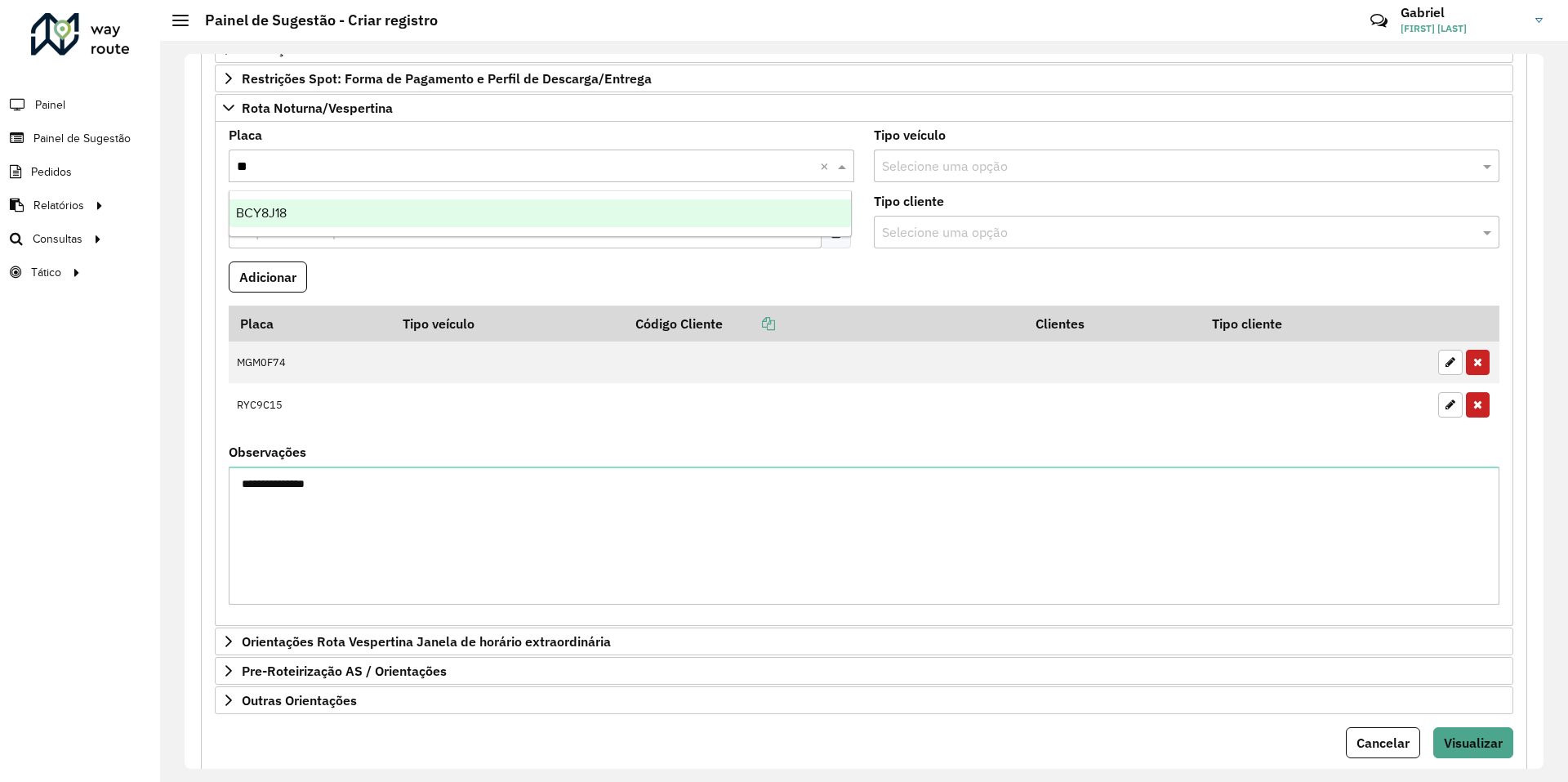 type on "***" 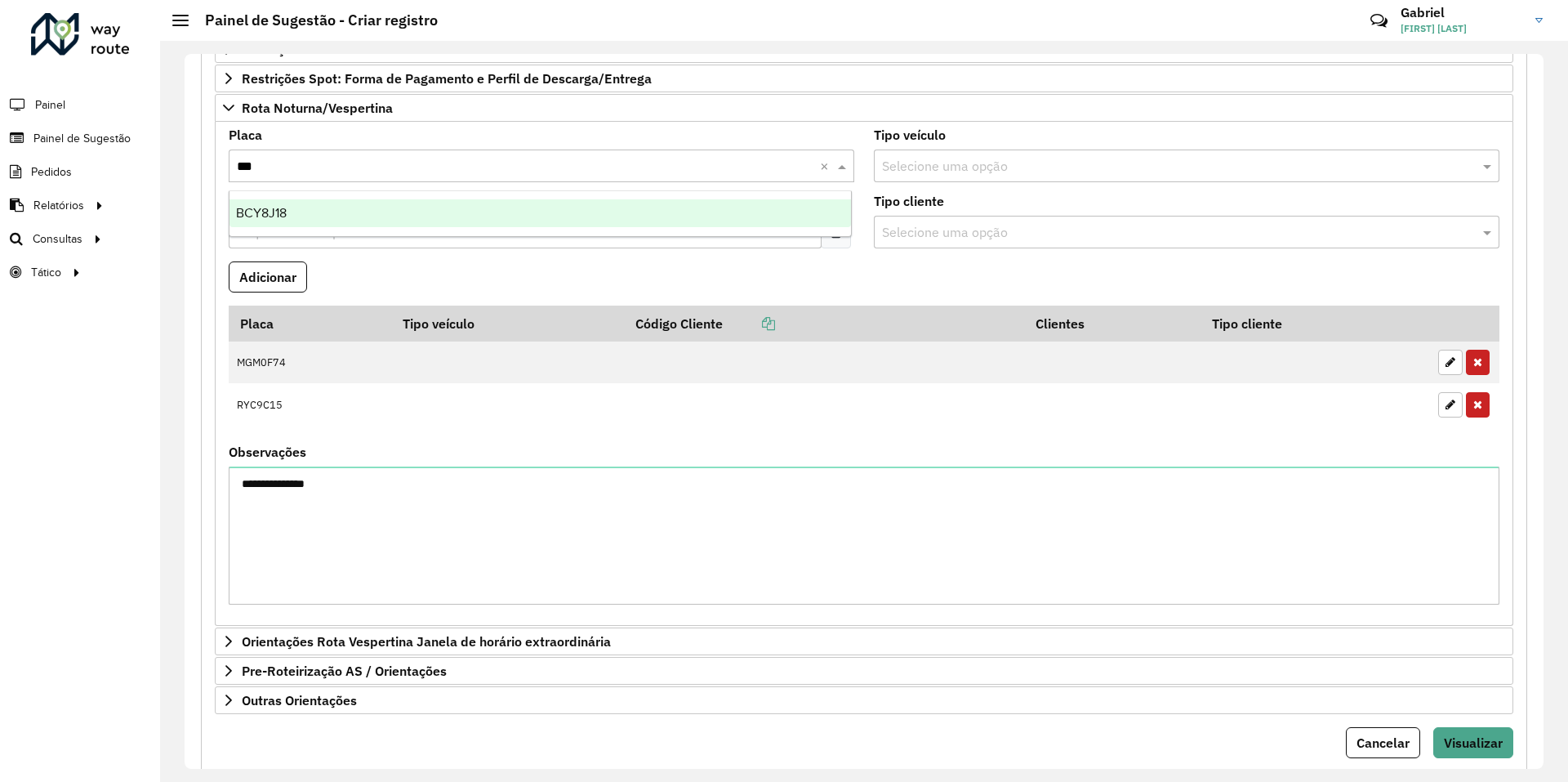 click on "BCY8J18" at bounding box center (540, 213) 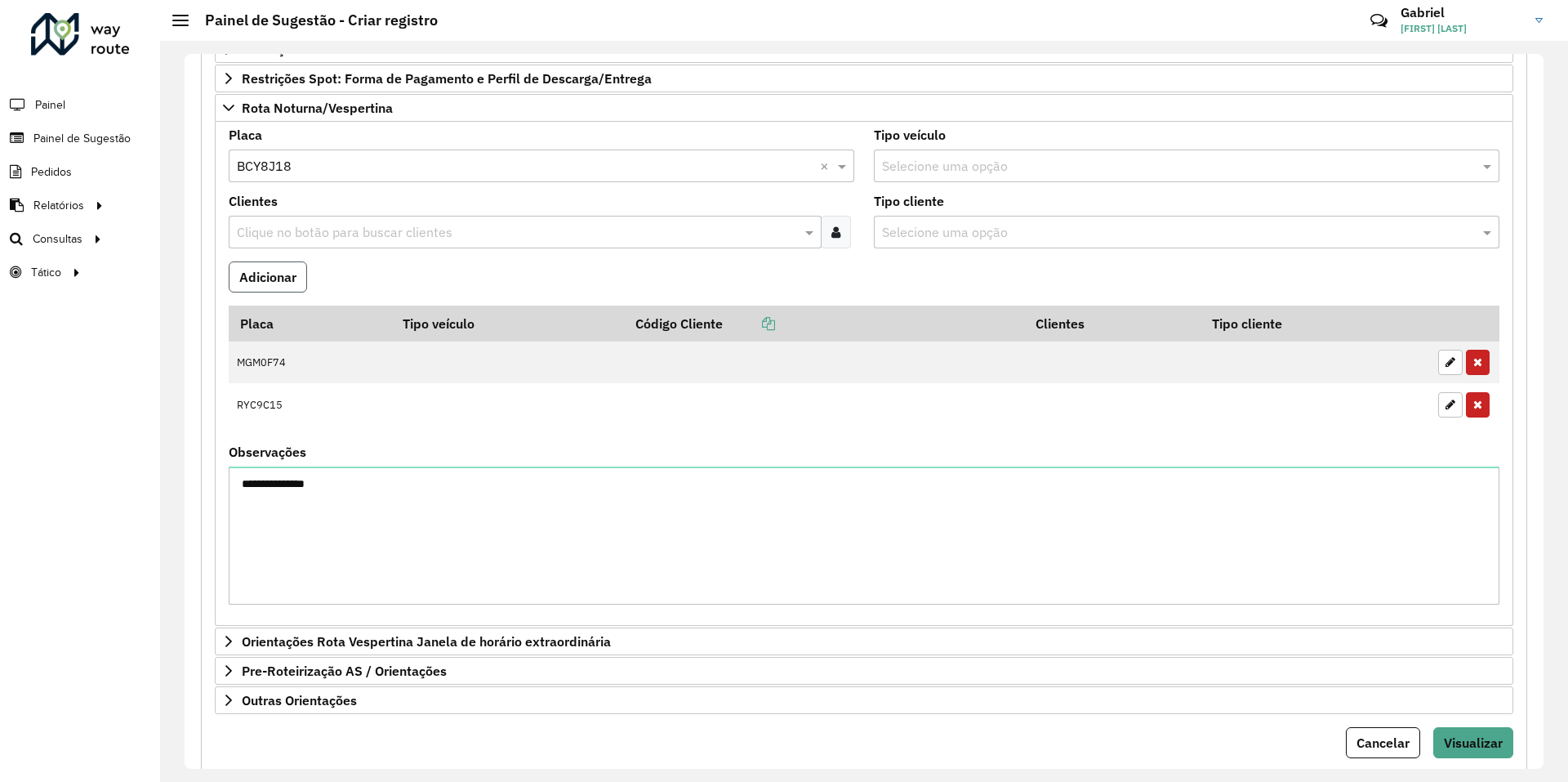 click on "Adicionar" at bounding box center (268, 277) 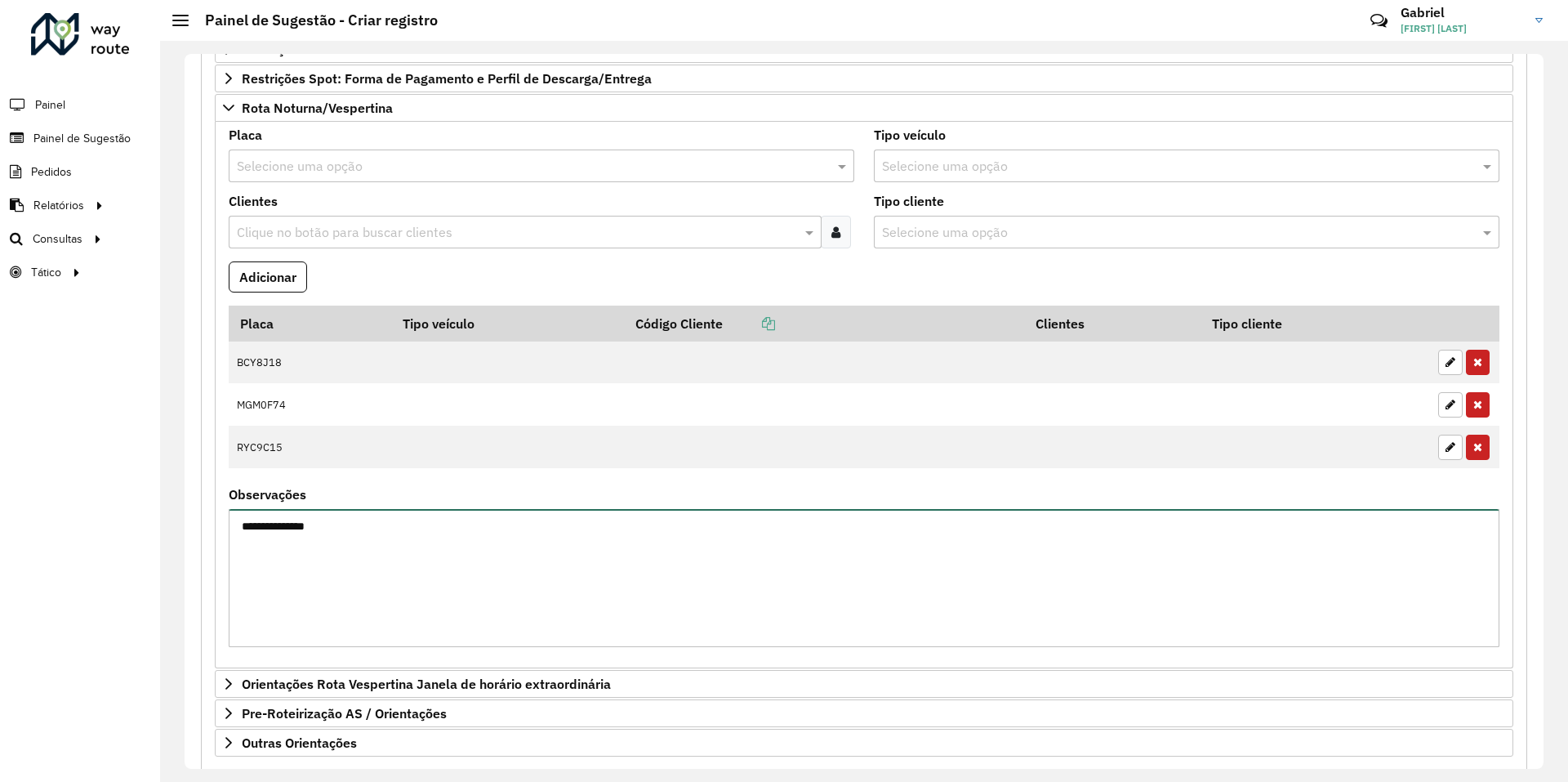 click on "**********" at bounding box center [864, 578] 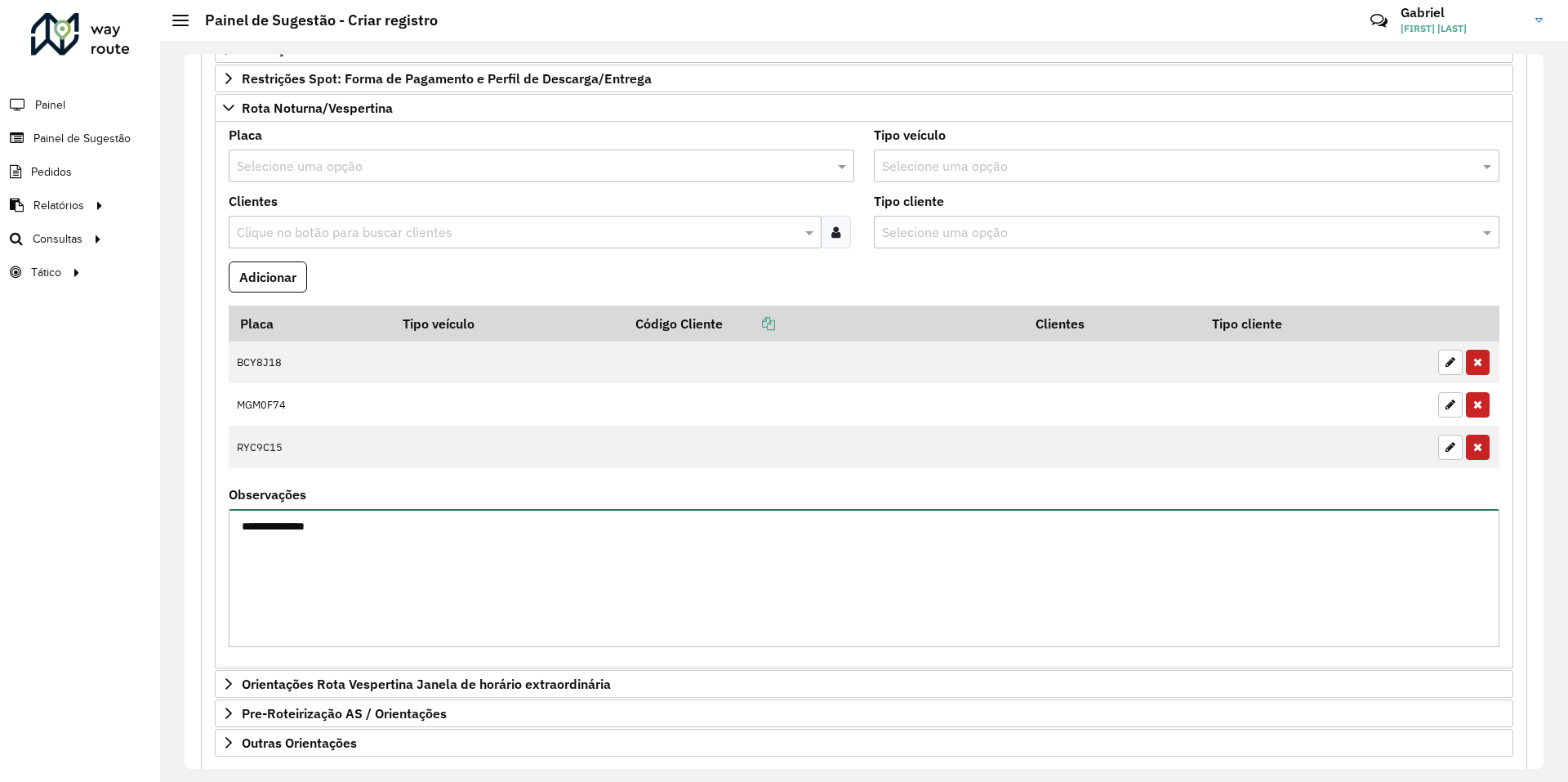 drag, startPoint x: 344, startPoint y: 526, endPoint x: 240, endPoint y: 523, distance: 104.04326 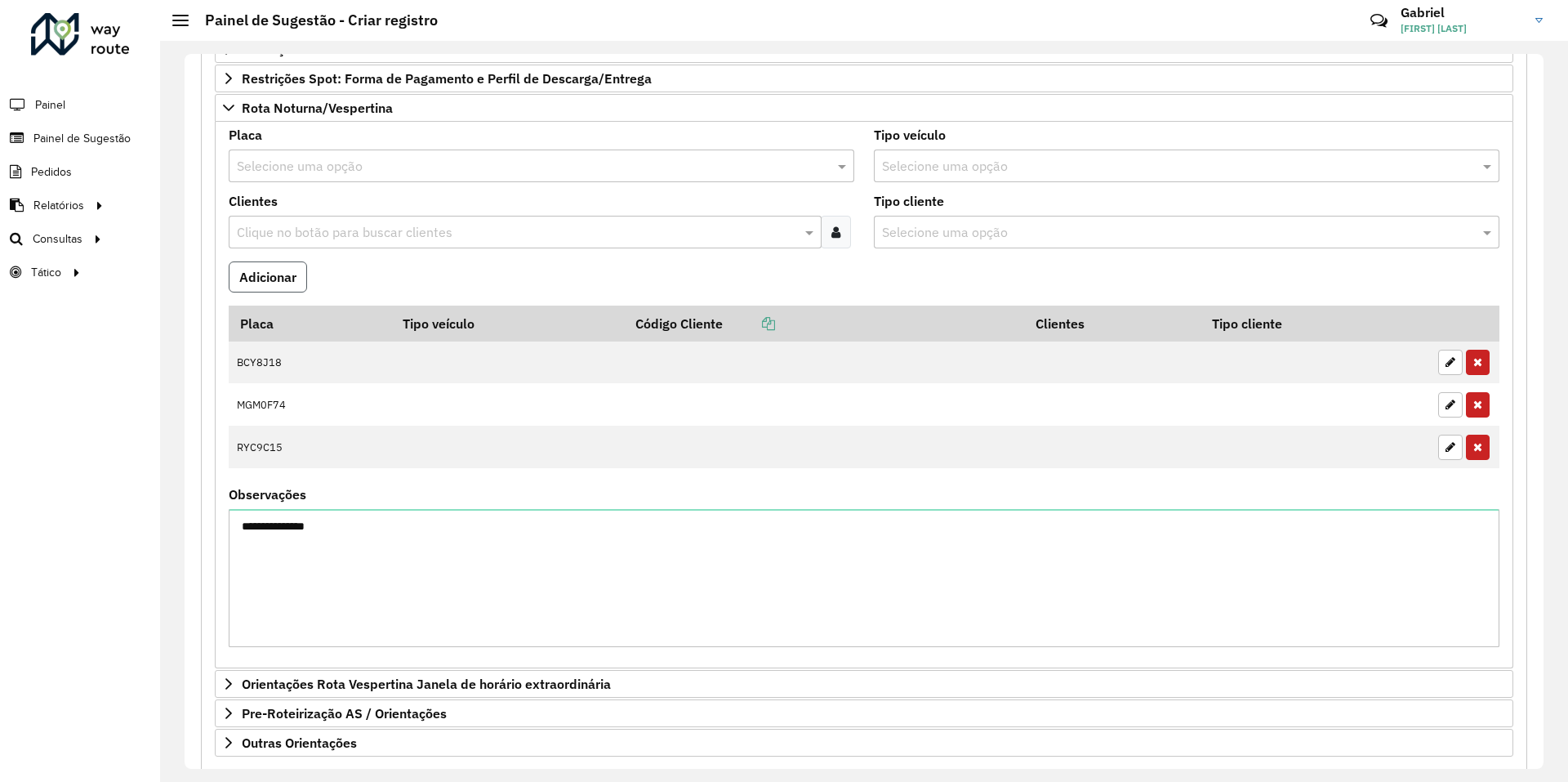 click on "Adicionar" at bounding box center (268, 277) 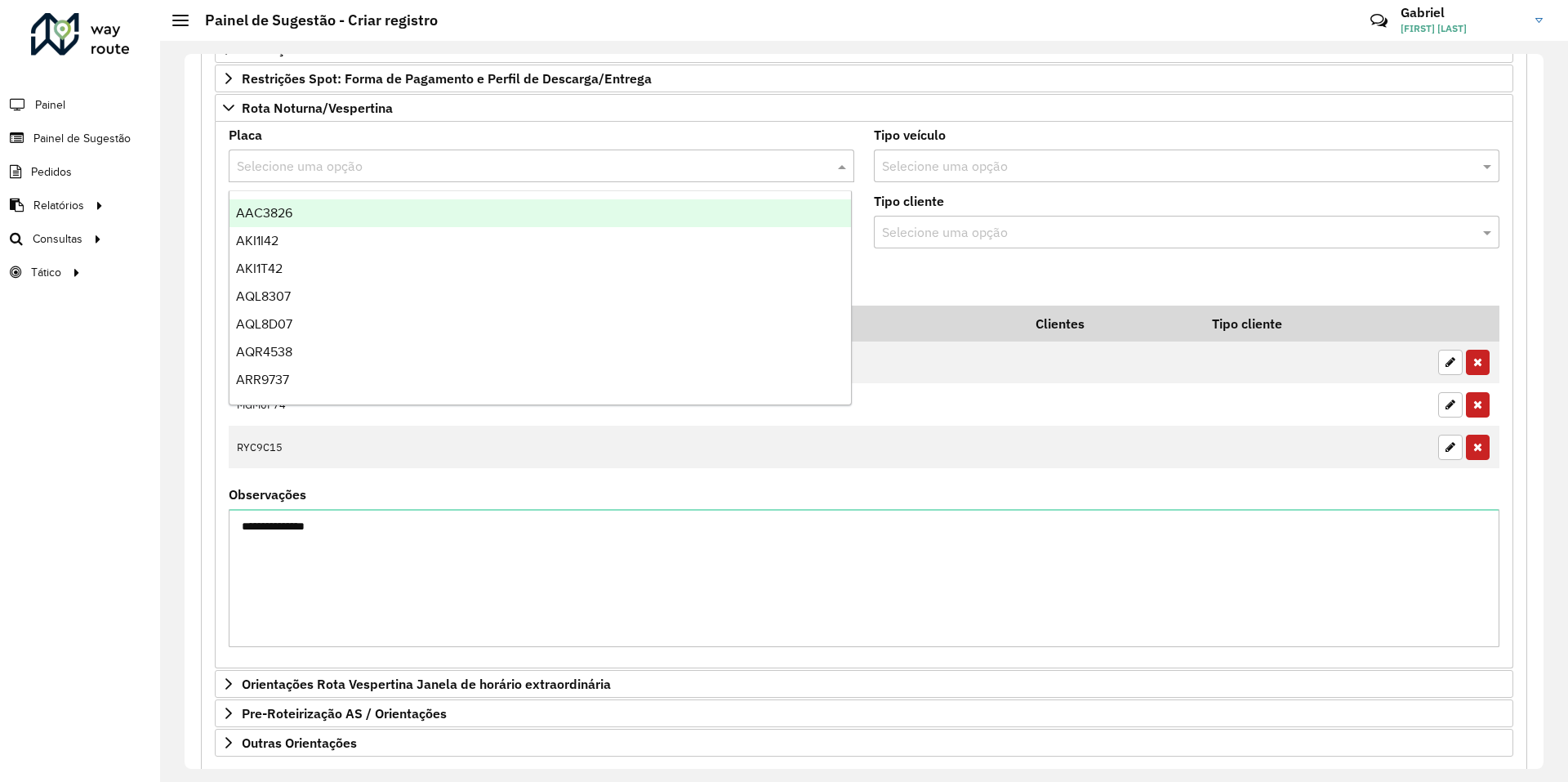 click at bounding box center [525, 167] 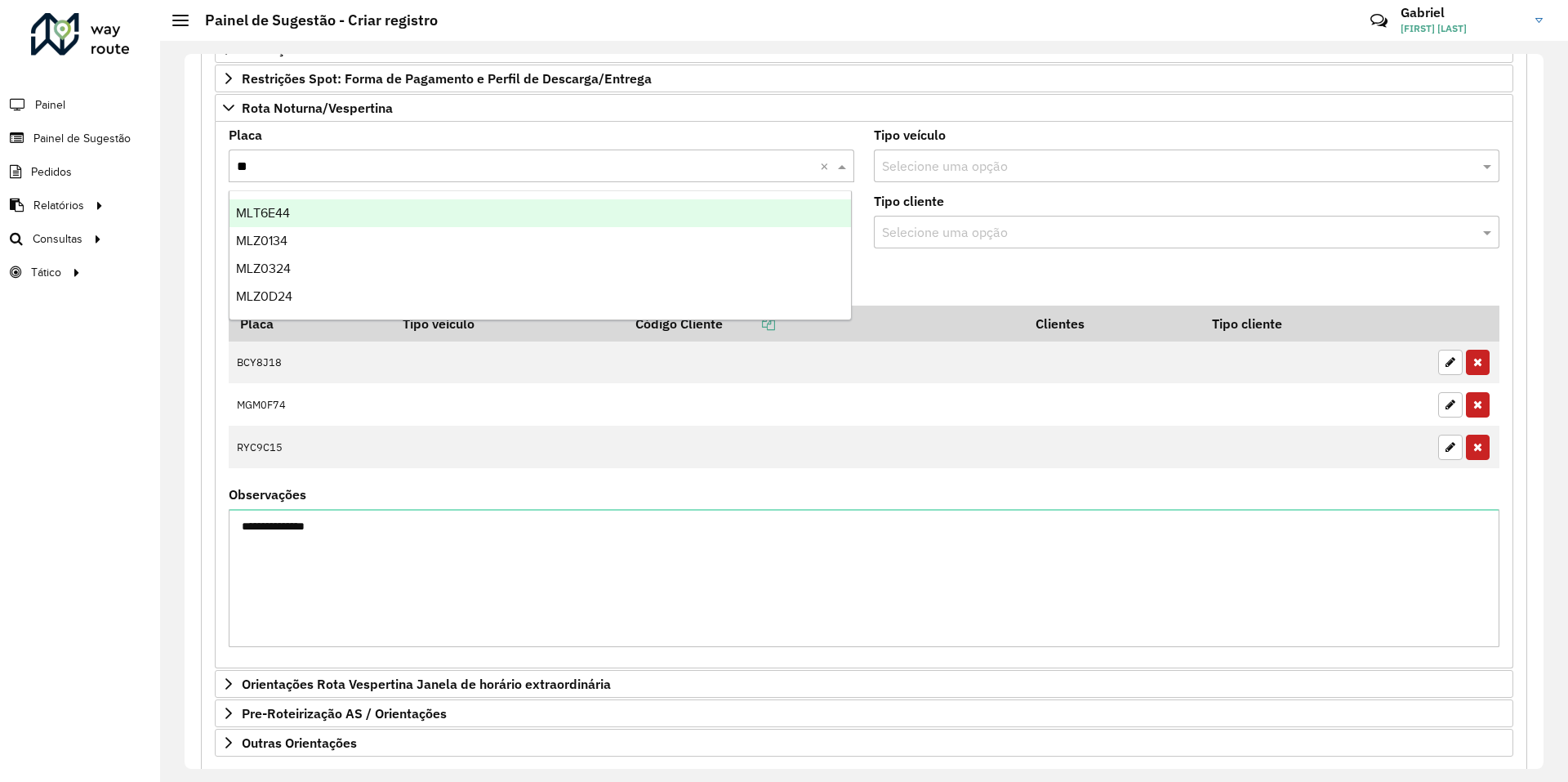 type on "***" 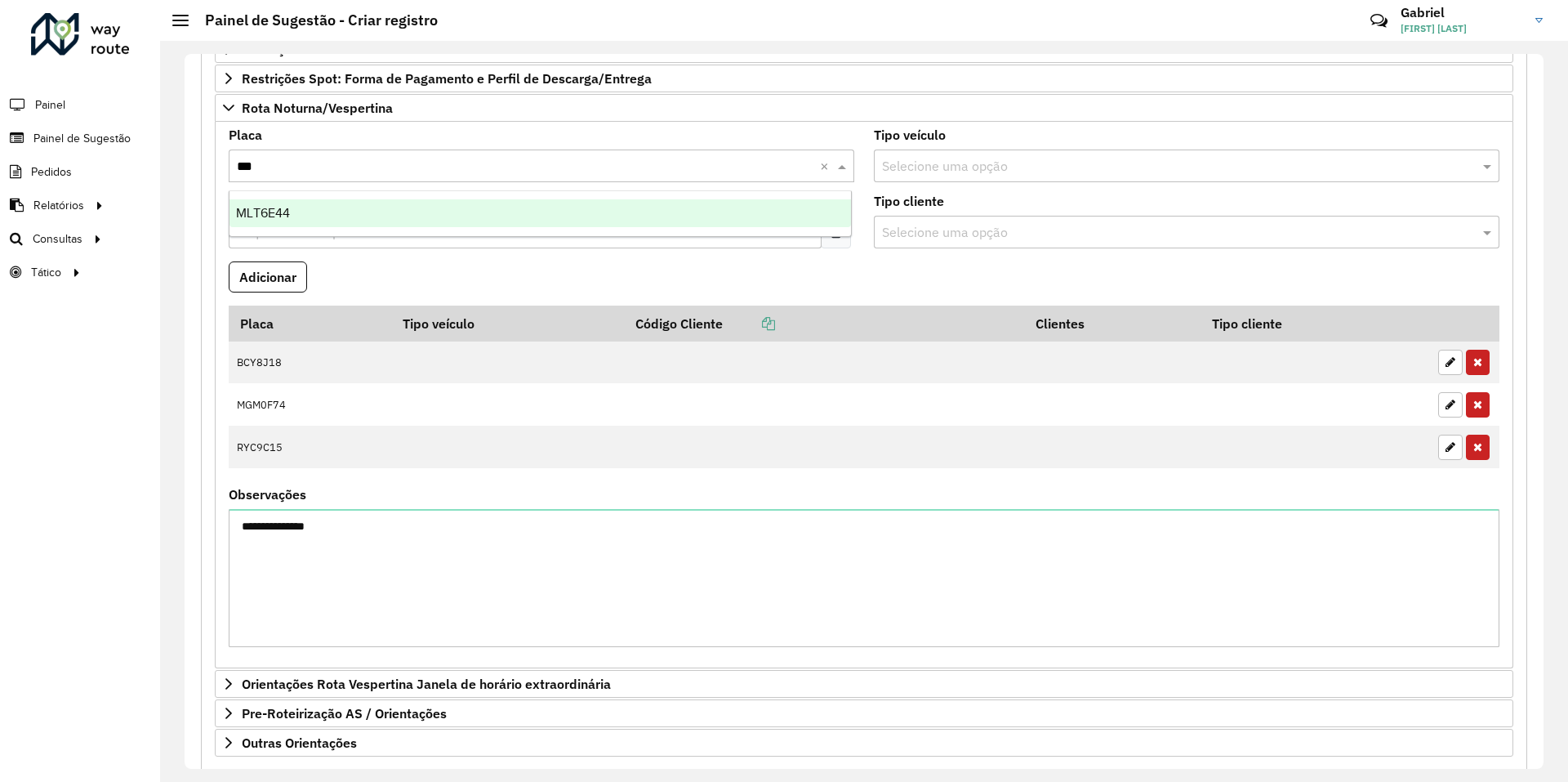click on "MLT6E44" at bounding box center [540, 213] 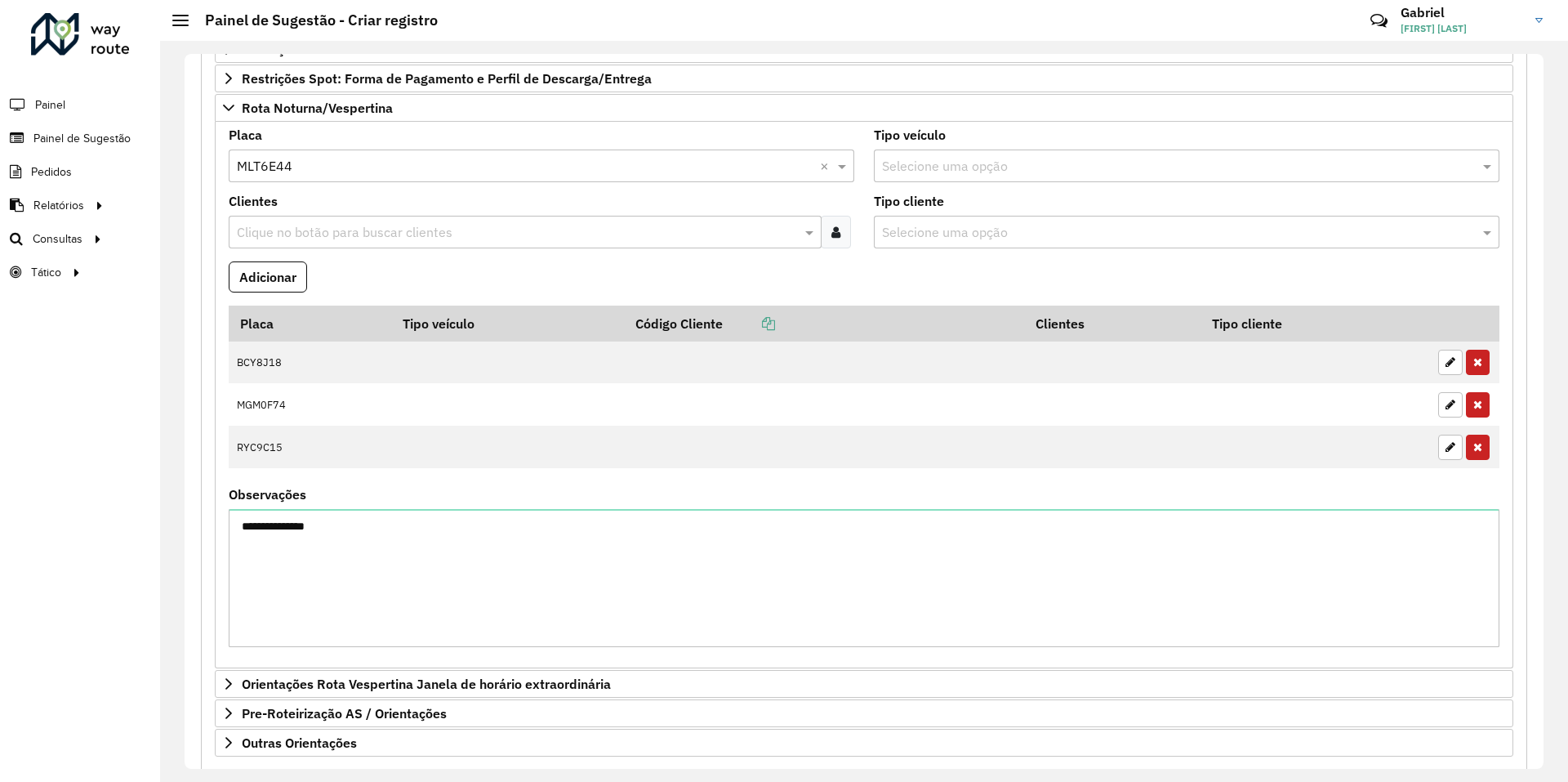 click on "Clientes  Clique no botão para buscar clientes" at bounding box center [541, 228] 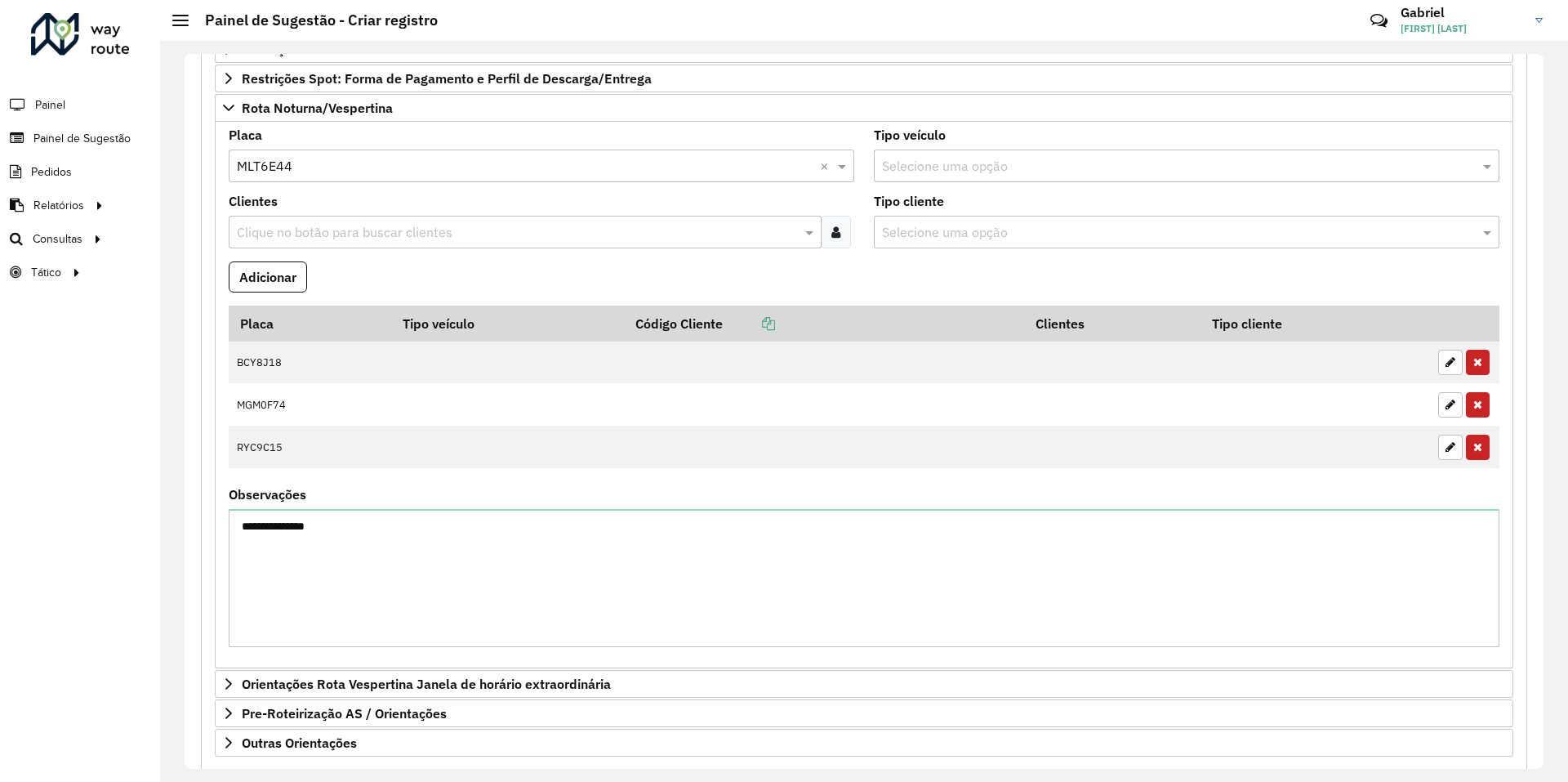 click on "Adicionar" at bounding box center [268, 277] 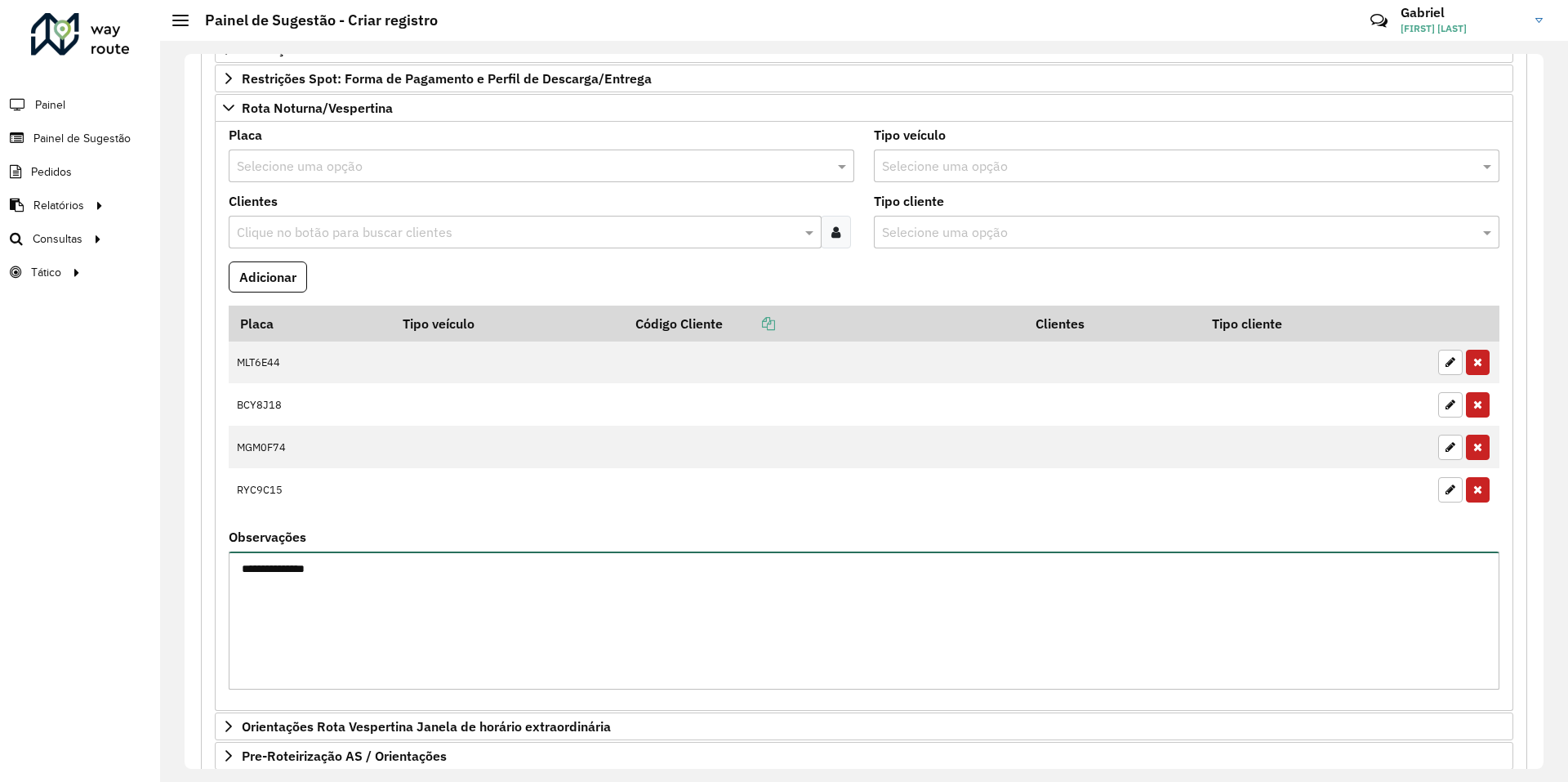 click on "**********" at bounding box center [864, 620] 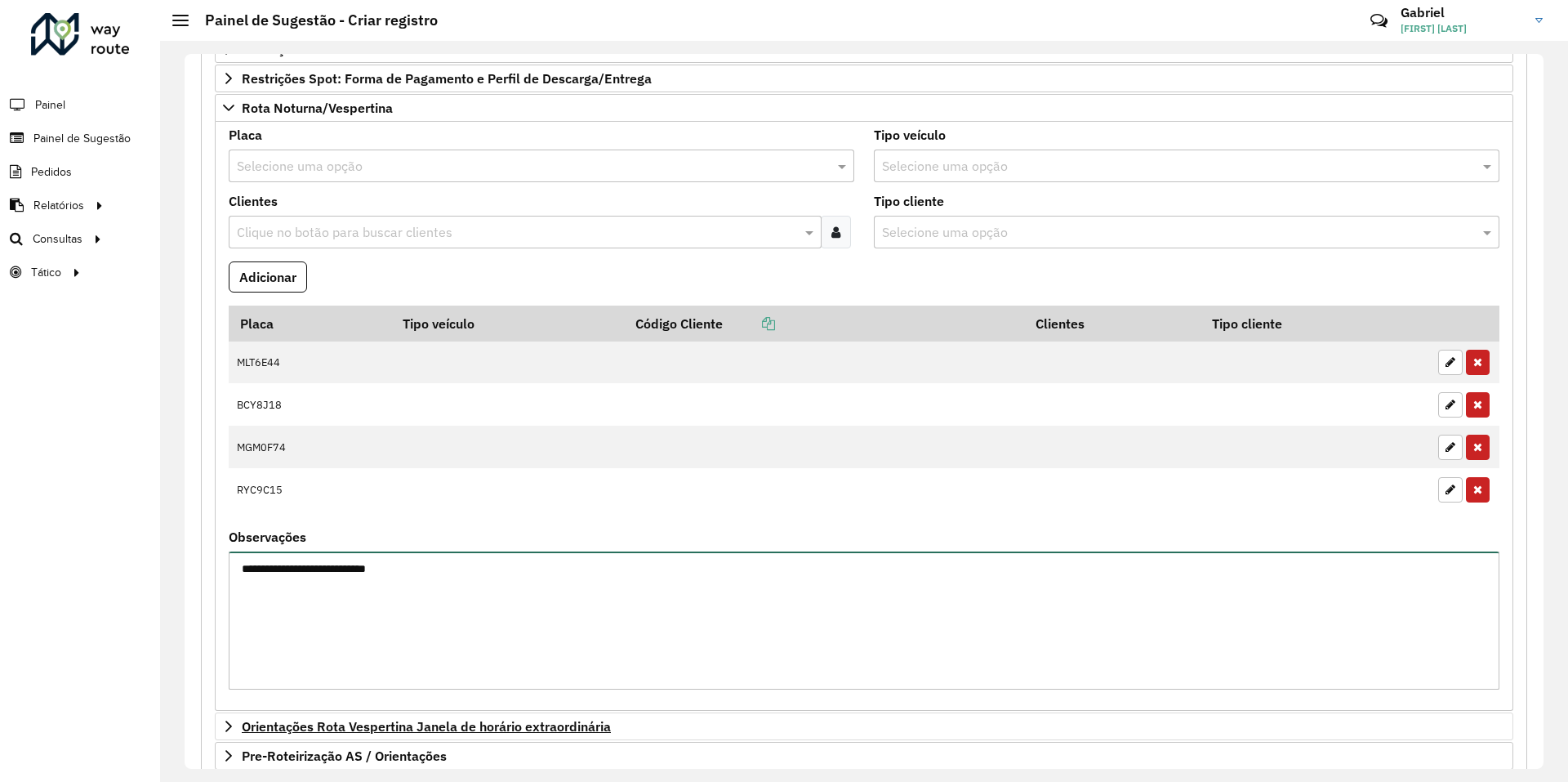 scroll, scrollTop: 622, scrollLeft: 0, axis: vertical 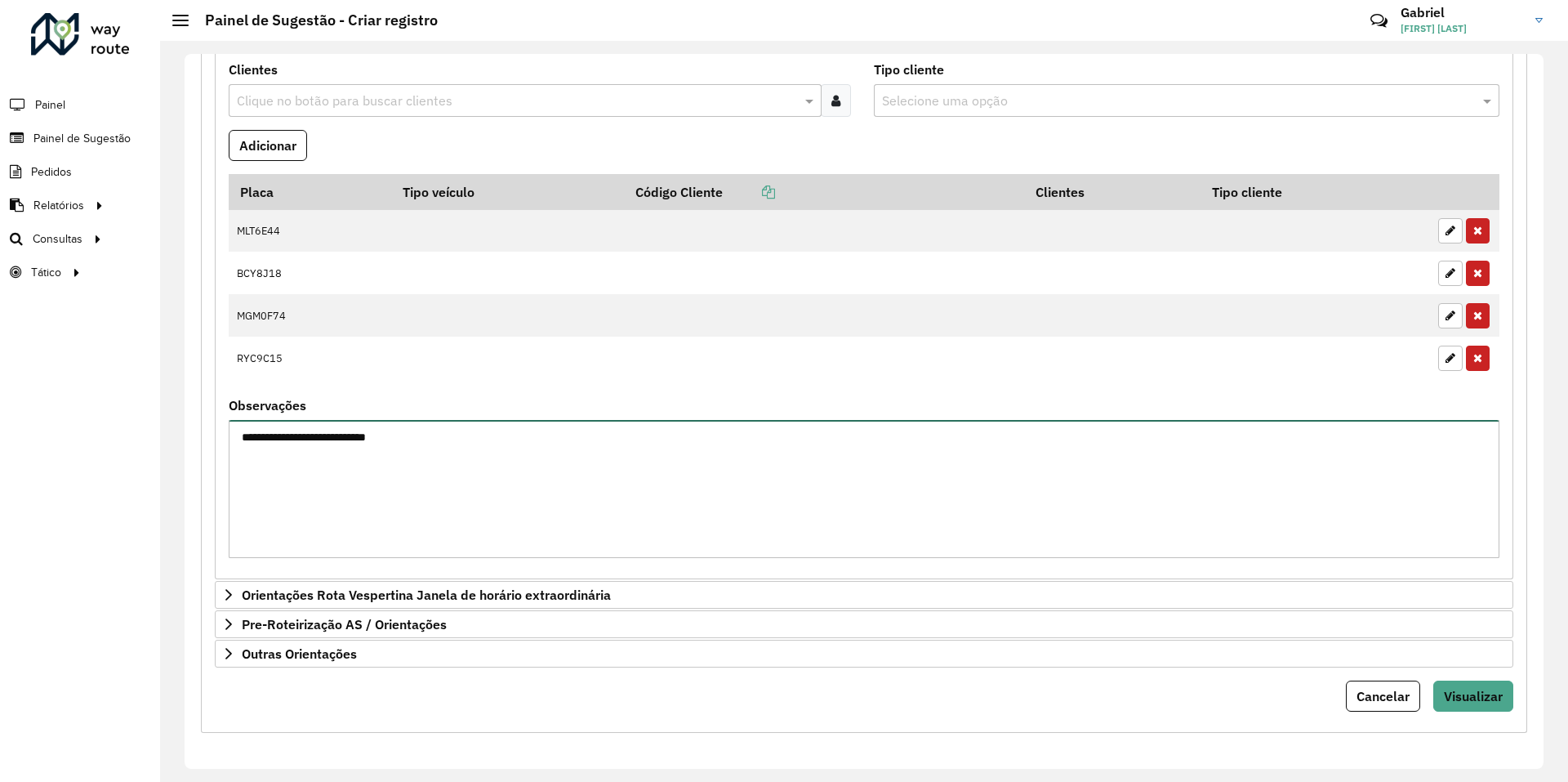 type on "**********" 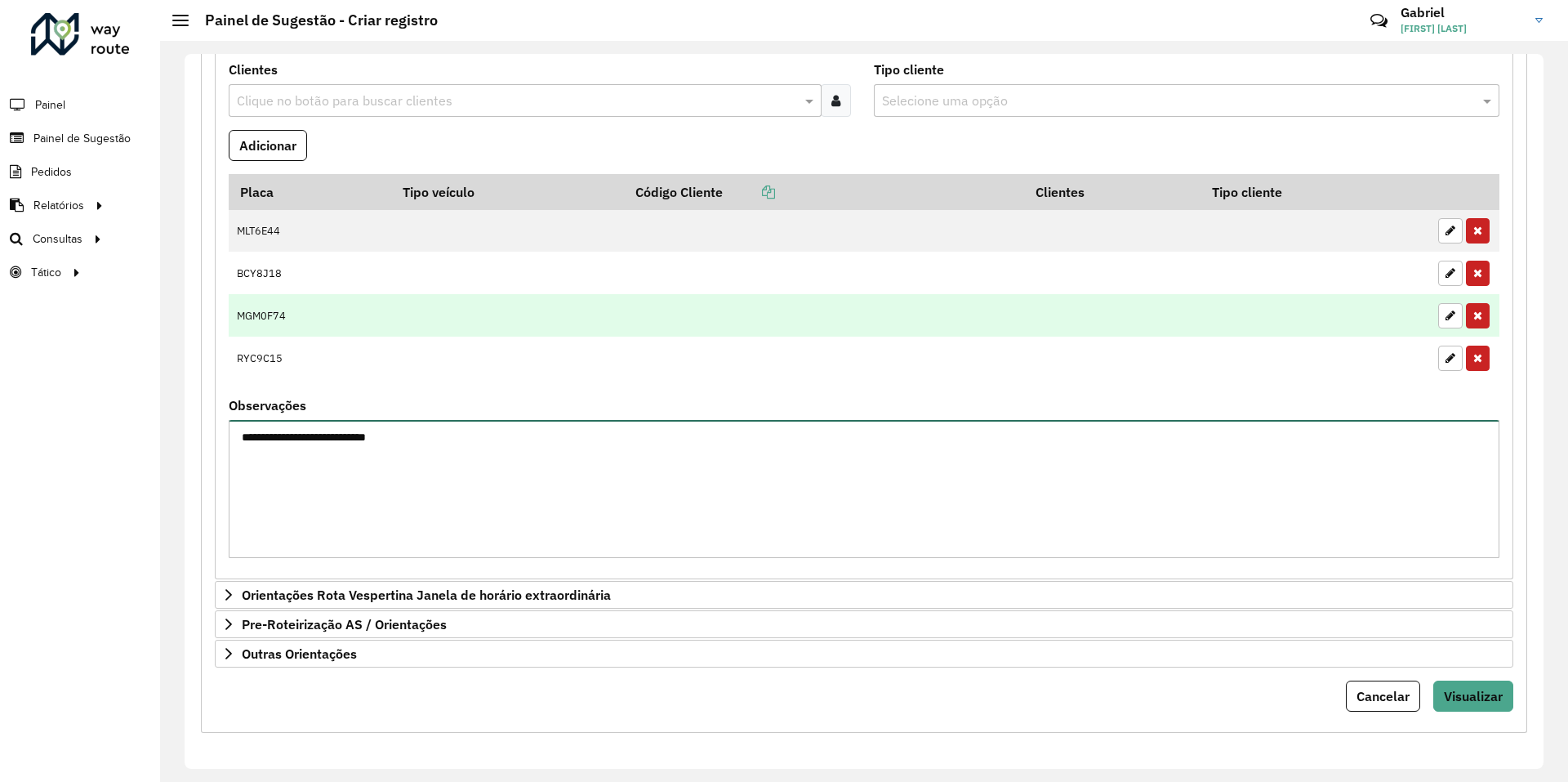 scroll, scrollTop: 377, scrollLeft: 0, axis: vertical 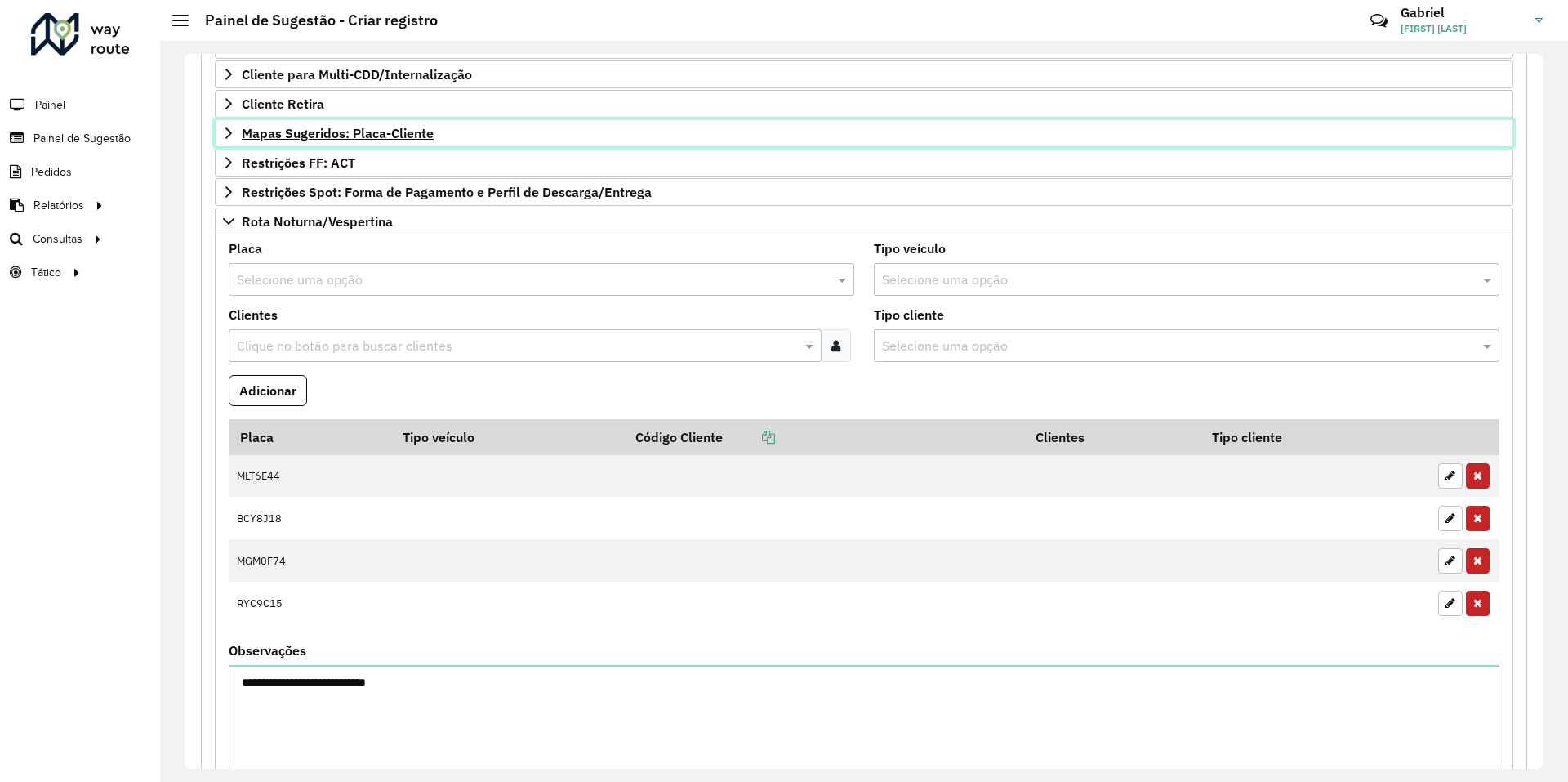 click on "Mapas Sugeridos: Placa-Cliente" at bounding box center (337, 133) 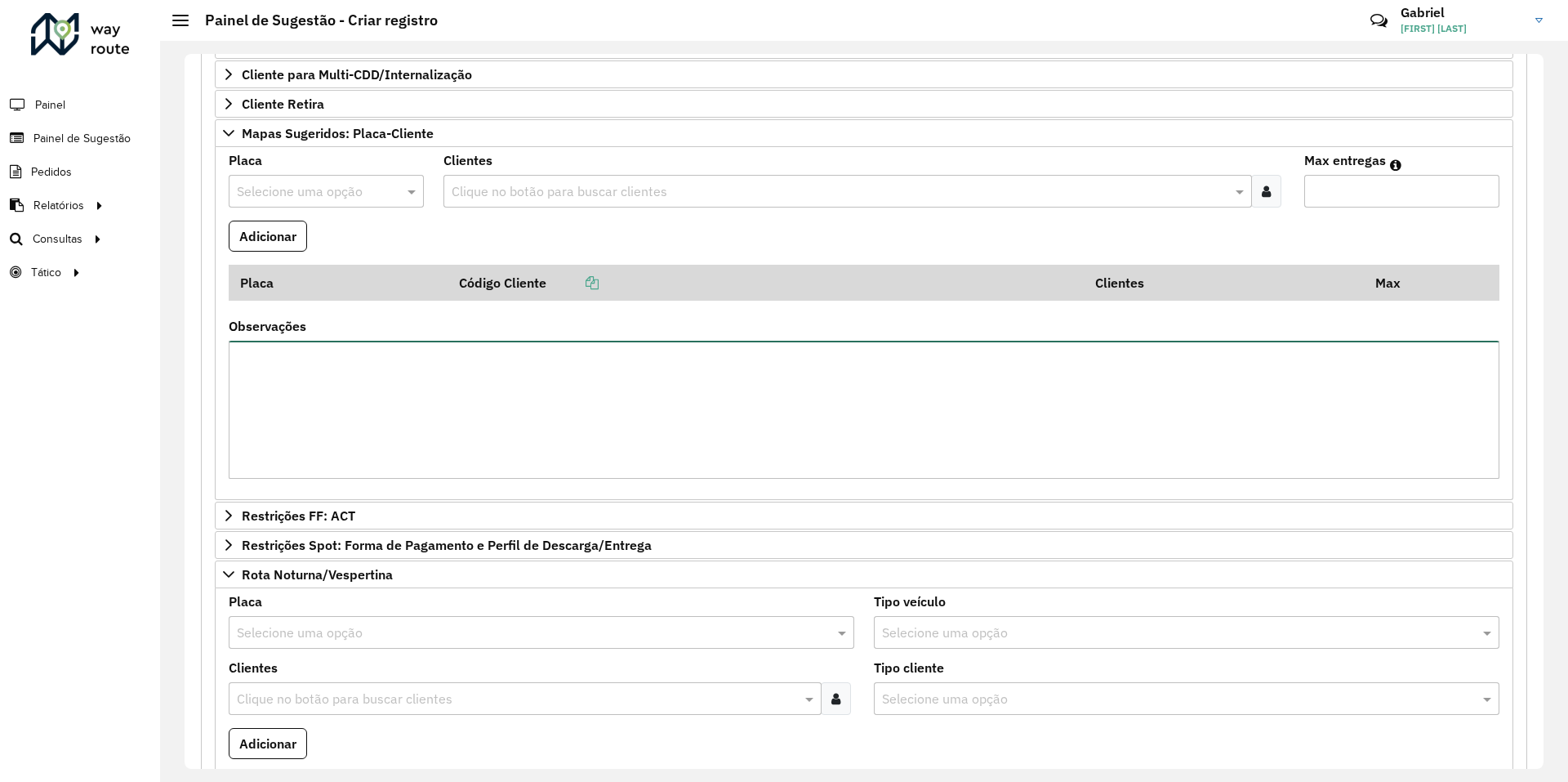 click on "Observações" at bounding box center (864, 409) 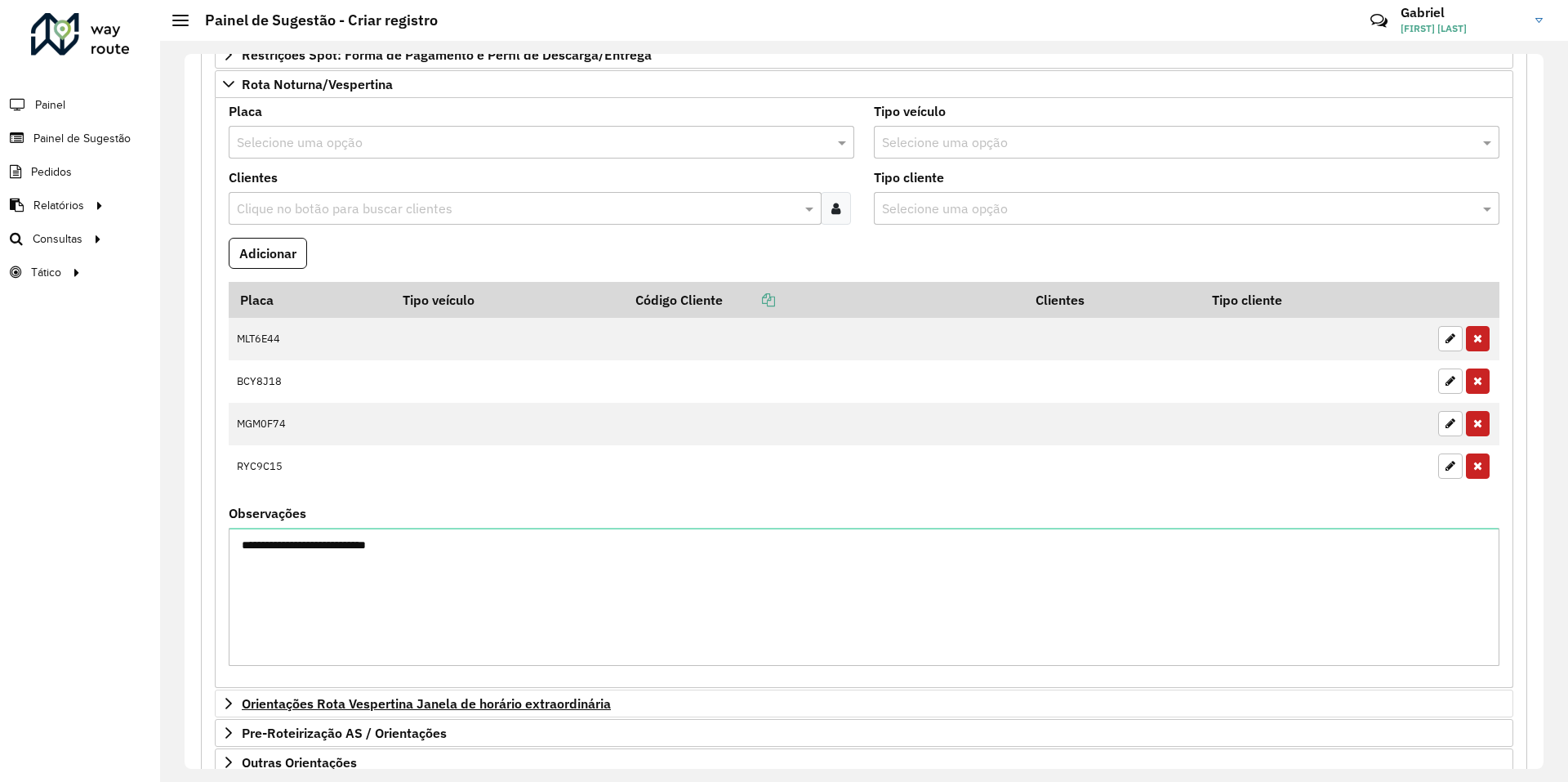 scroll, scrollTop: 976, scrollLeft: 0, axis: vertical 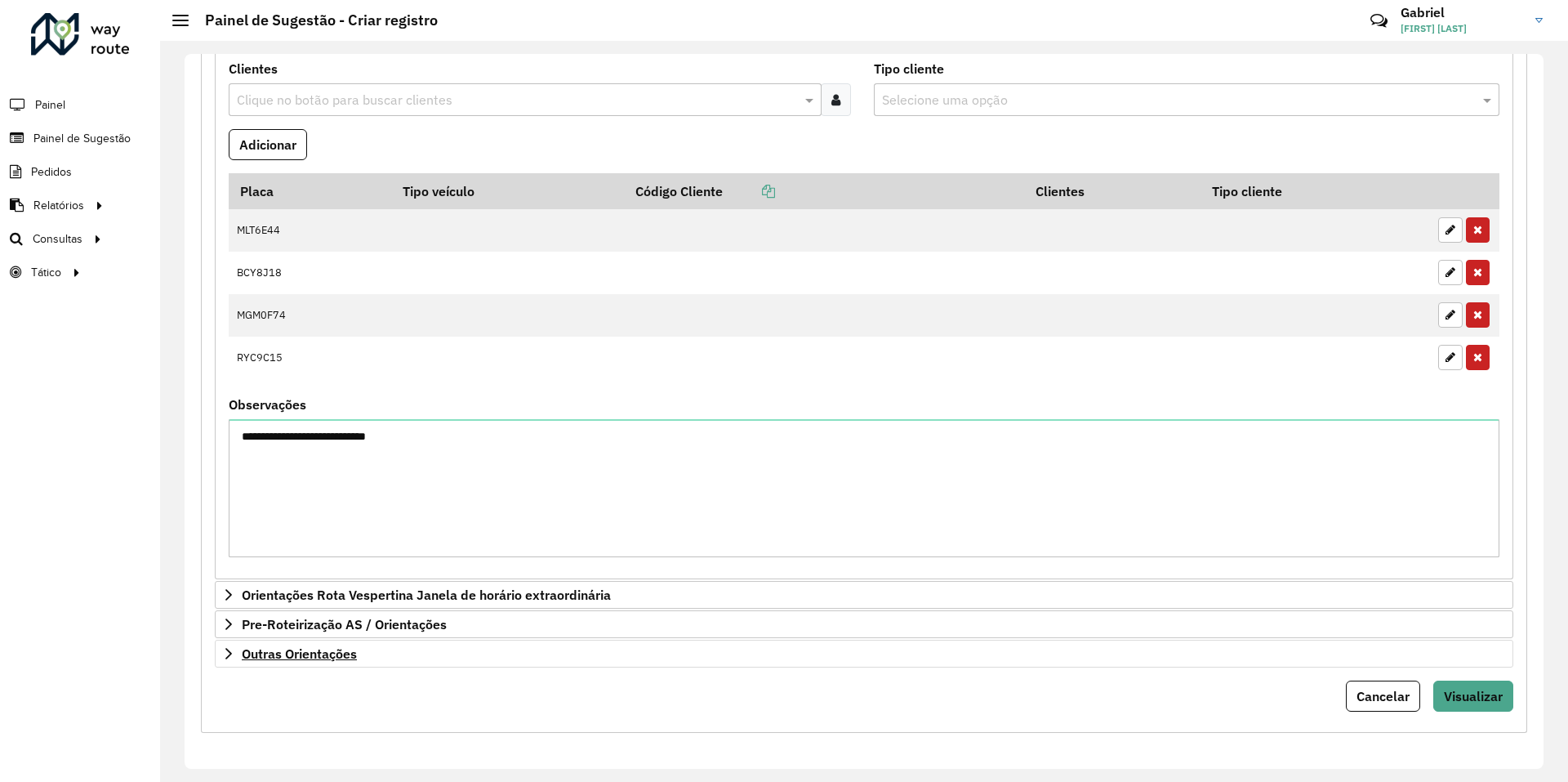 type on "**********" 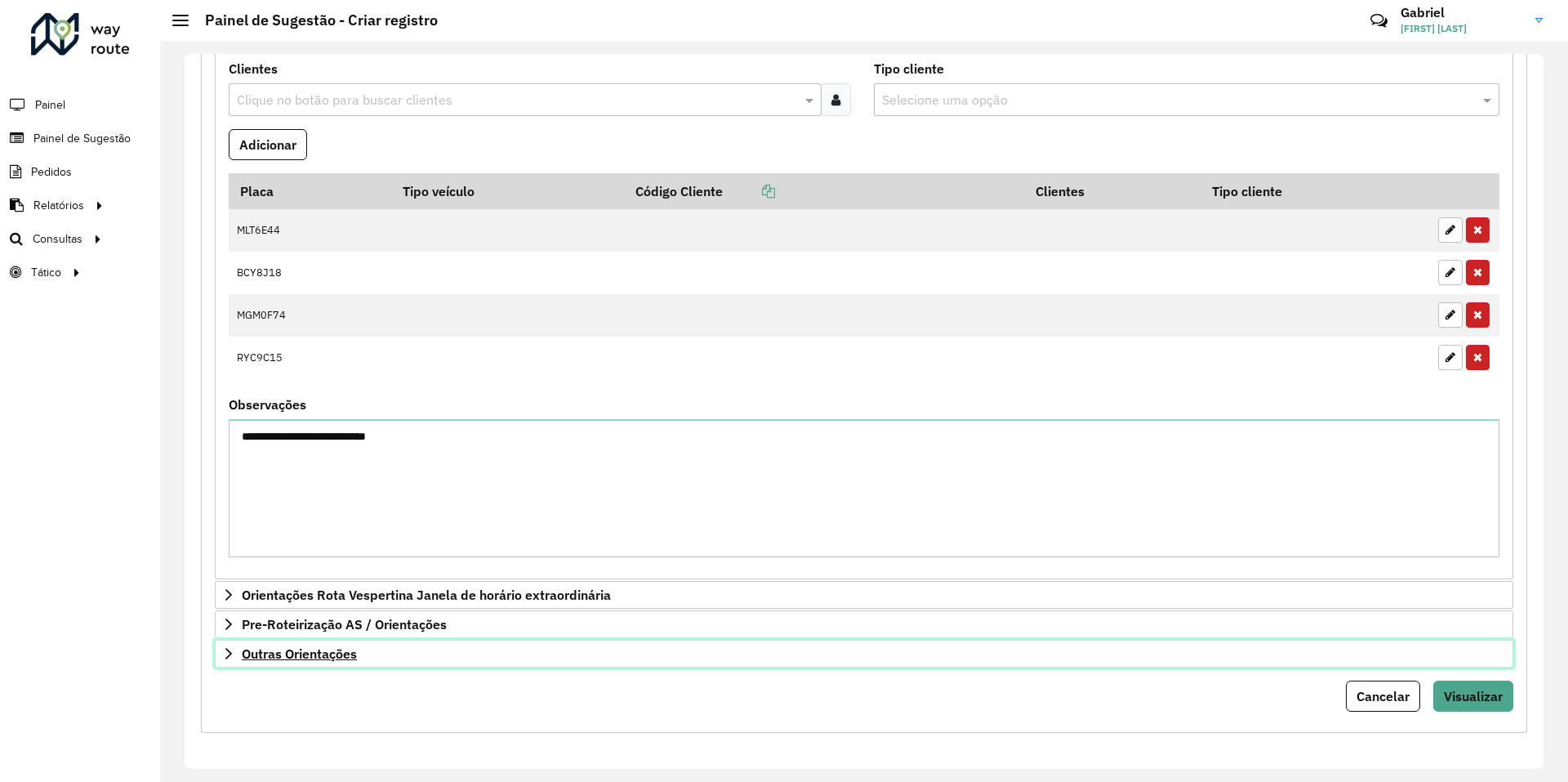 click on "Outras Orientações" at bounding box center (299, 654) 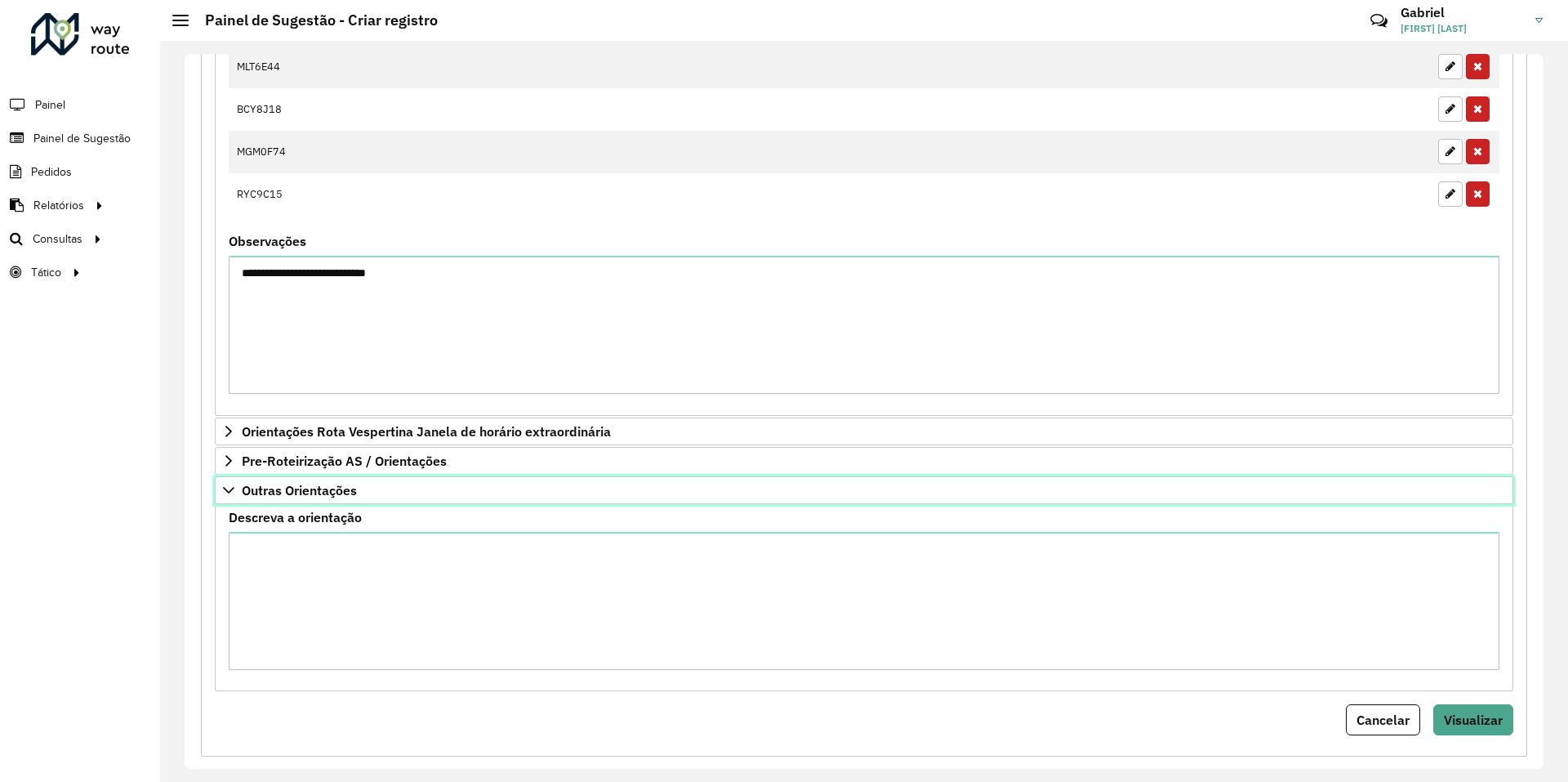 scroll, scrollTop: 1163, scrollLeft: 0, axis: vertical 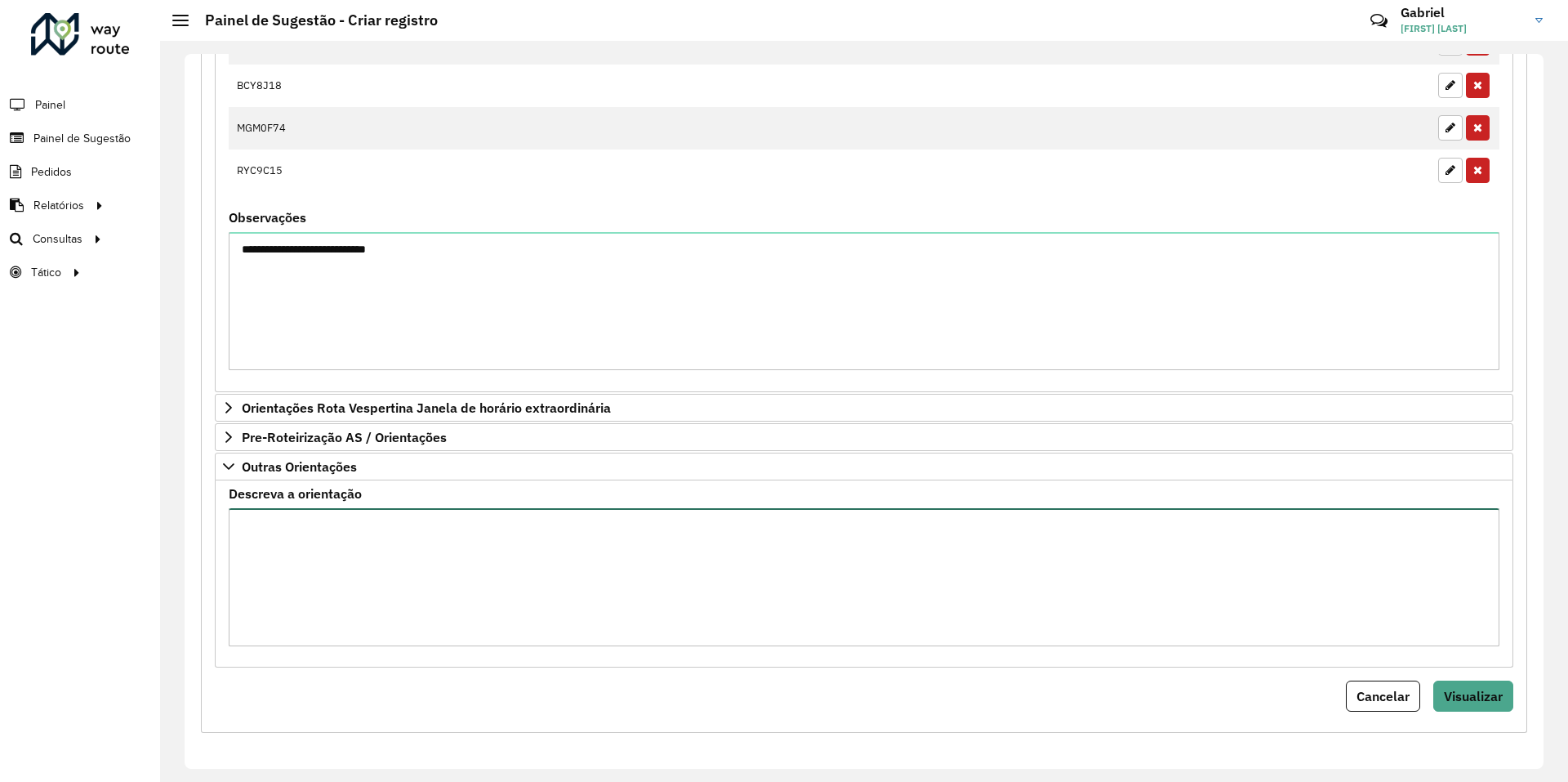click on "Descreva a orientação" at bounding box center (864, 577) 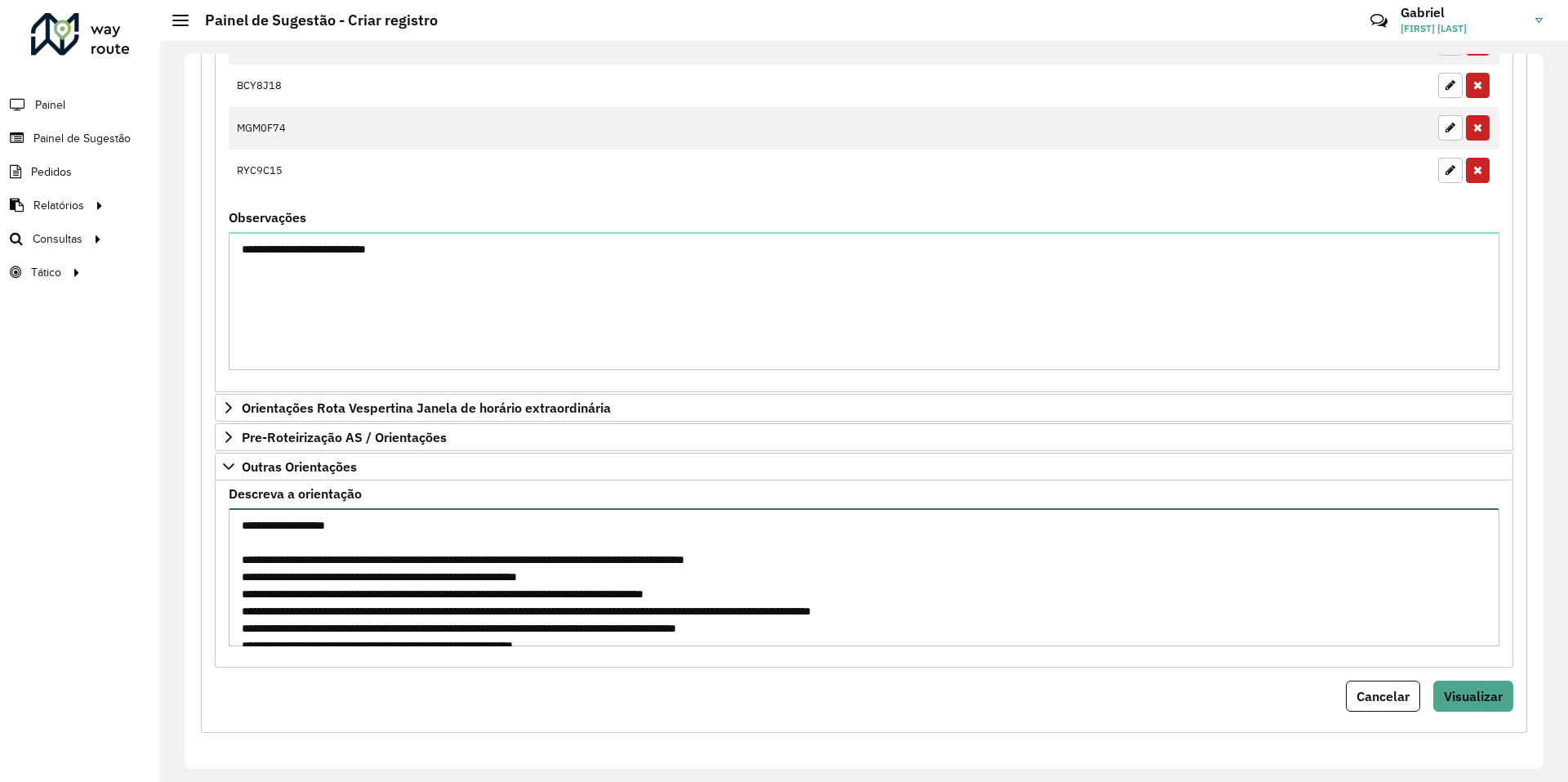 scroll, scrollTop: 247, scrollLeft: 0, axis: vertical 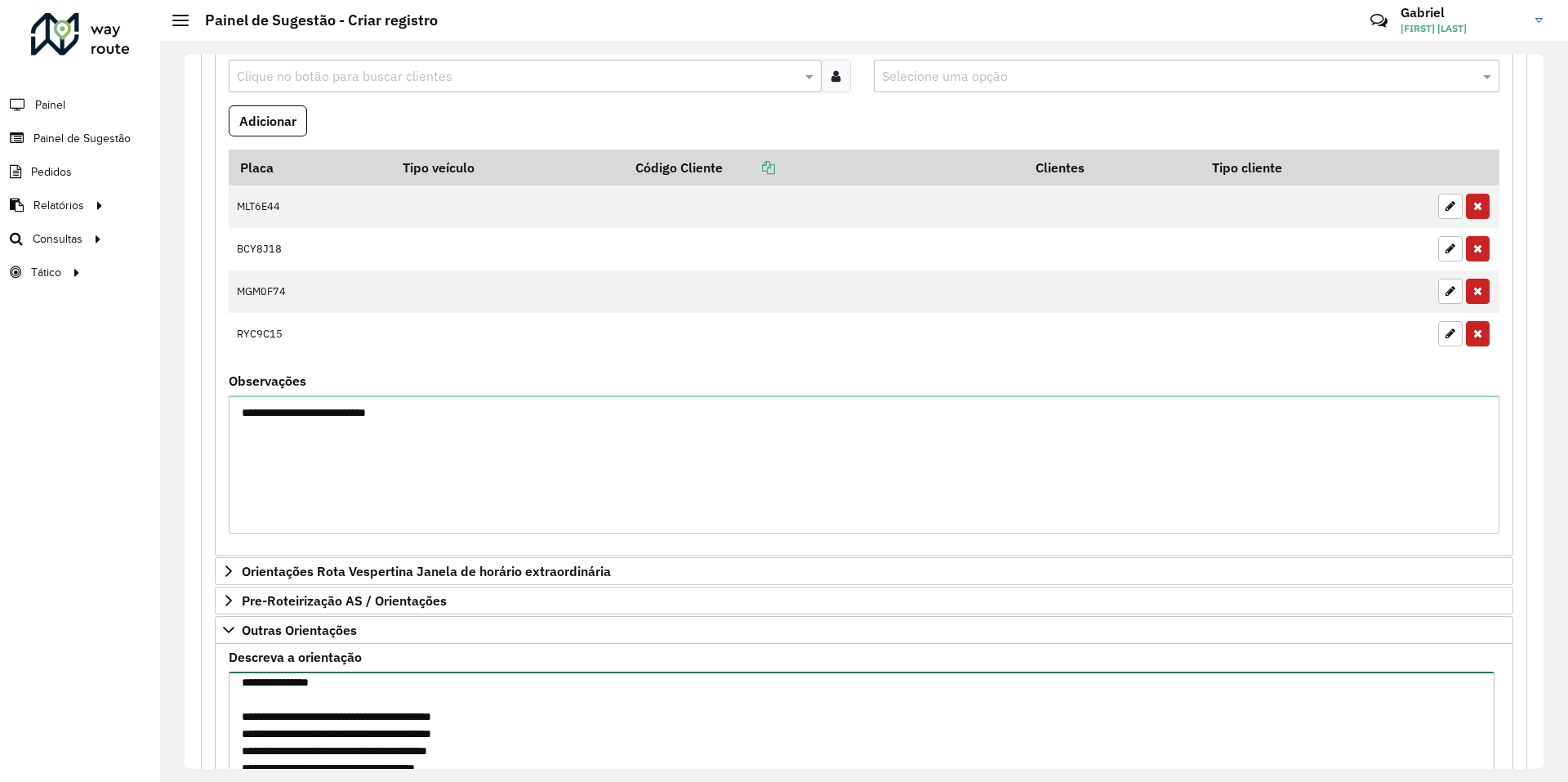 type on "**********" 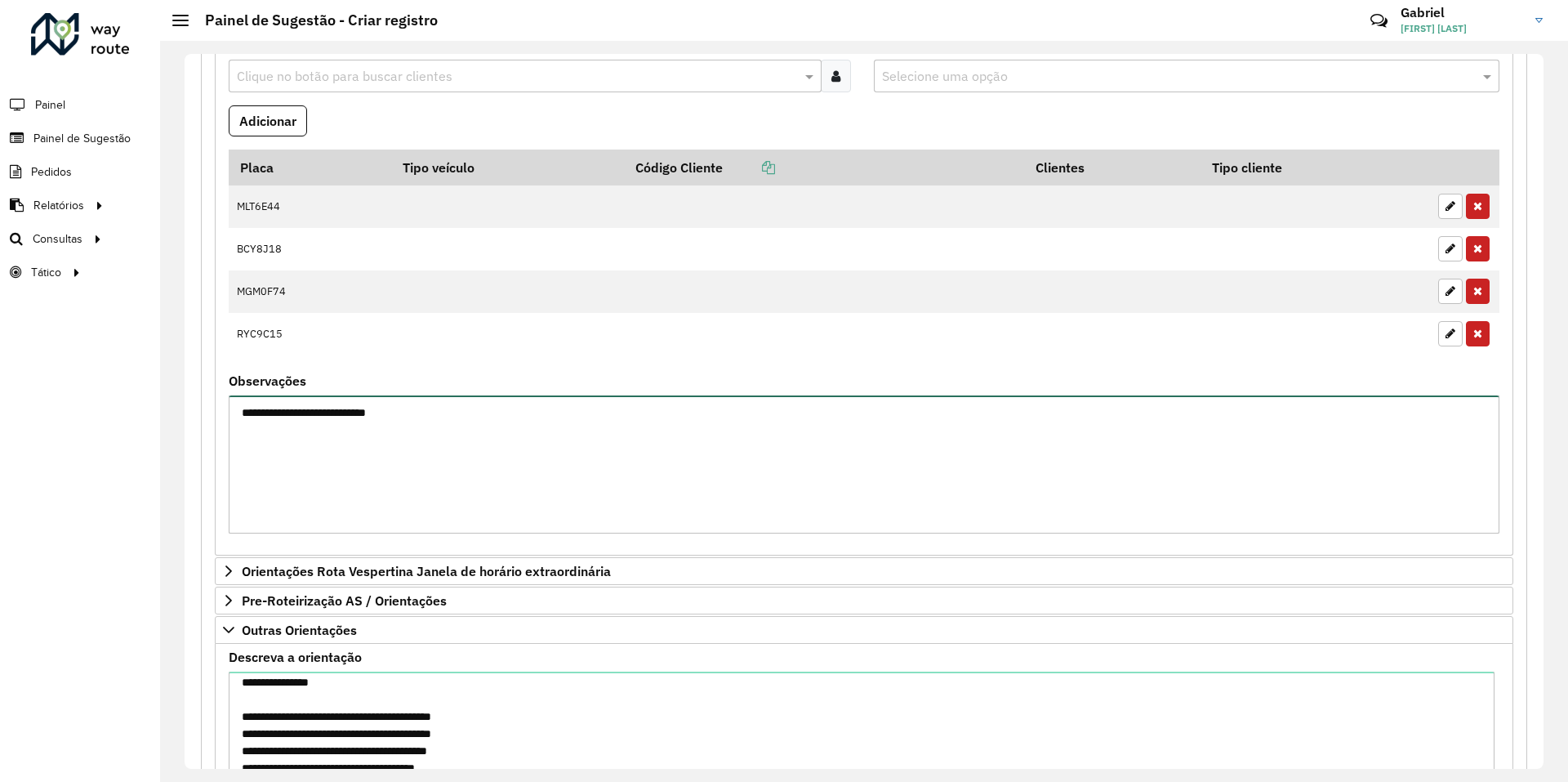 click on "**********" at bounding box center [864, 464] 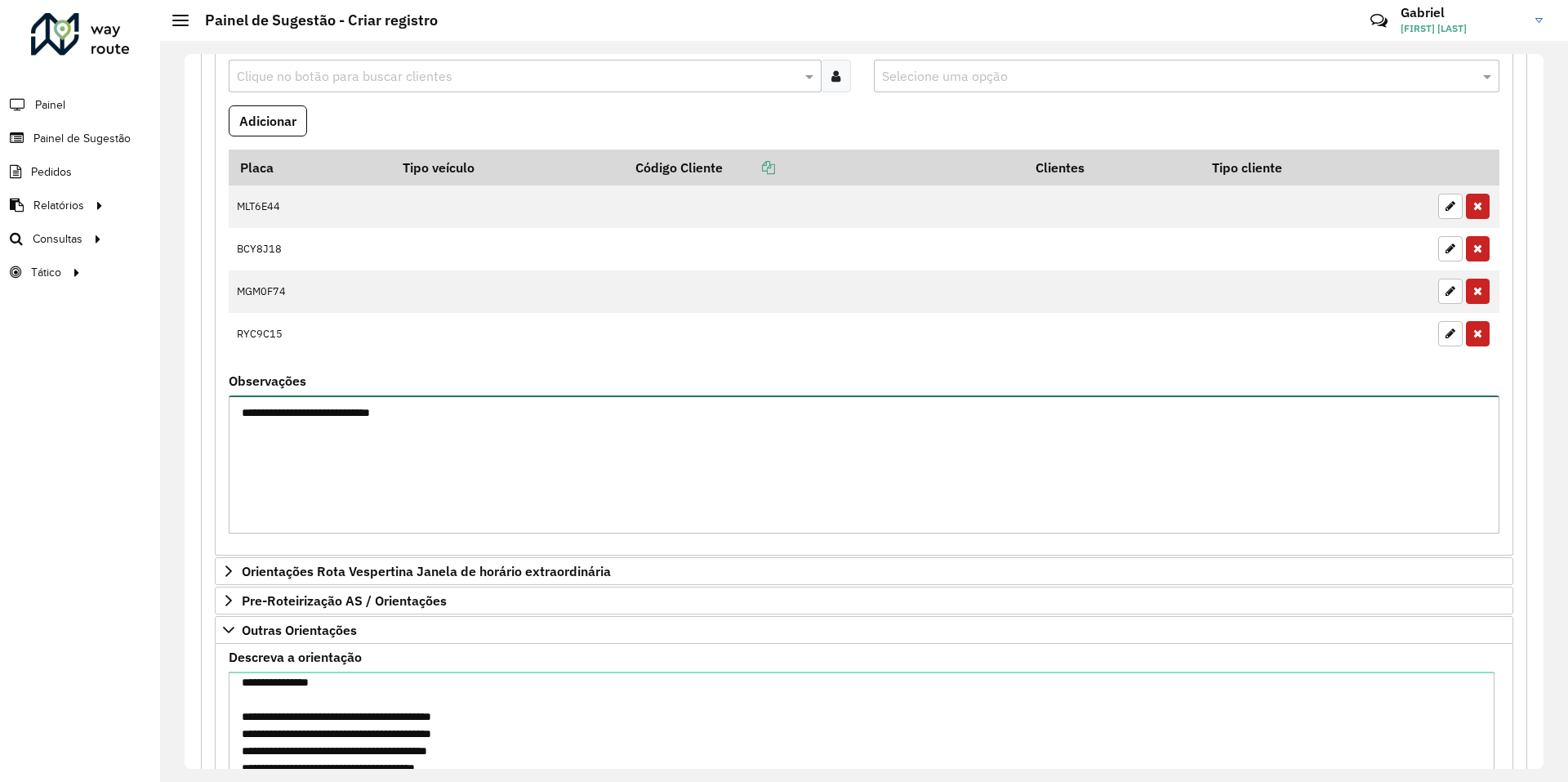 click on "**********" at bounding box center [864, 464] 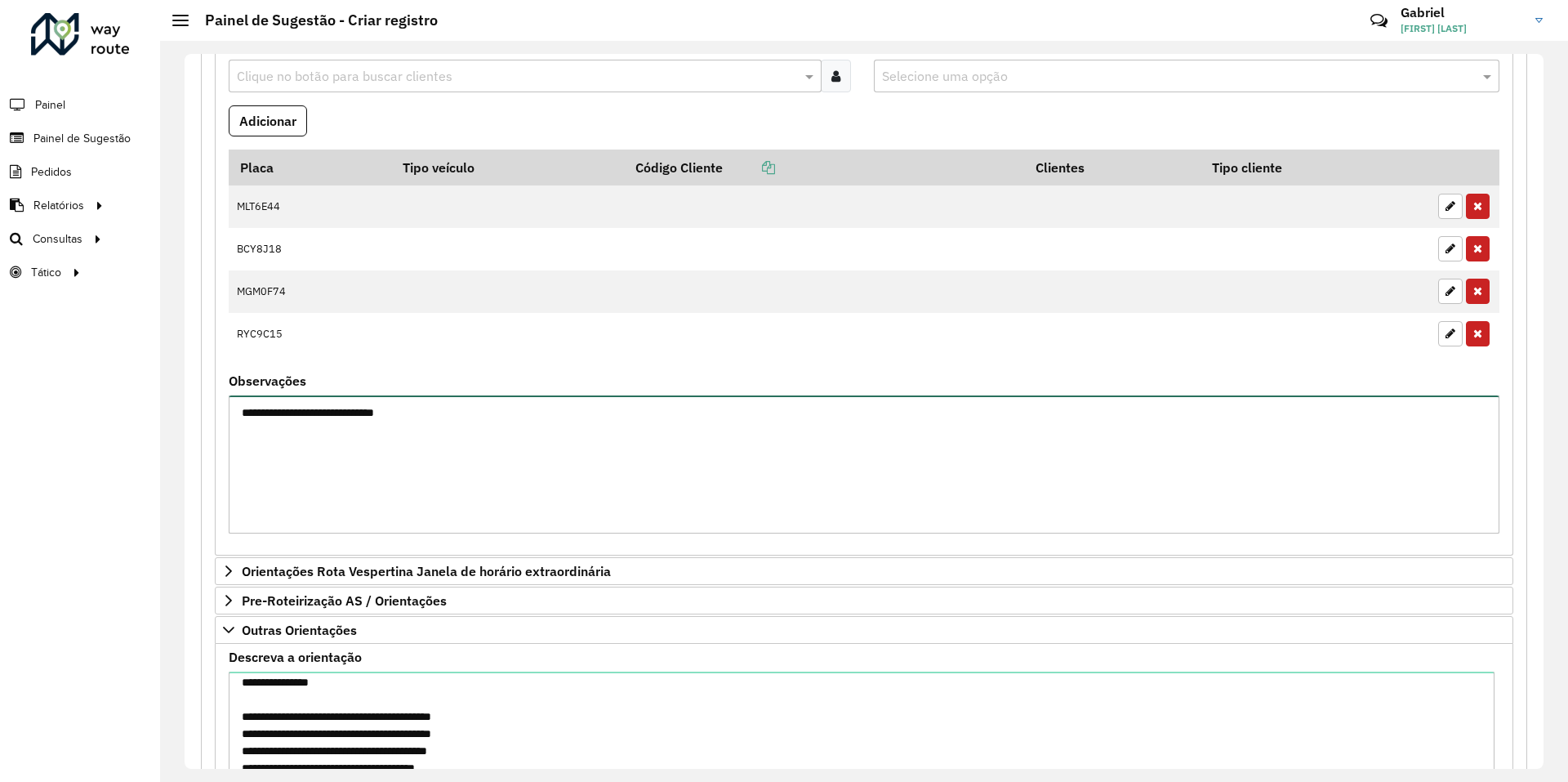 drag, startPoint x: 458, startPoint y: 413, endPoint x: 448, endPoint y: 407, distance: 11.661904 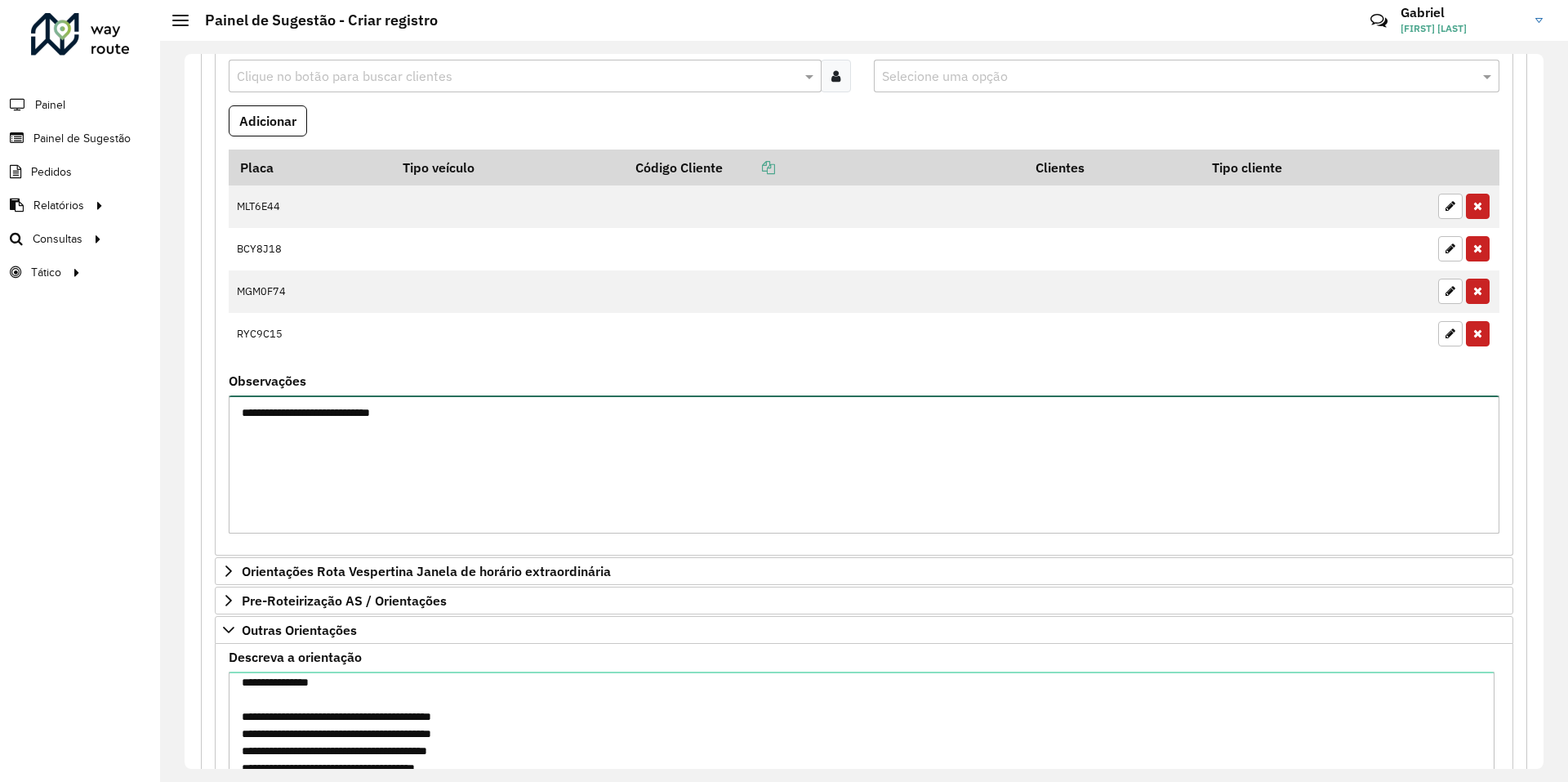 drag, startPoint x: 332, startPoint y: 408, endPoint x: 381, endPoint y: 421, distance: 50.69517 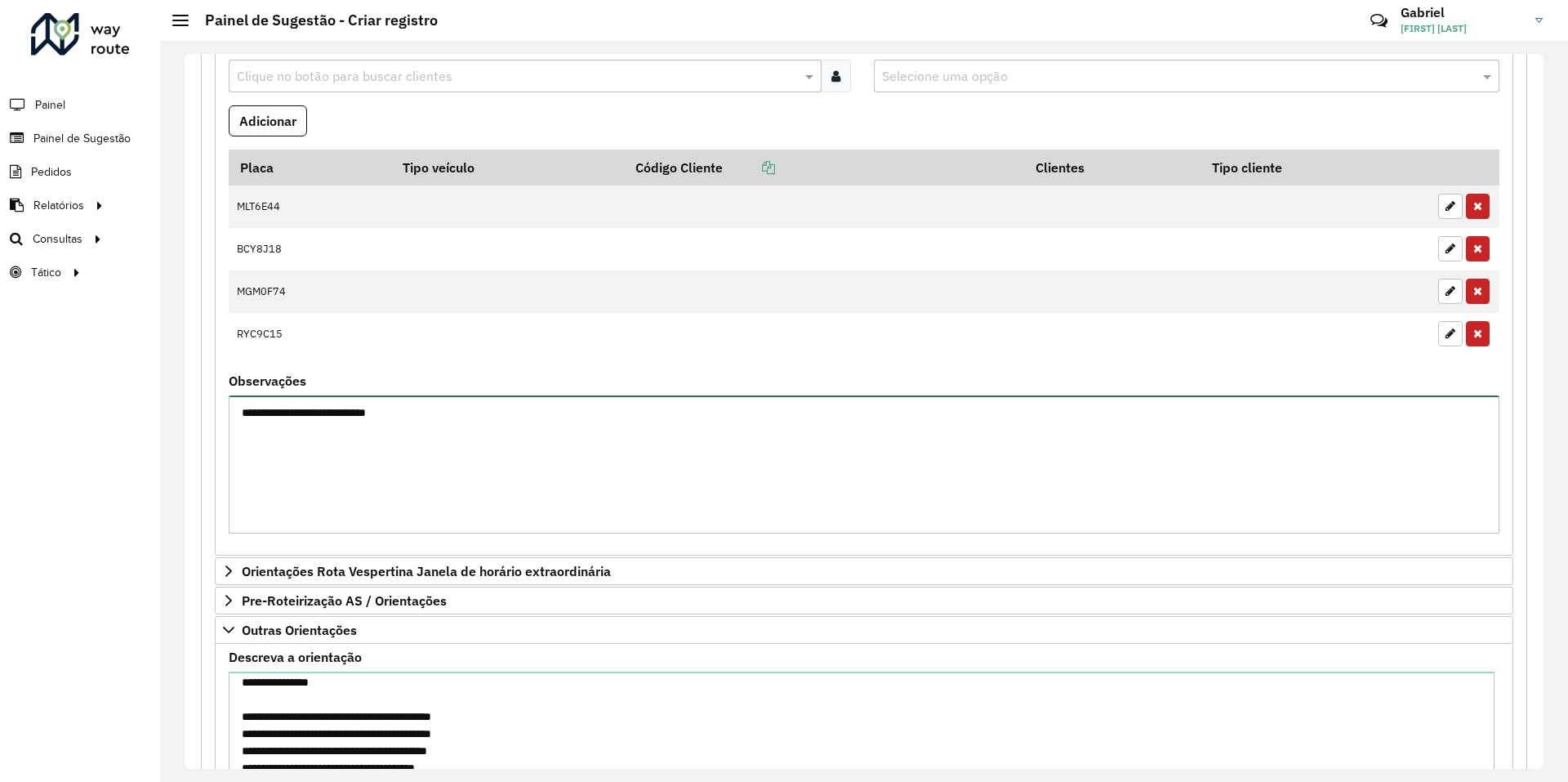click on "**********" at bounding box center [864, 464] 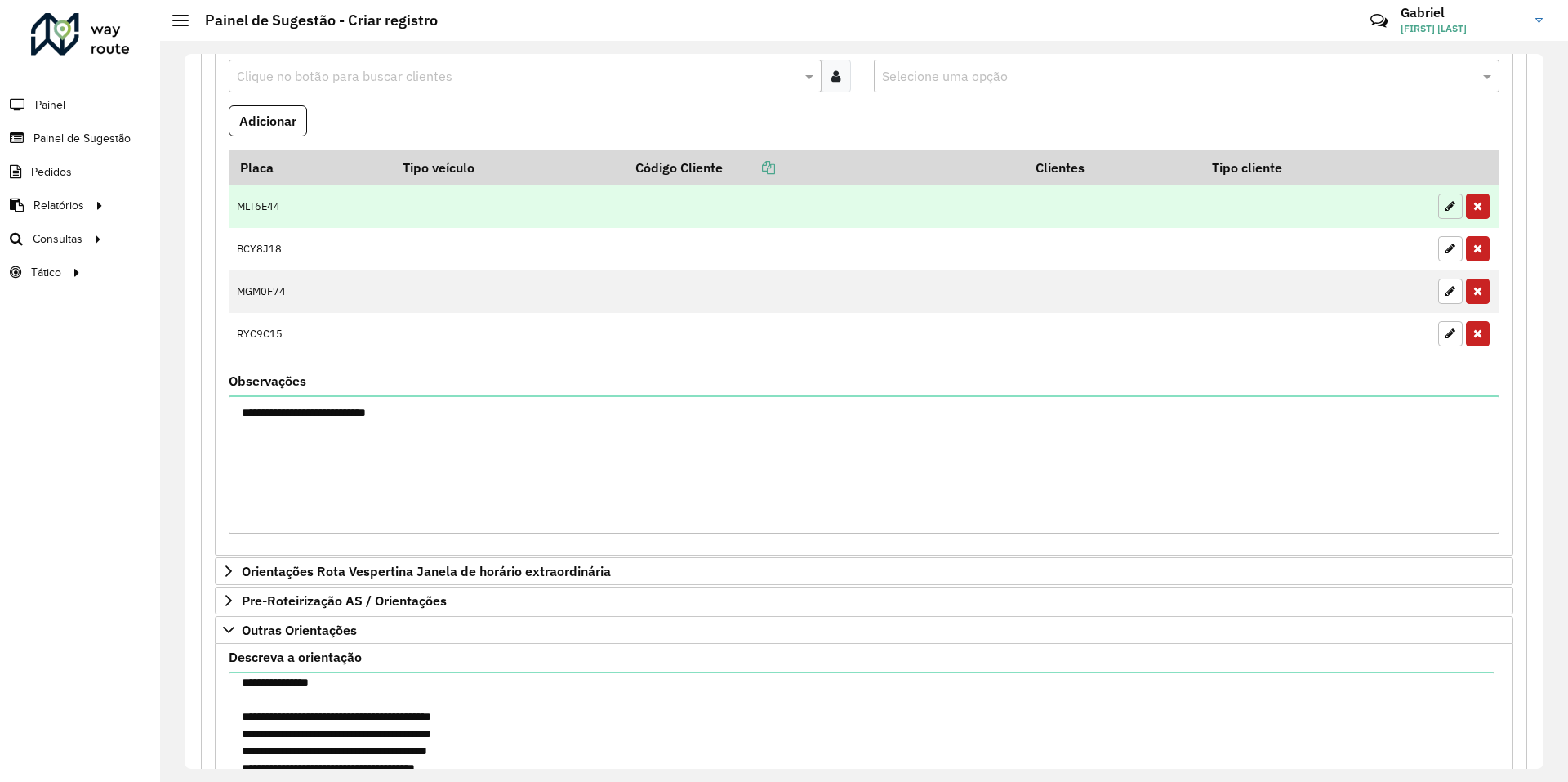 click at bounding box center (1450, 206) 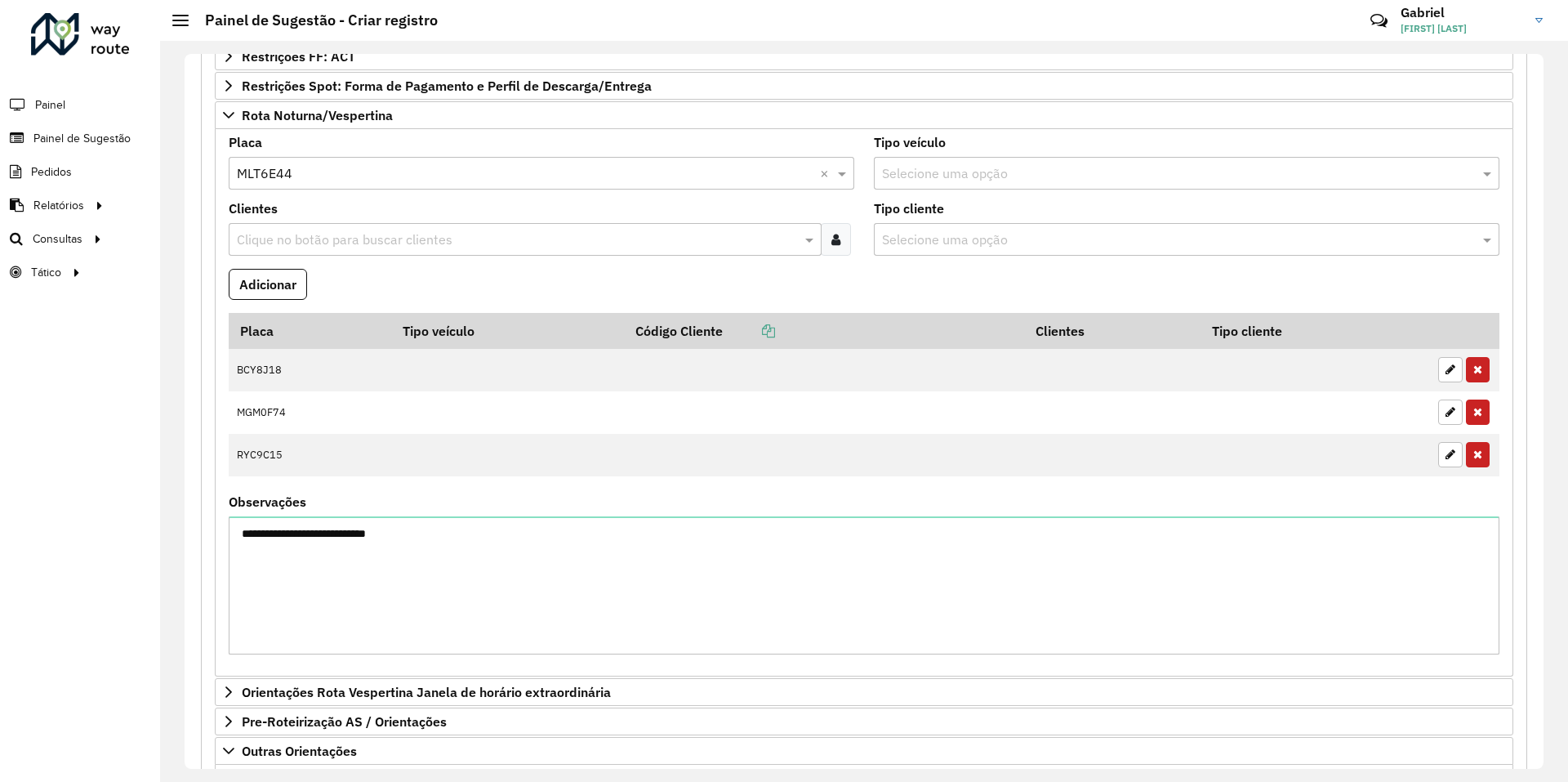 scroll, scrollTop: 754, scrollLeft: 0, axis: vertical 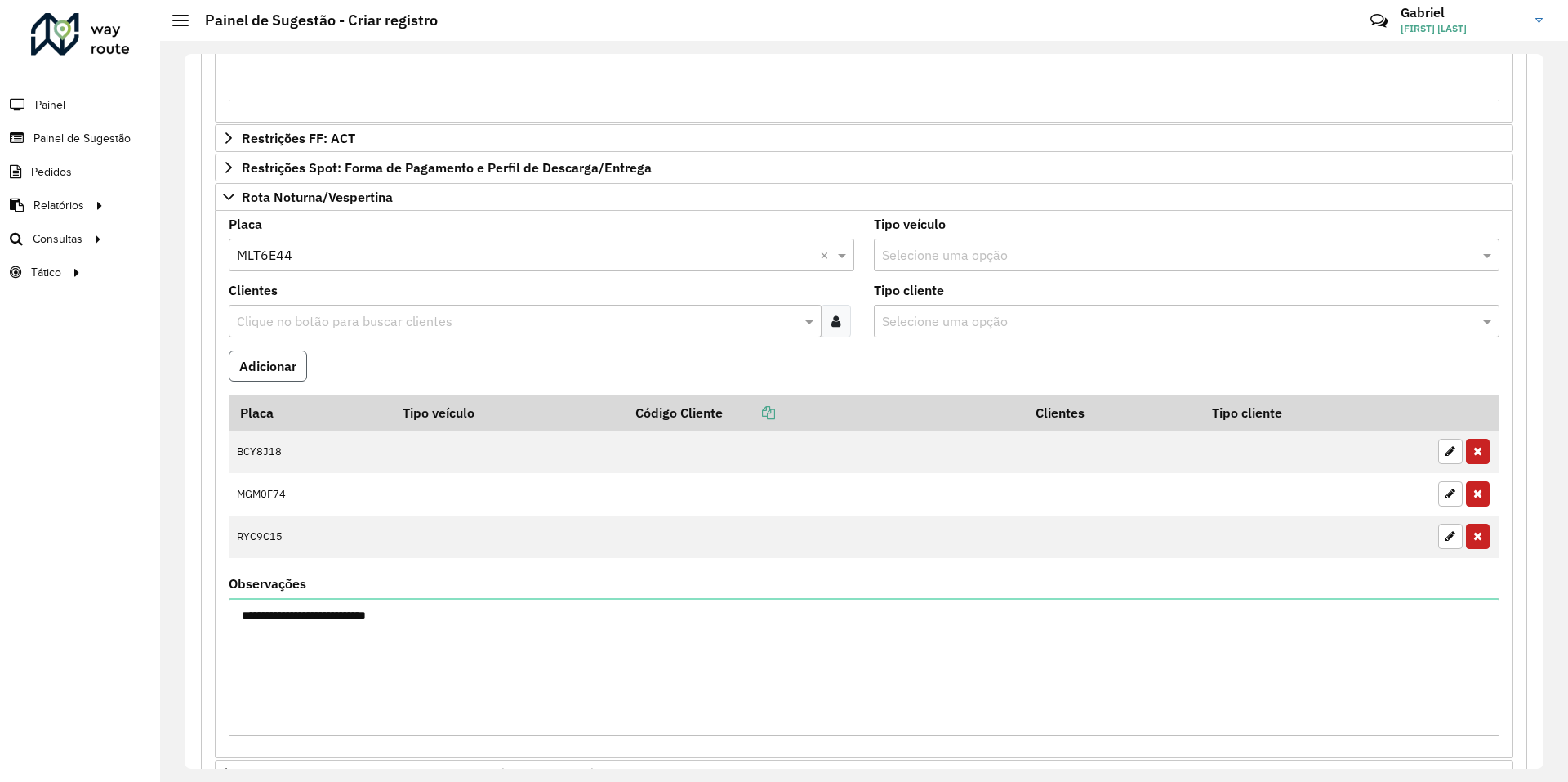 click on "Adicionar" at bounding box center (268, 366) 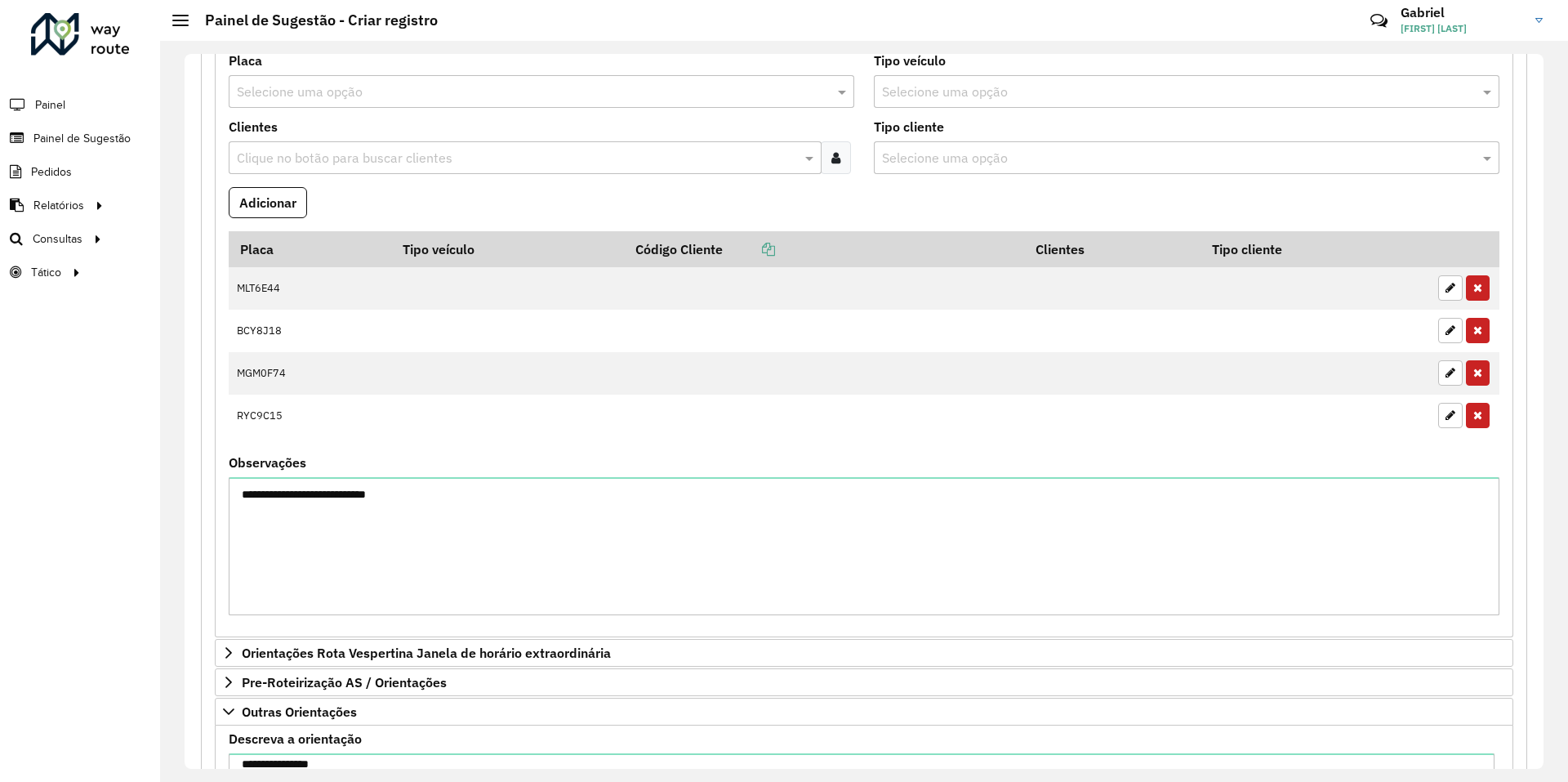 scroll, scrollTop: 999, scrollLeft: 0, axis: vertical 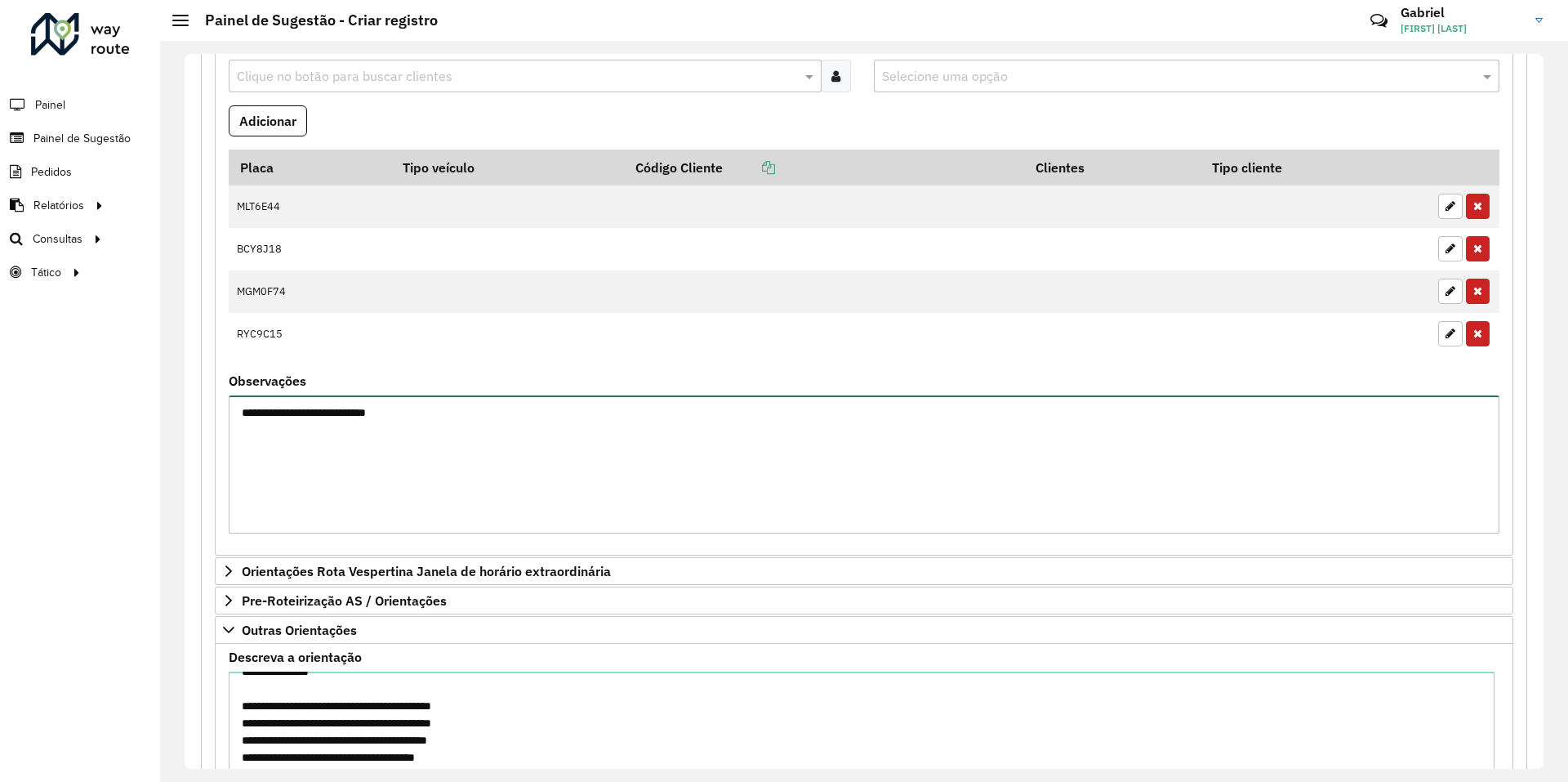click on "**********" at bounding box center (864, 464) 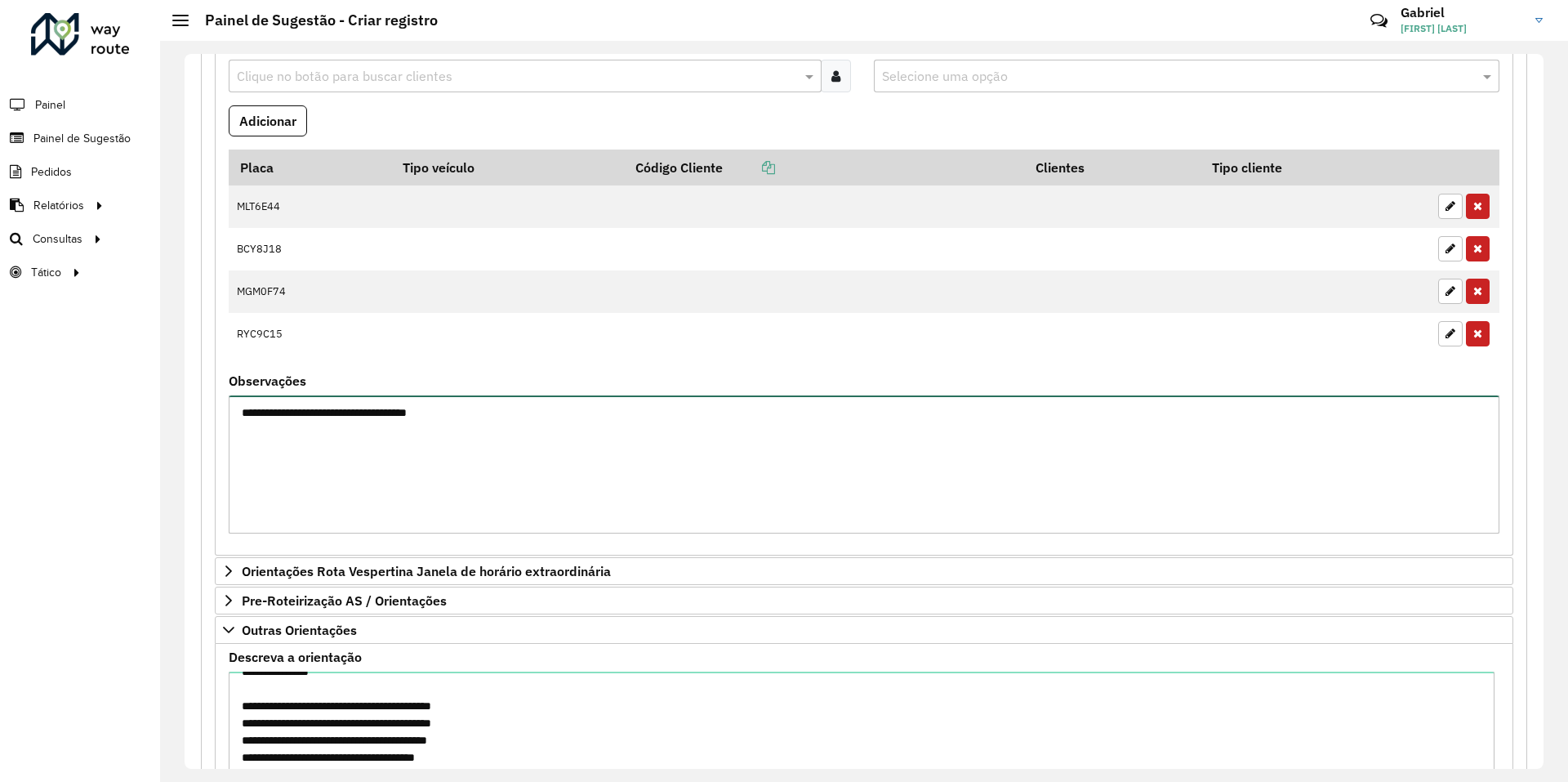 drag, startPoint x: 309, startPoint y: 413, endPoint x: 366, endPoint y: 409, distance: 57.140179 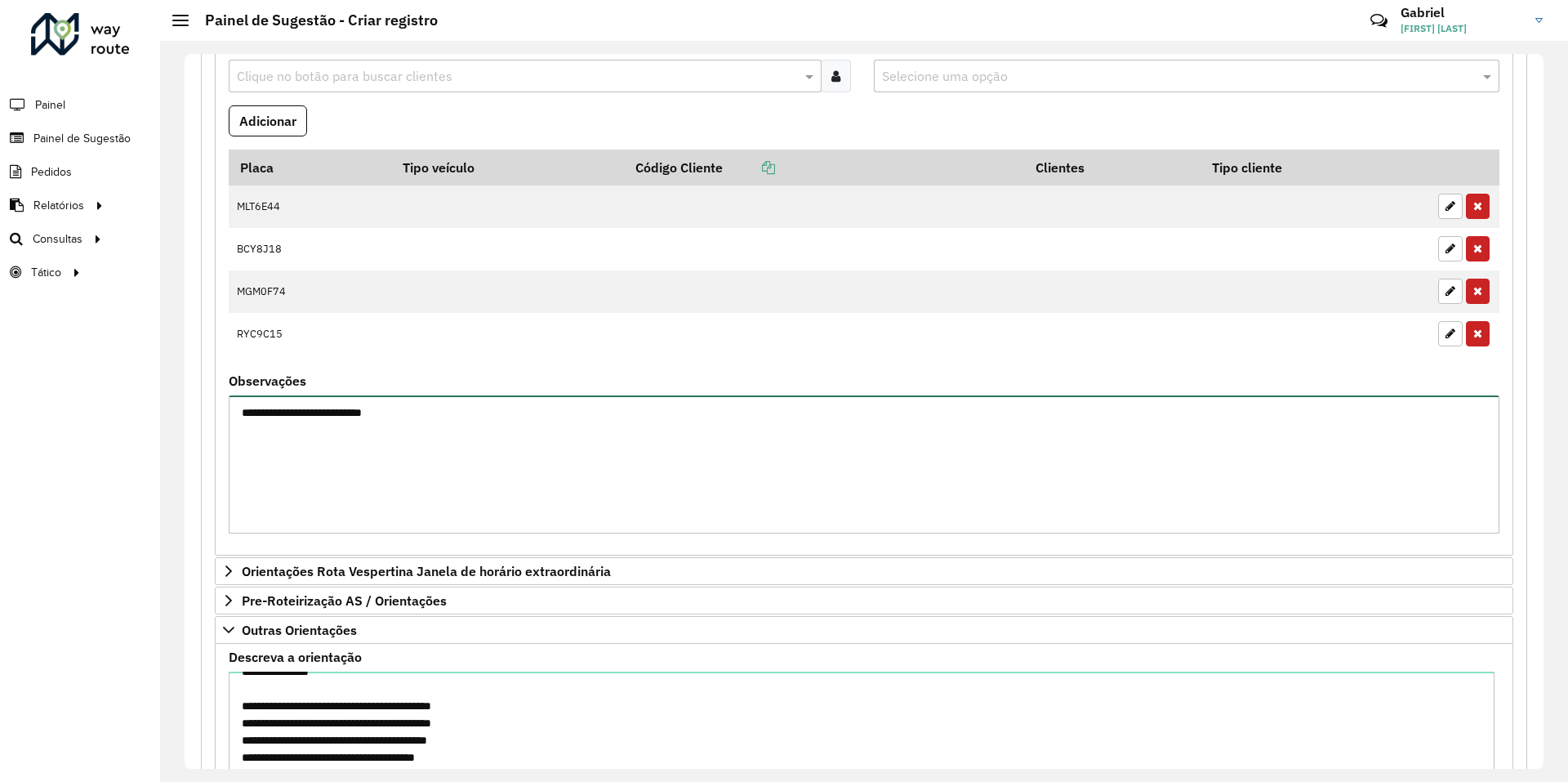 click on "**********" at bounding box center [864, 464] 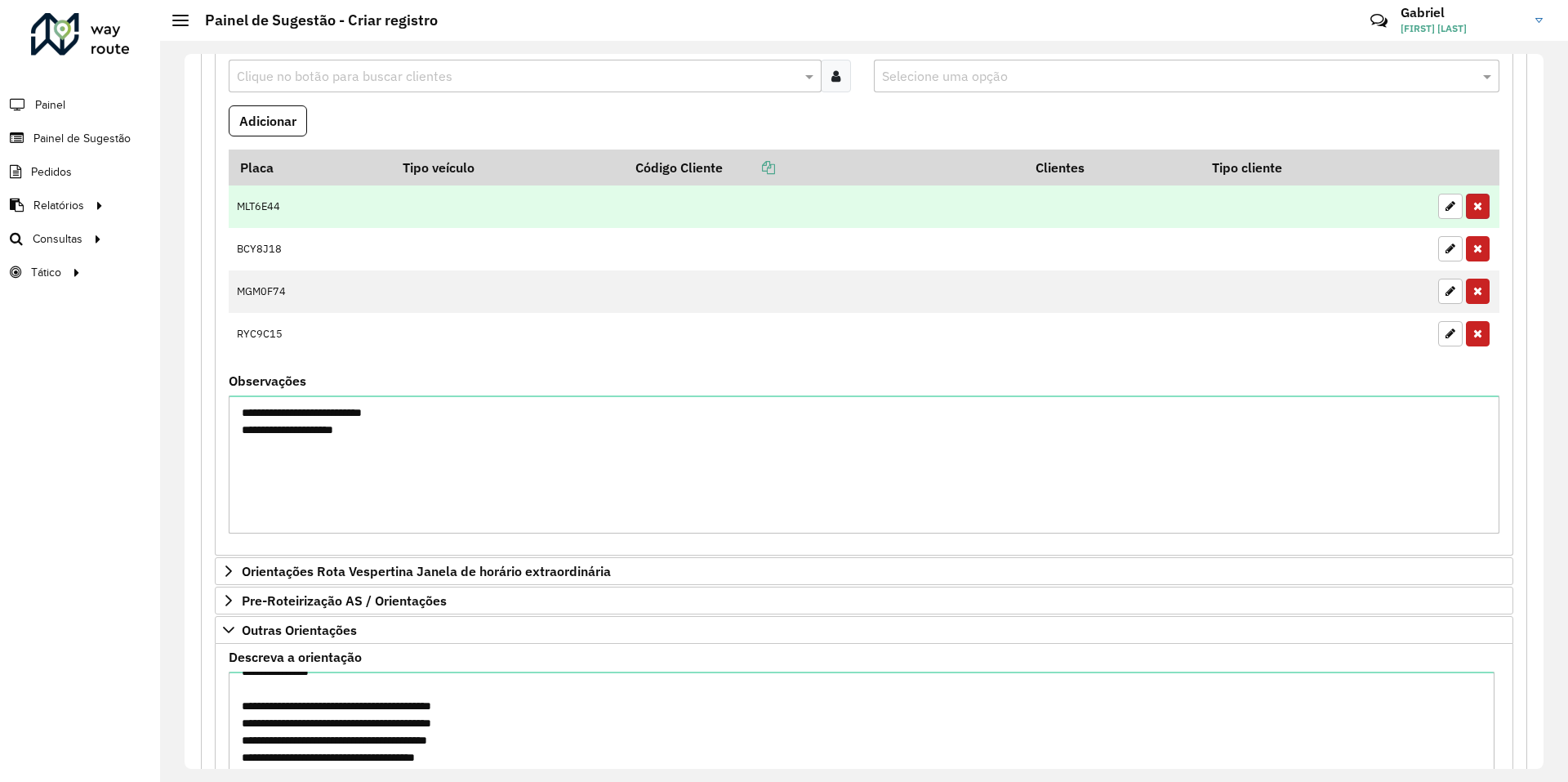 click at bounding box center (1477, 206) 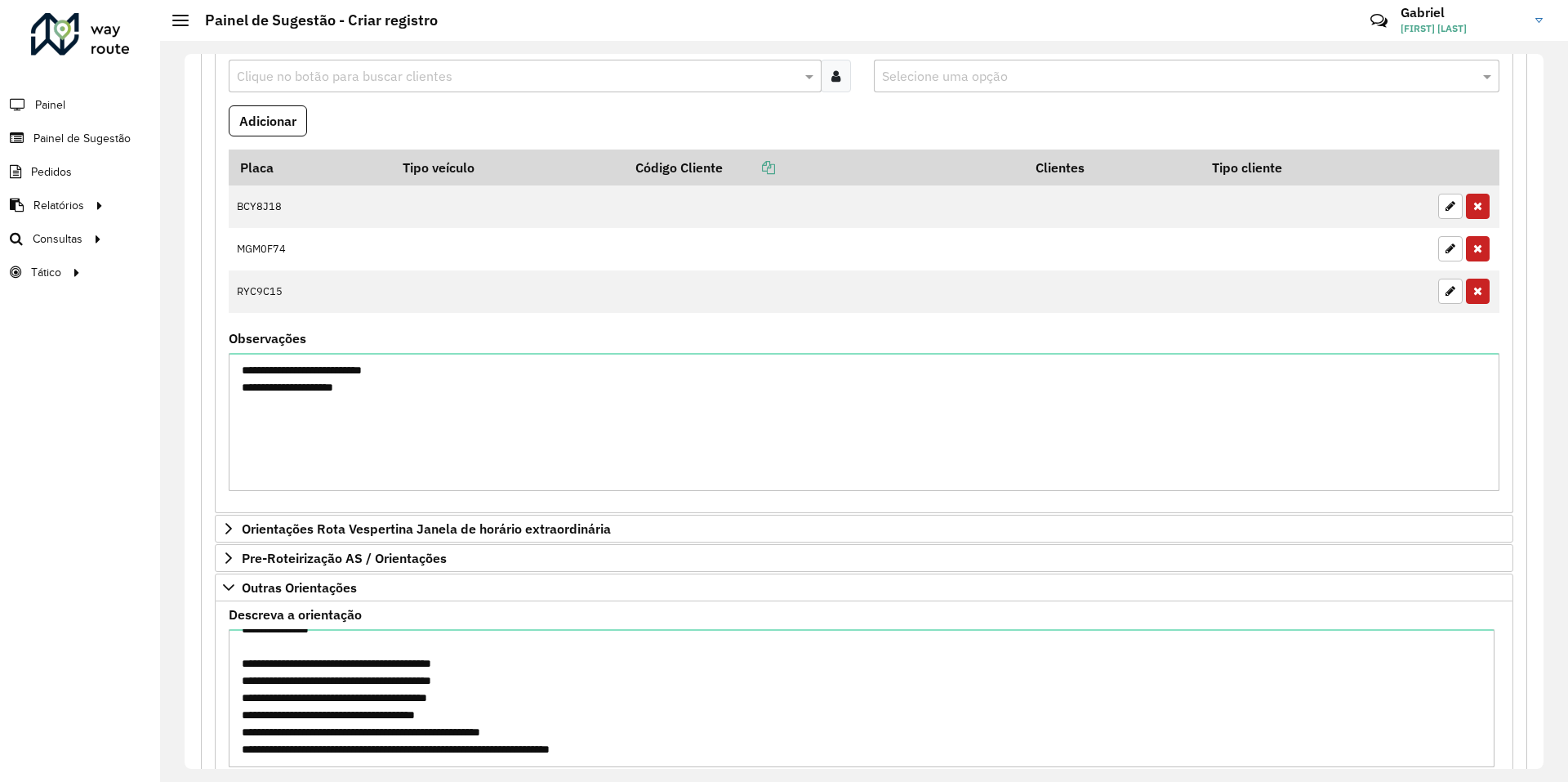 click at bounding box center (1477, 206) 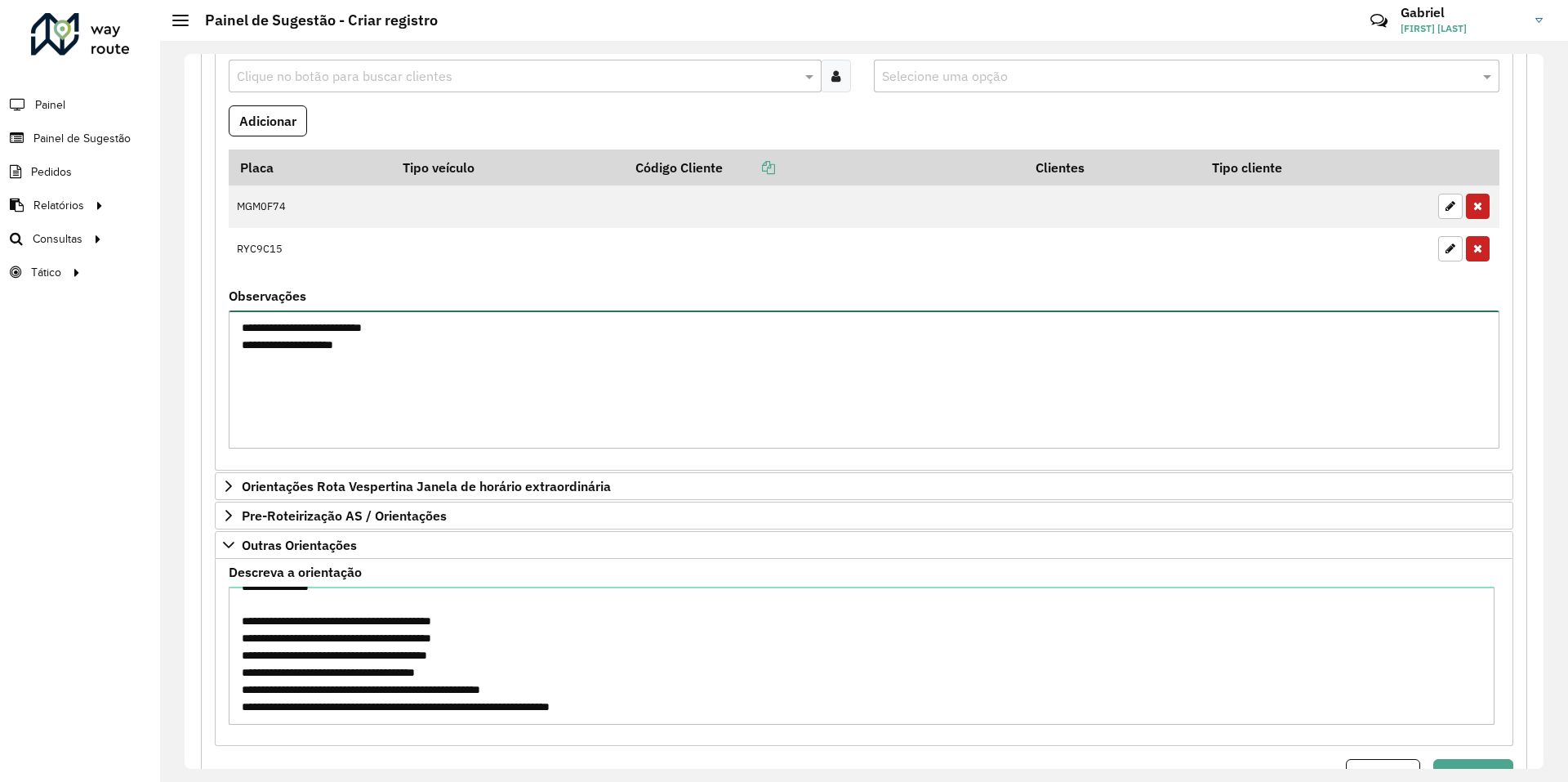 click on "**********" at bounding box center (864, 379) 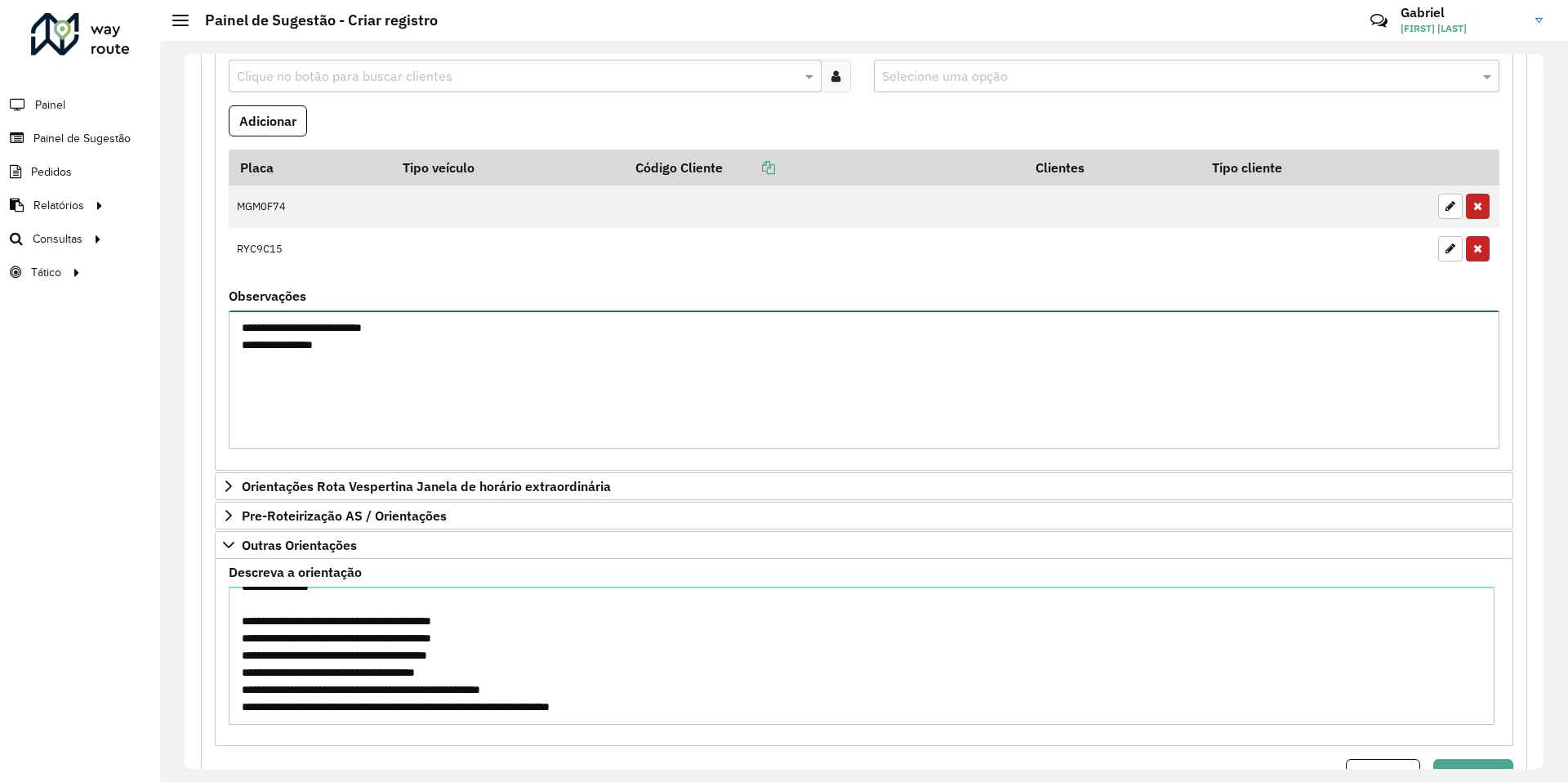 click on "**********" at bounding box center (864, 379) 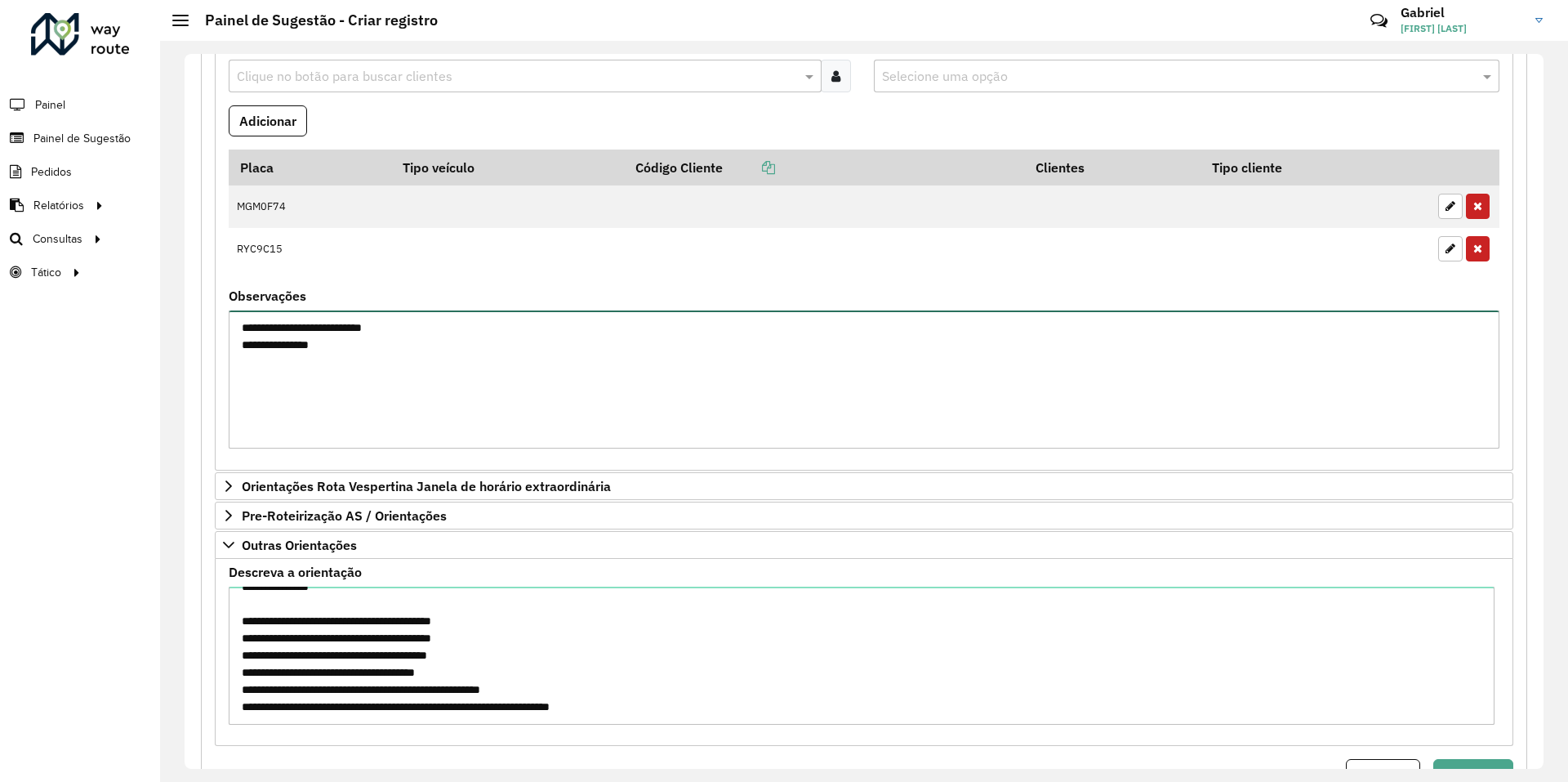 click on "**********" at bounding box center (864, 379) 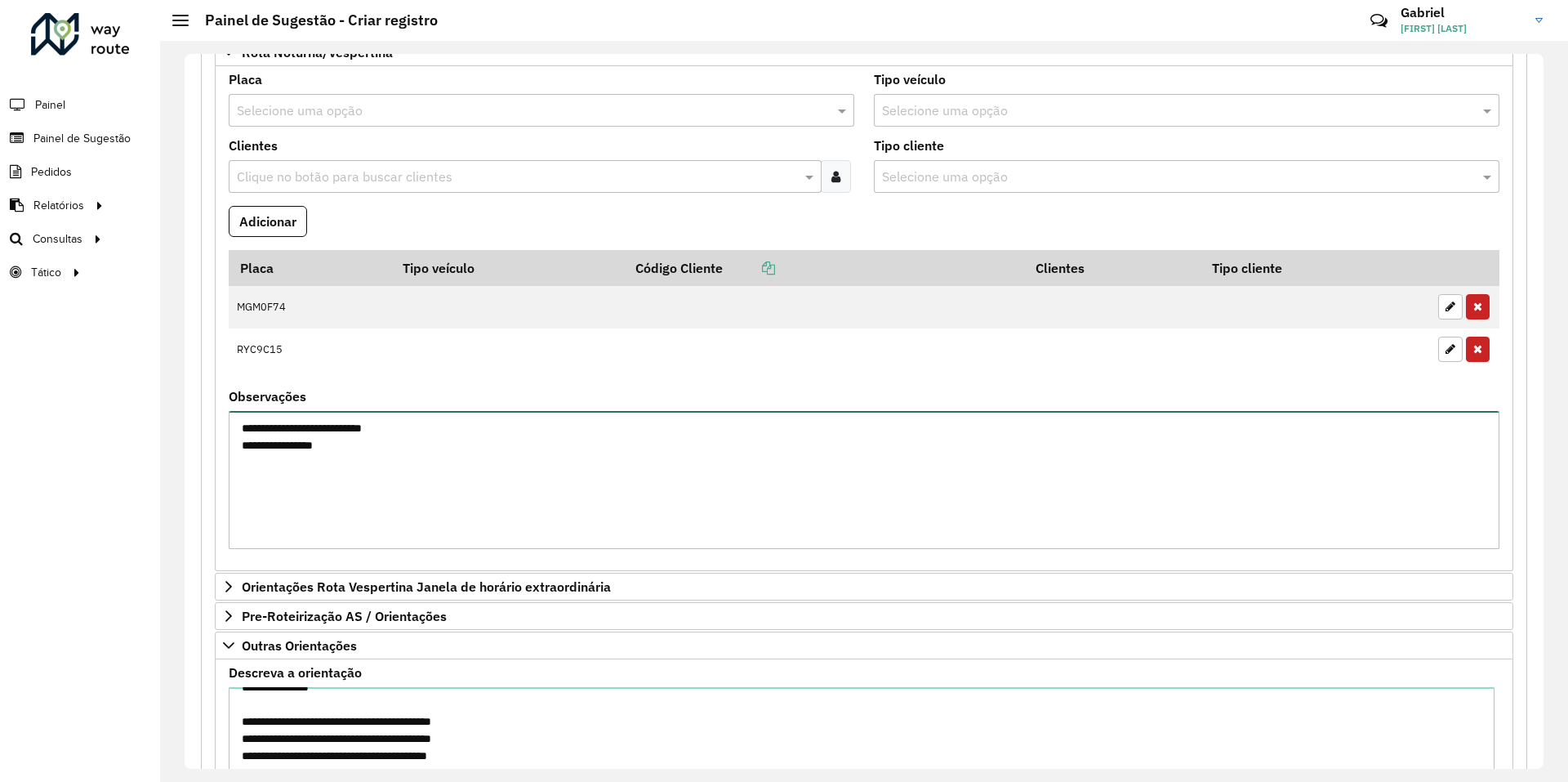 scroll, scrollTop: 1078, scrollLeft: 0, axis: vertical 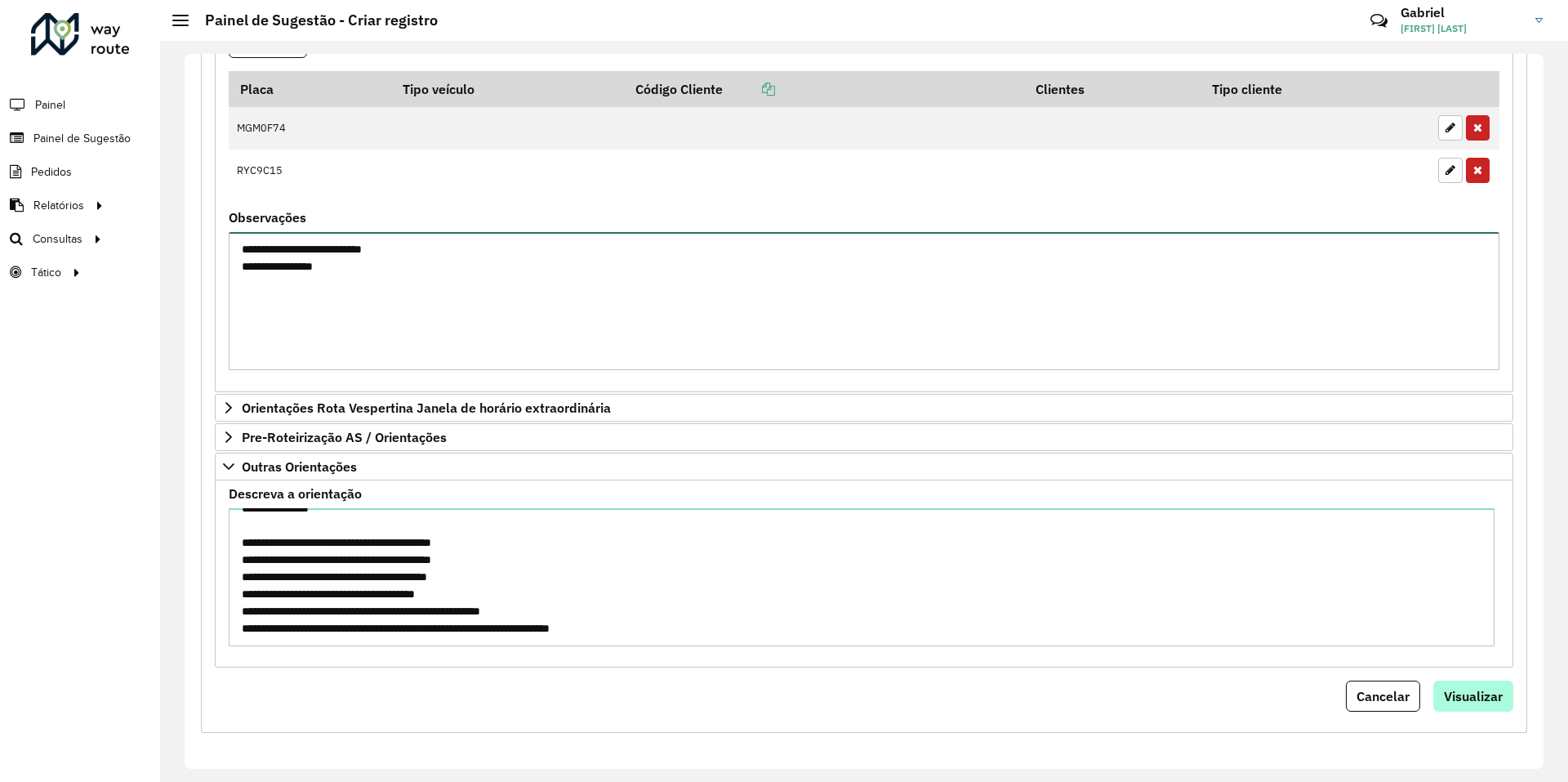 type on "**********" 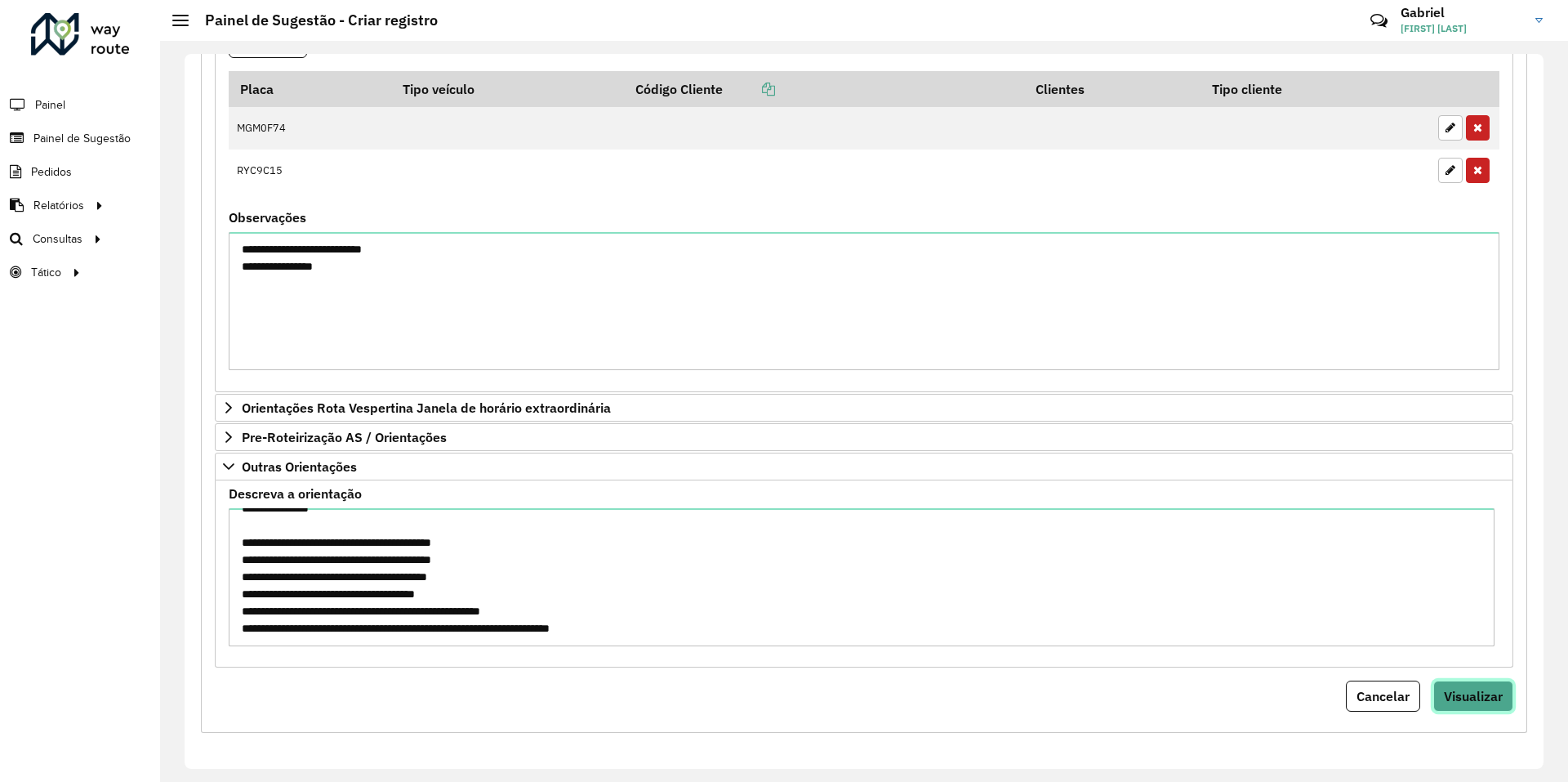 click on "Visualizar" at bounding box center [1473, 696] 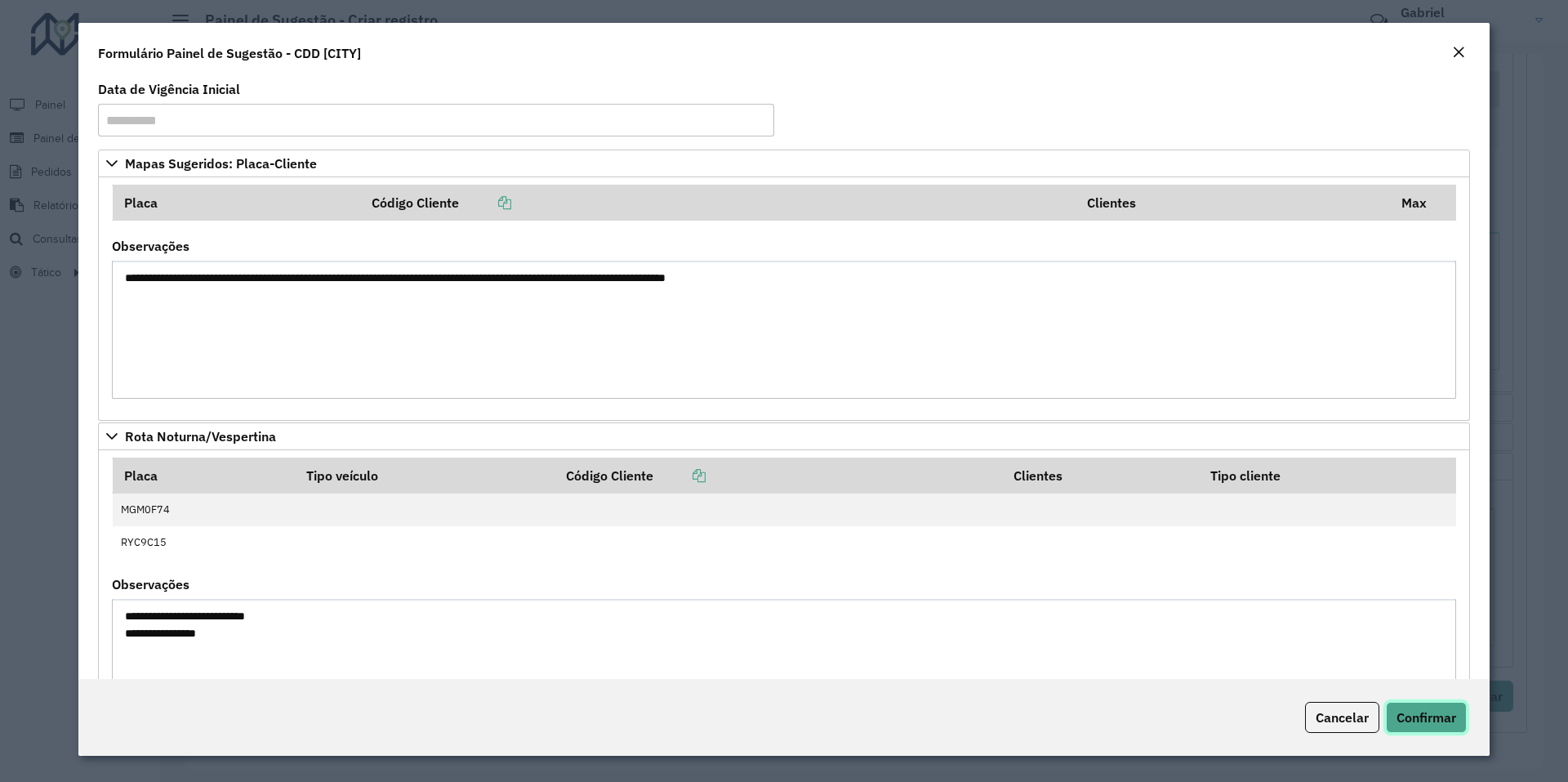 drag, startPoint x: 1414, startPoint y: 713, endPoint x: 1396, endPoint y: 707, distance: 18.973666 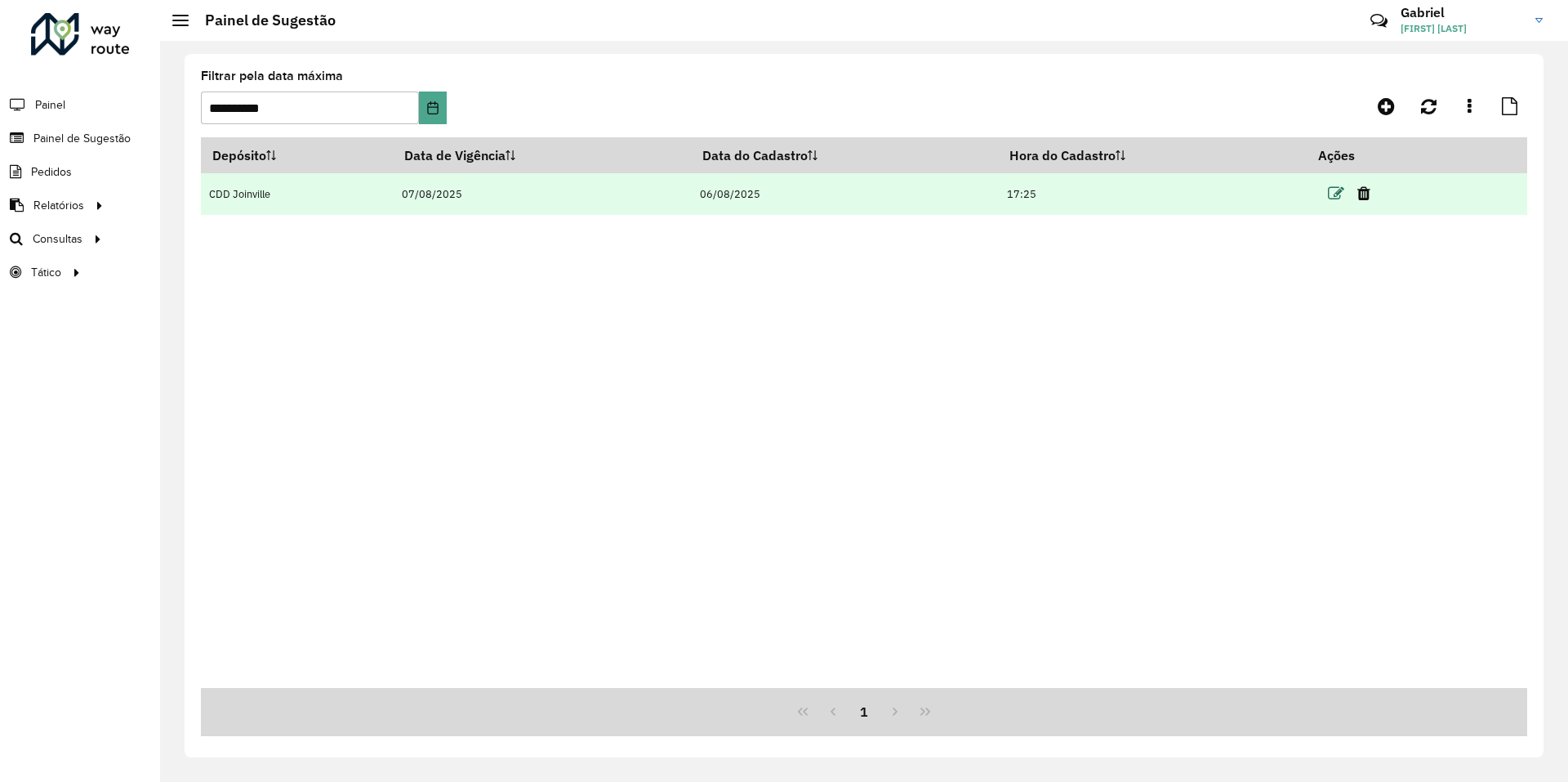 click at bounding box center [1336, 194] 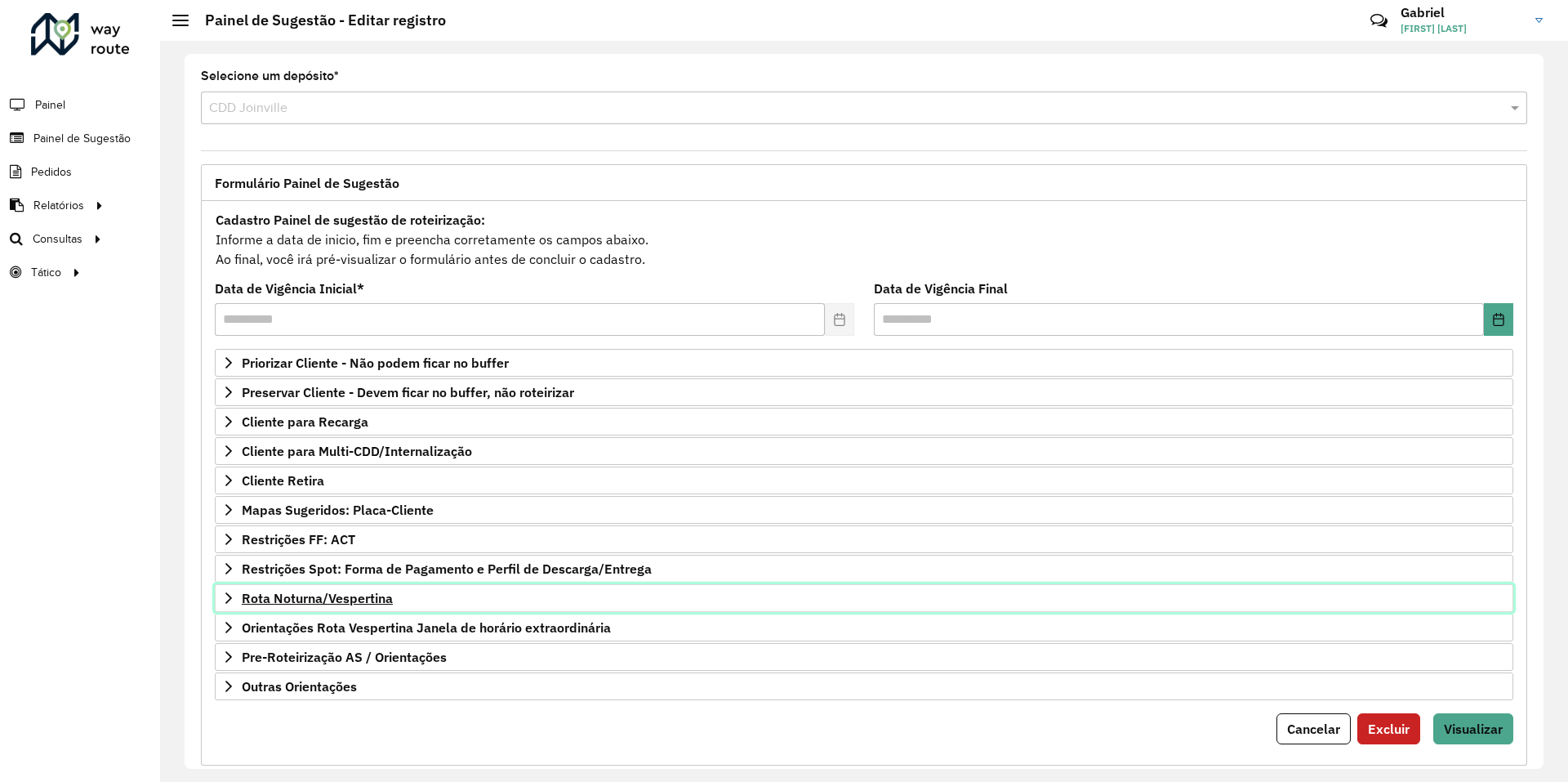 click on "Rota Noturna/Vespertina" at bounding box center [317, 598] 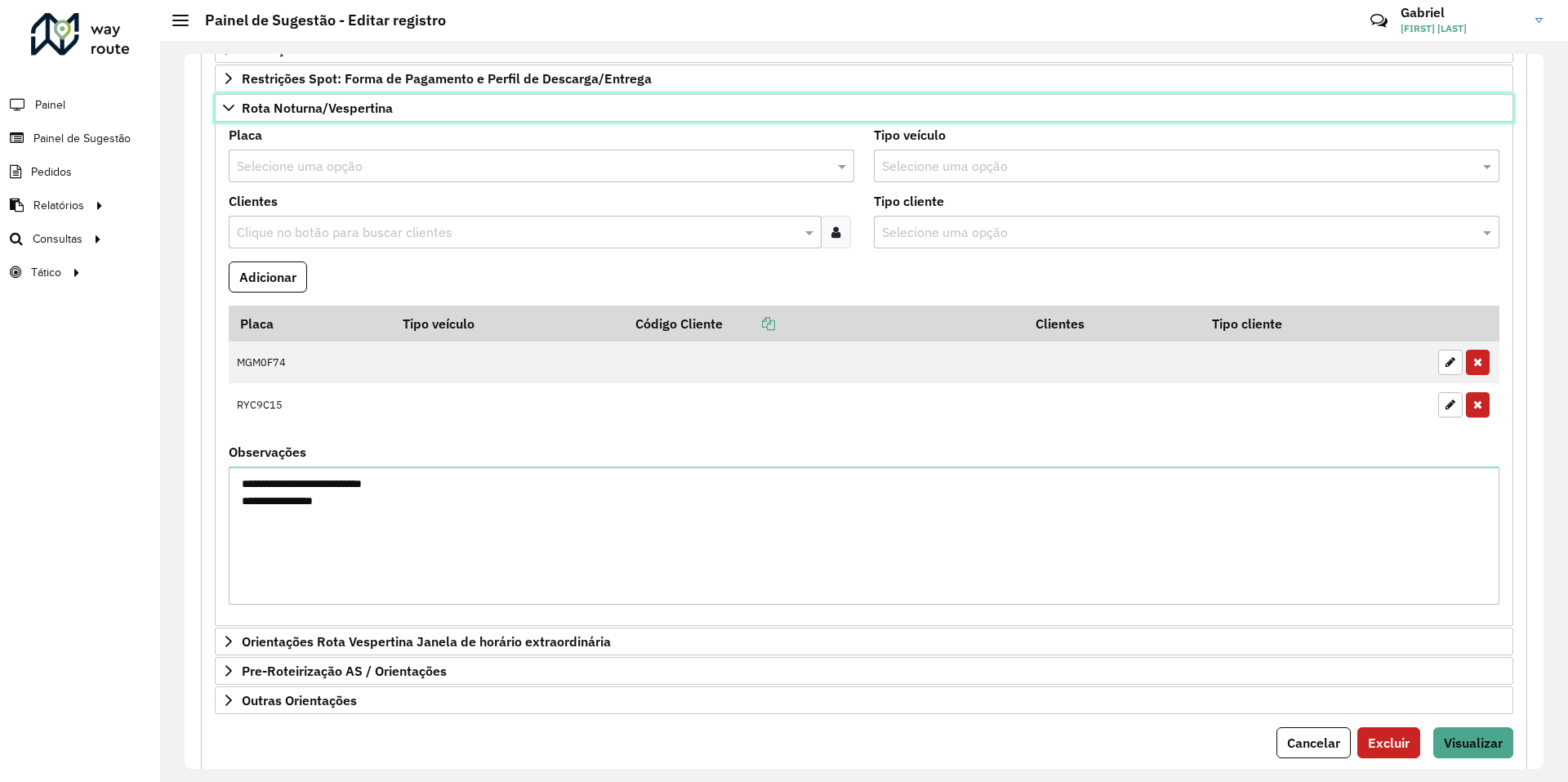 scroll, scrollTop: 537, scrollLeft: 0, axis: vertical 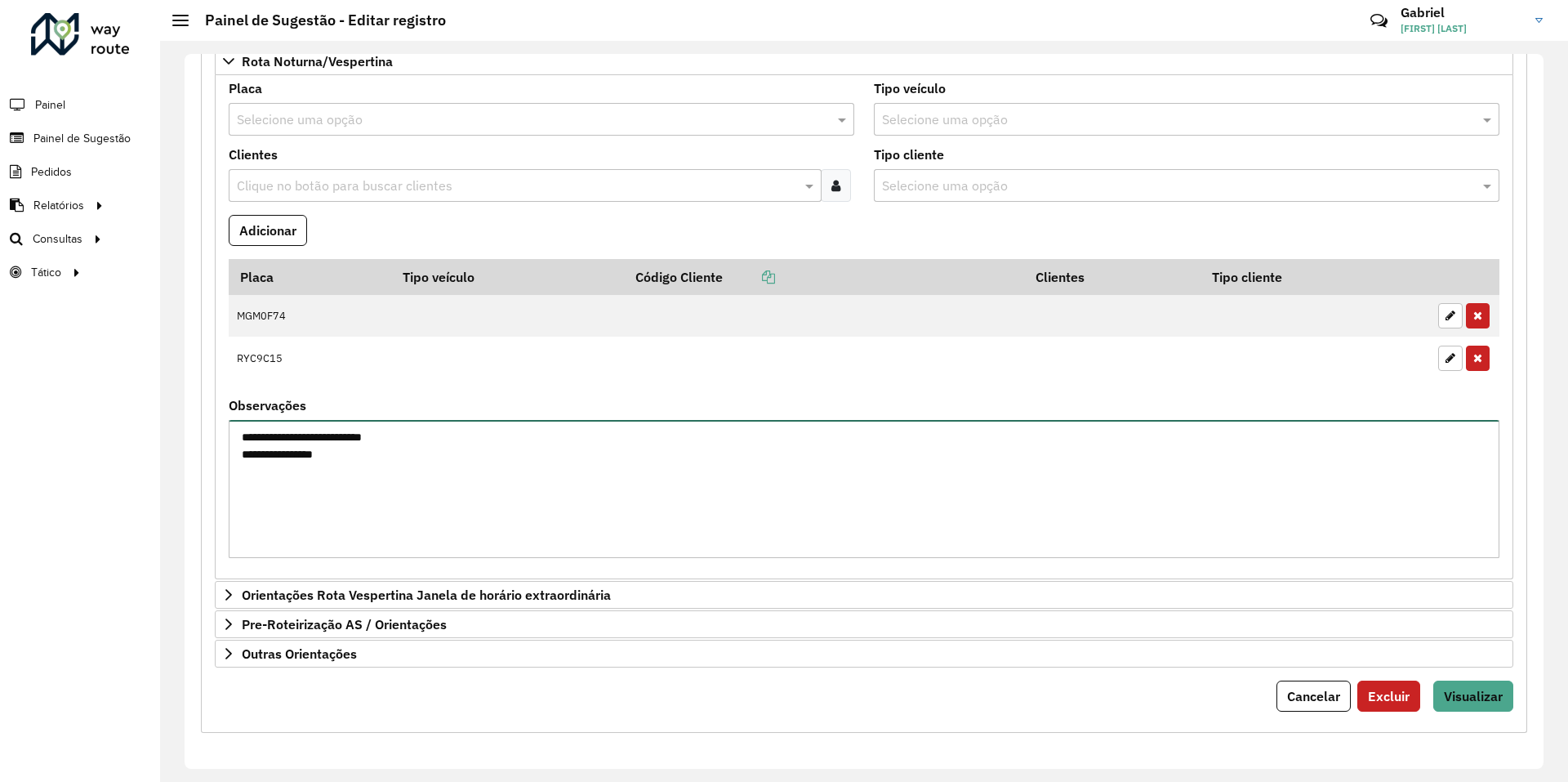 click on "**********" at bounding box center [864, 489] 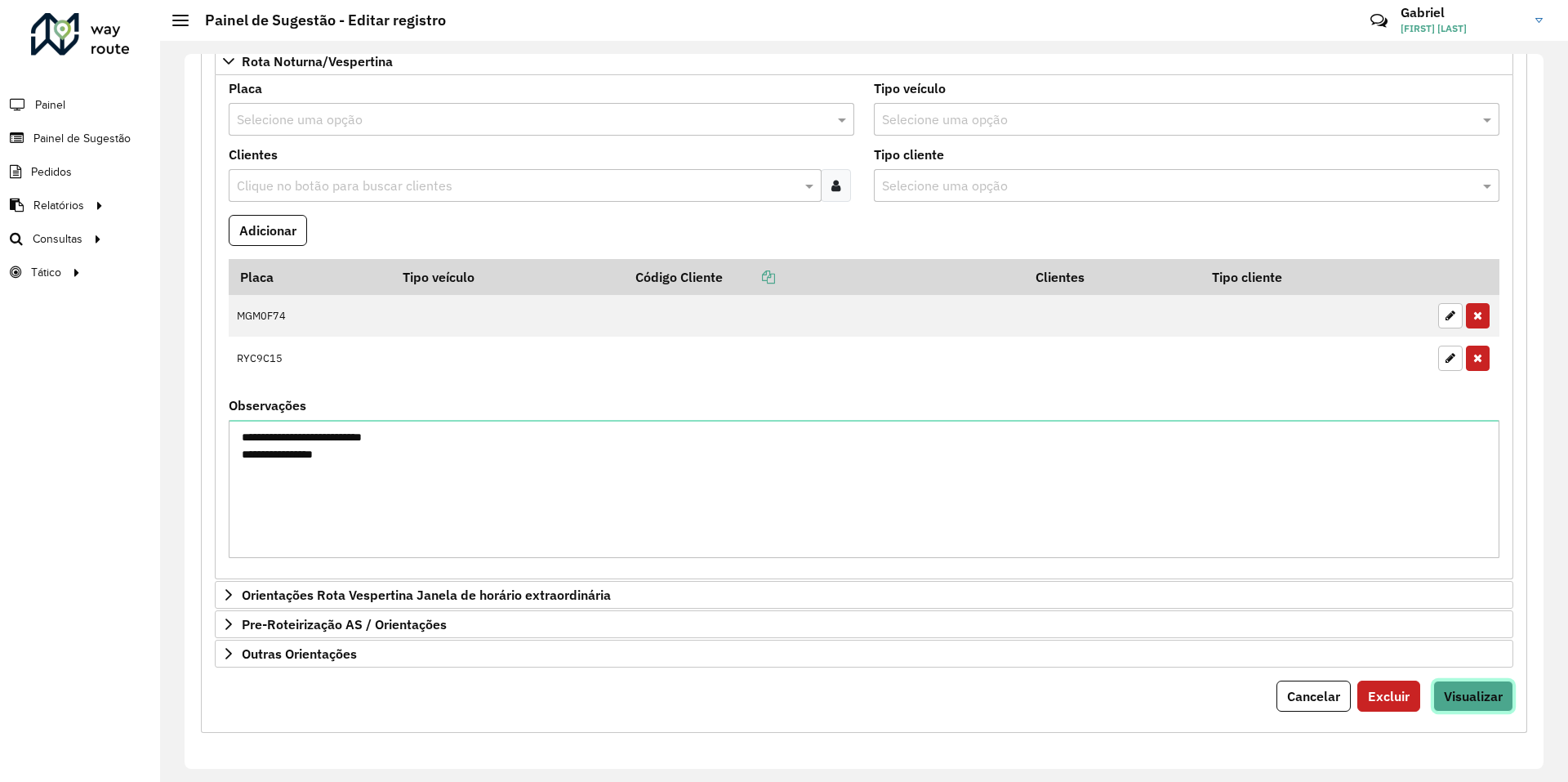 click on "Visualizar" at bounding box center (1473, 696) 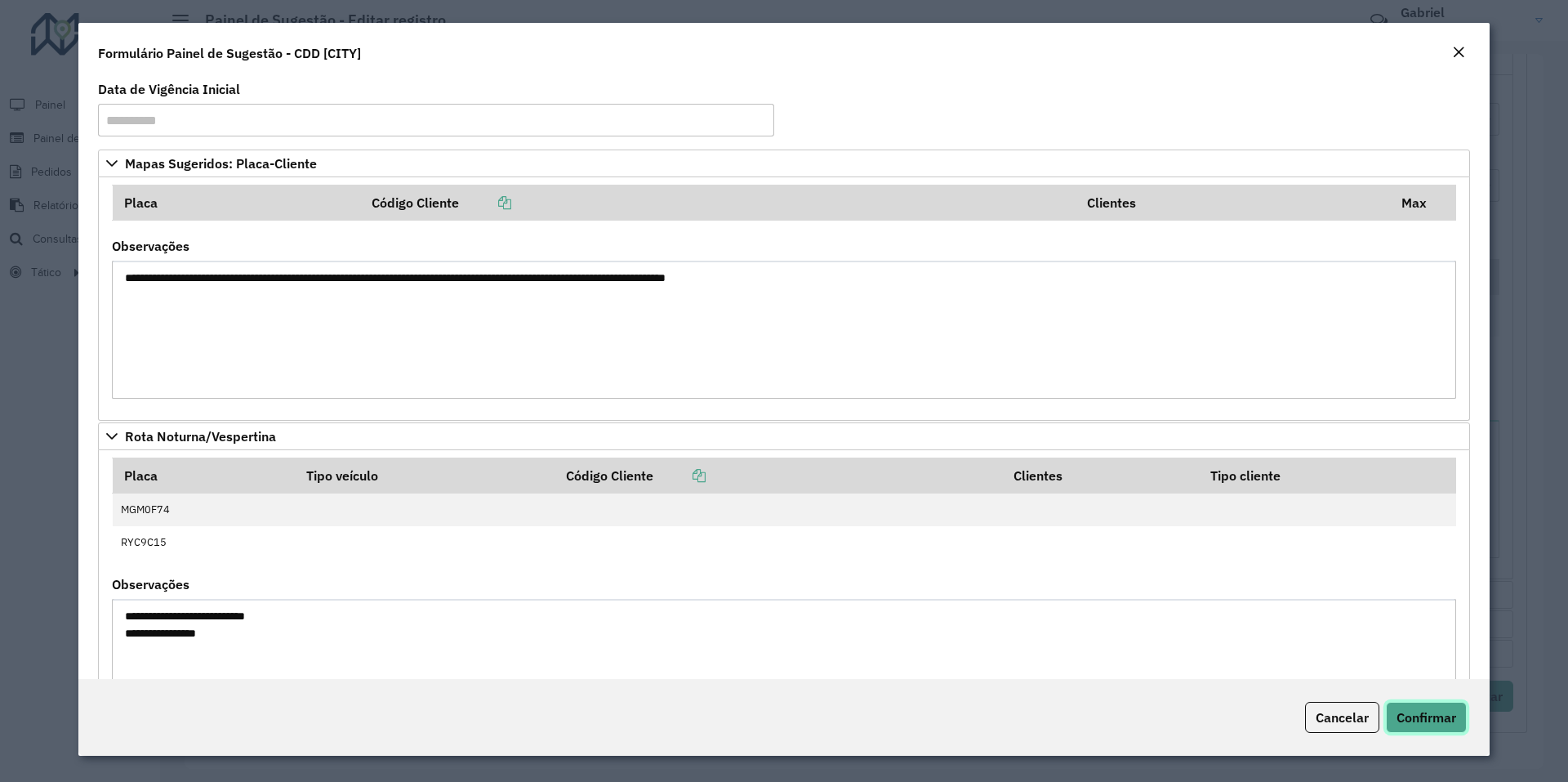 click on "Confirmar" 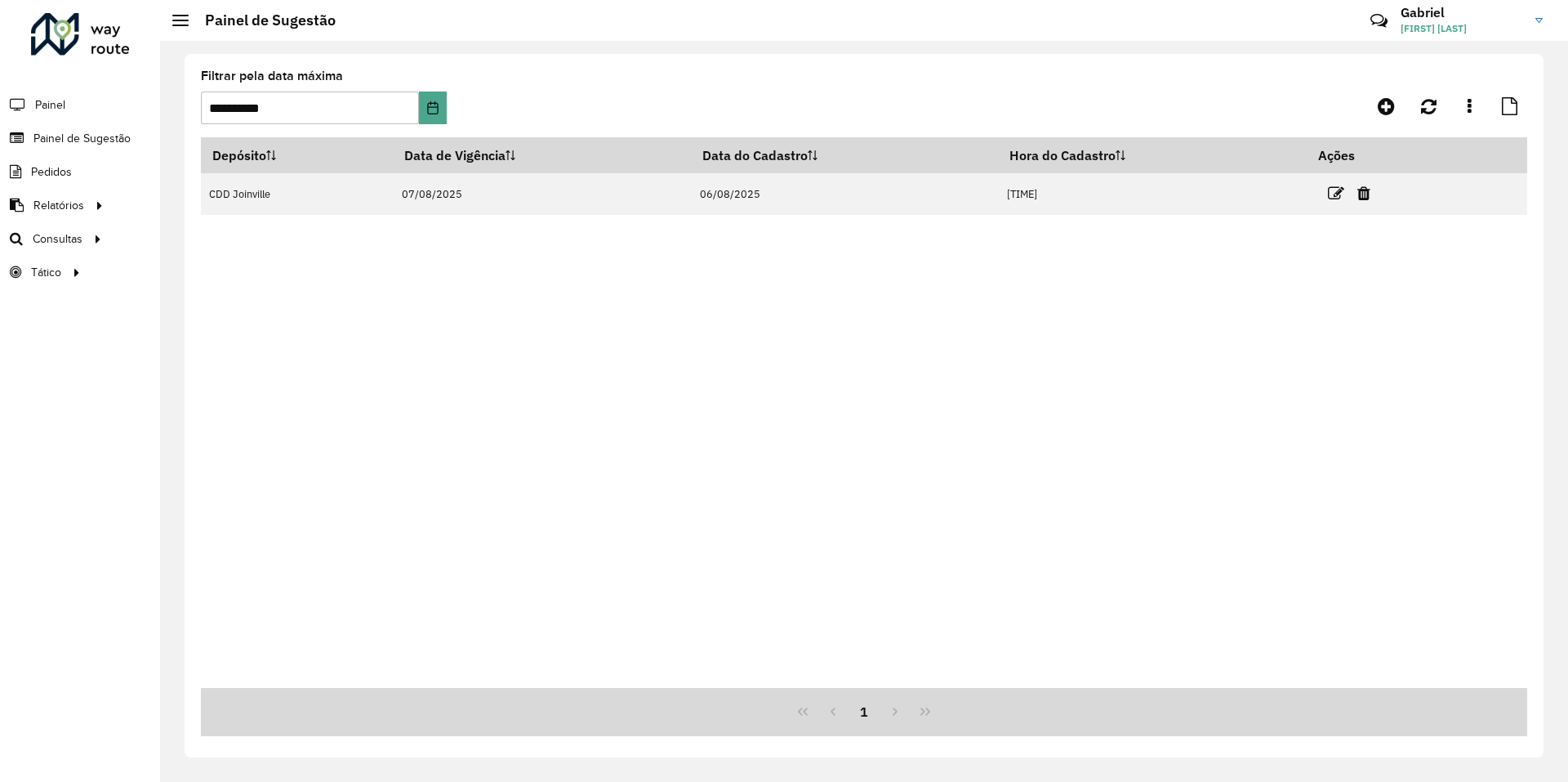 drag, startPoint x: 452, startPoint y: 326, endPoint x: 443, endPoint y: 294, distance: 33.2415 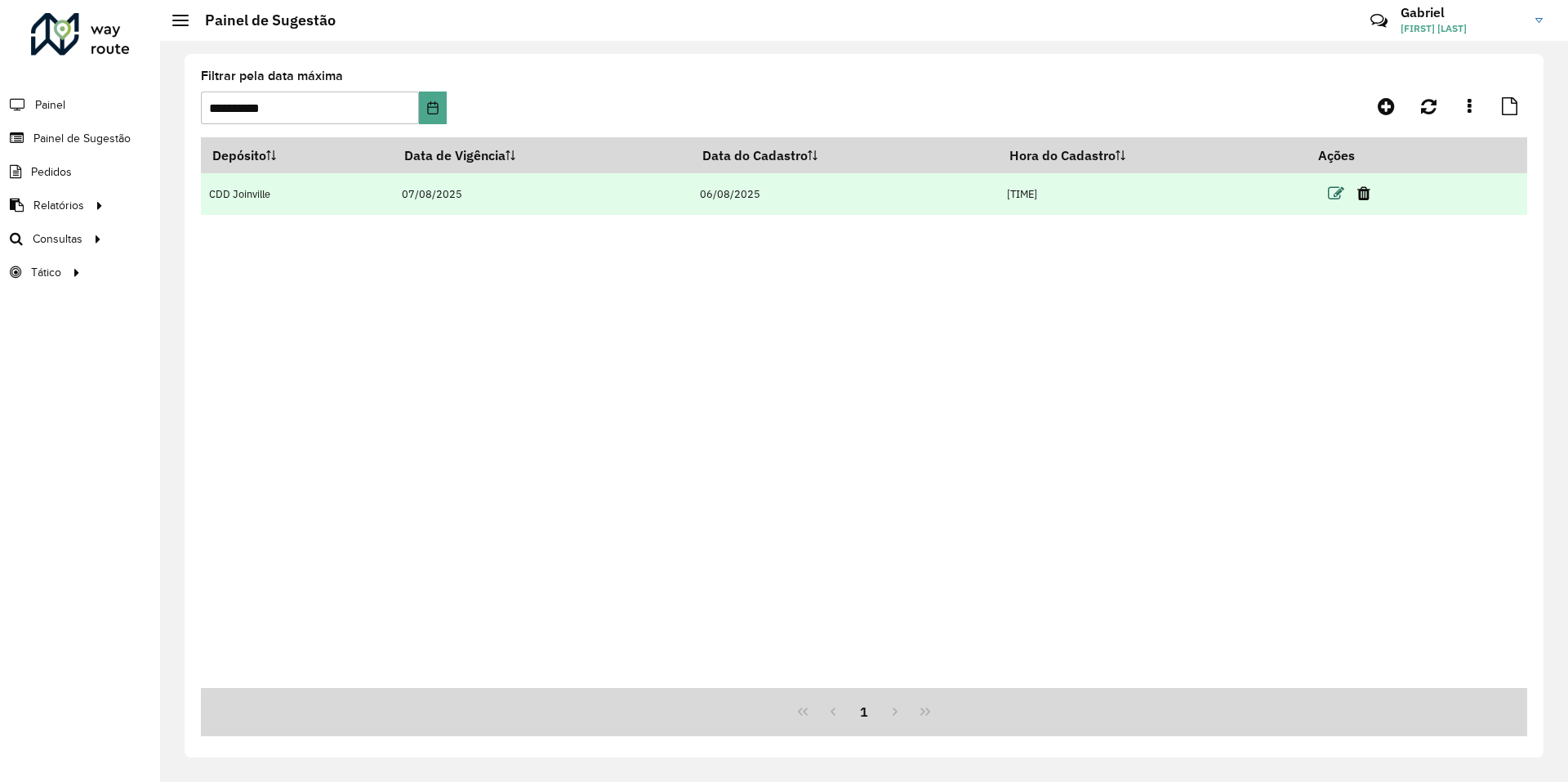 click at bounding box center [1336, 194] 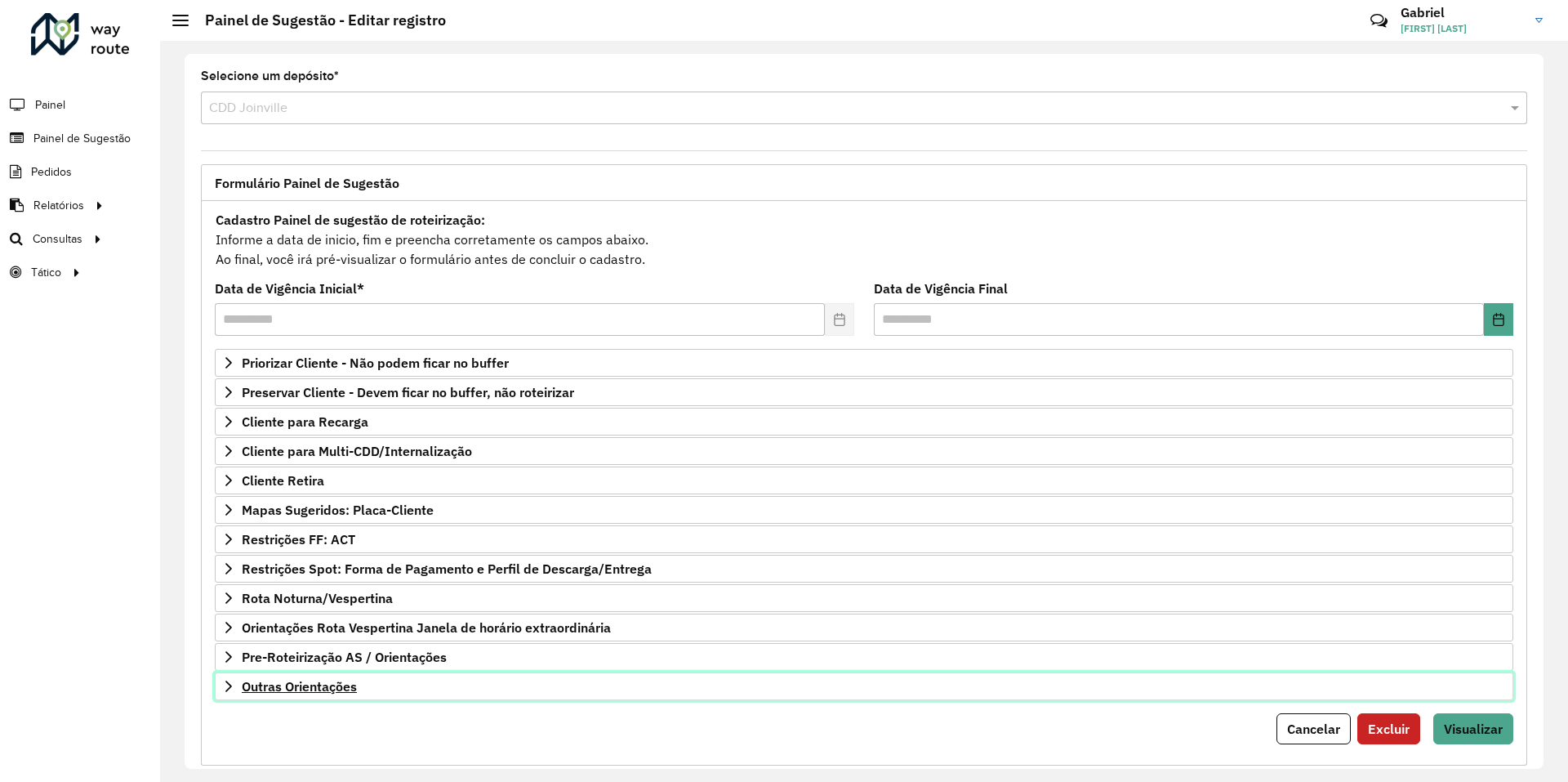 click on "Outras Orientações" at bounding box center [299, 686] 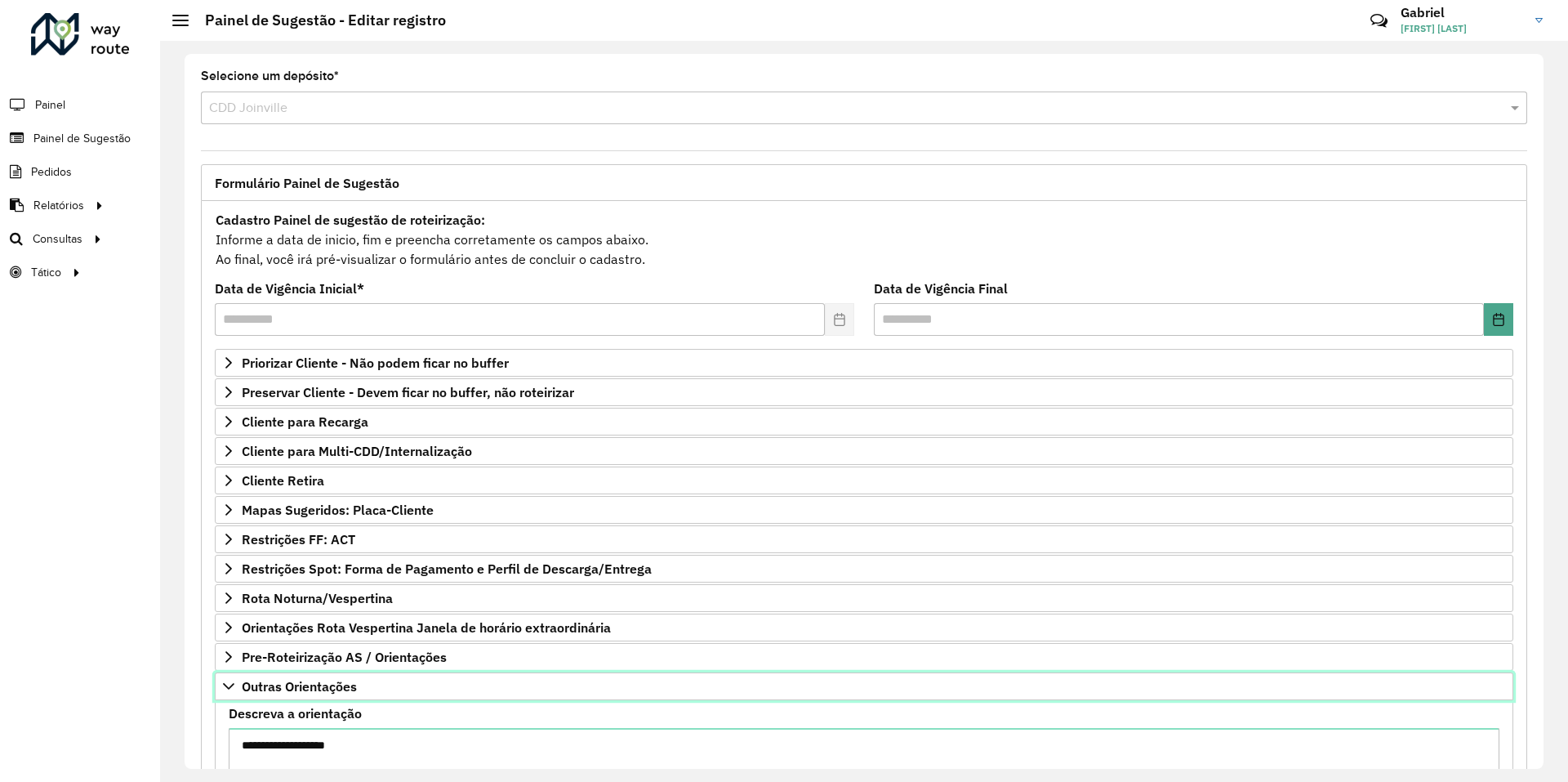 scroll, scrollTop: 82, scrollLeft: 0, axis: vertical 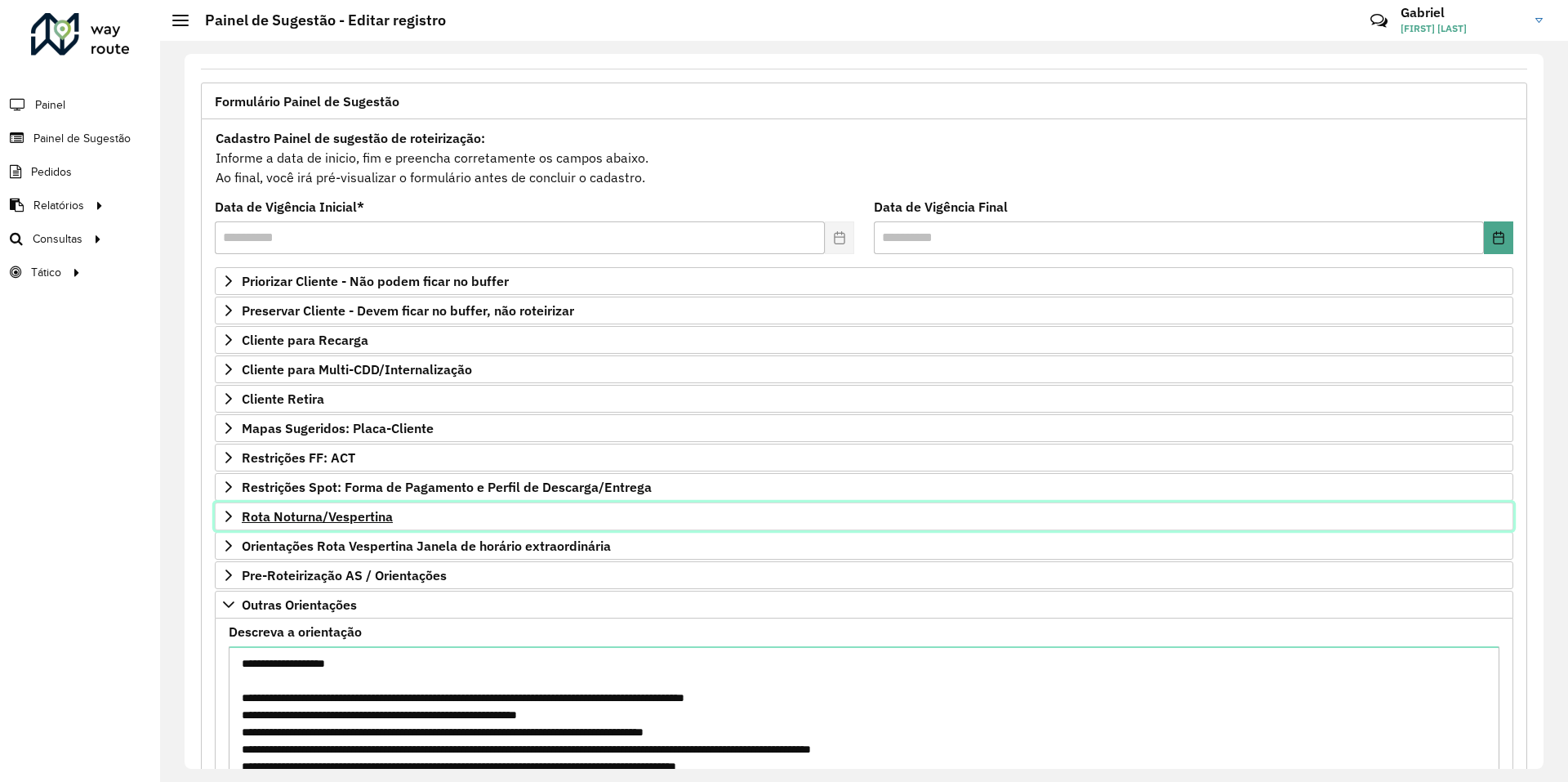 click on "Rota Noturna/Vespertina" at bounding box center [317, 516] 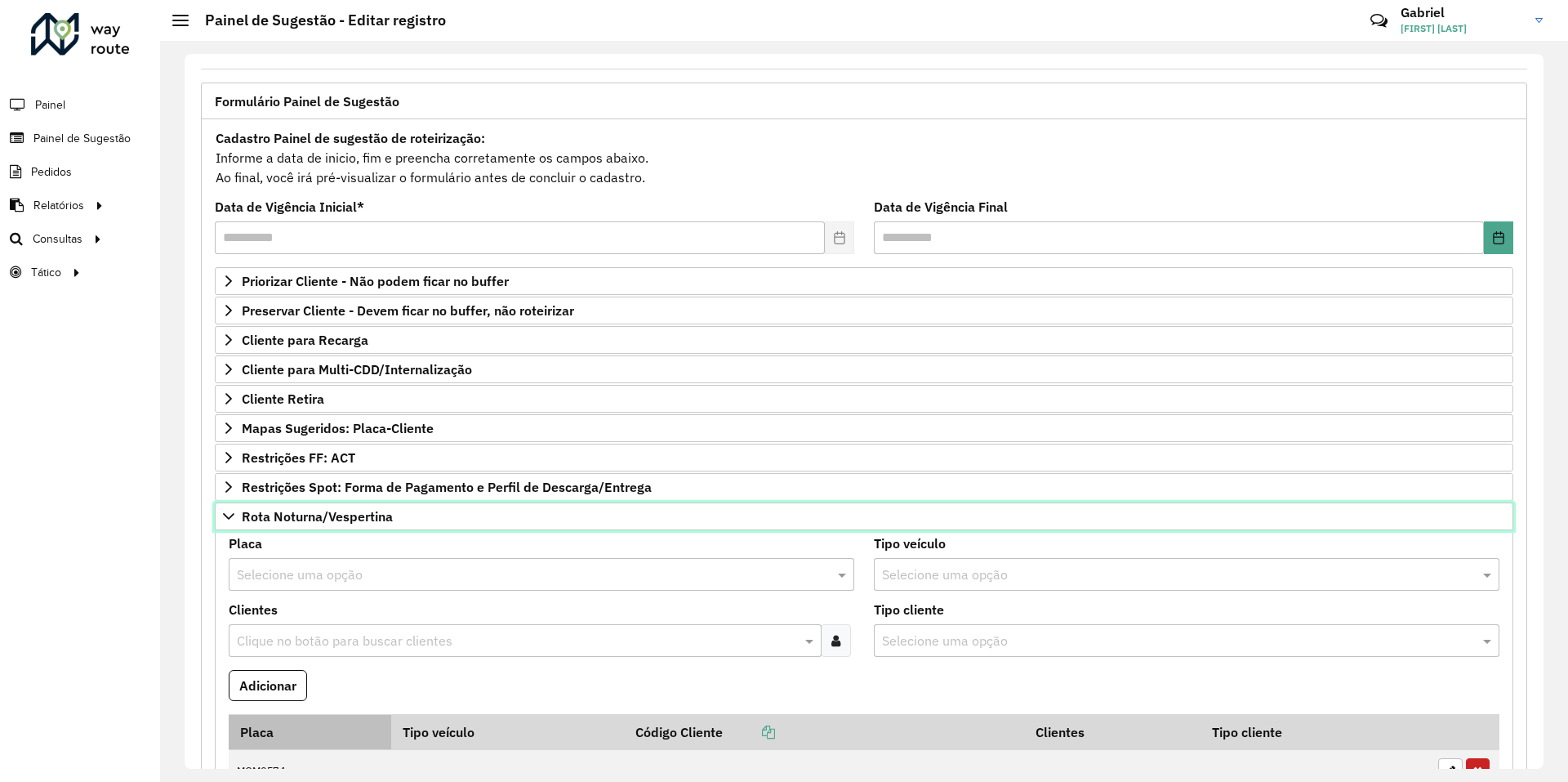 scroll, scrollTop: 245, scrollLeft: 0, axis: vertical 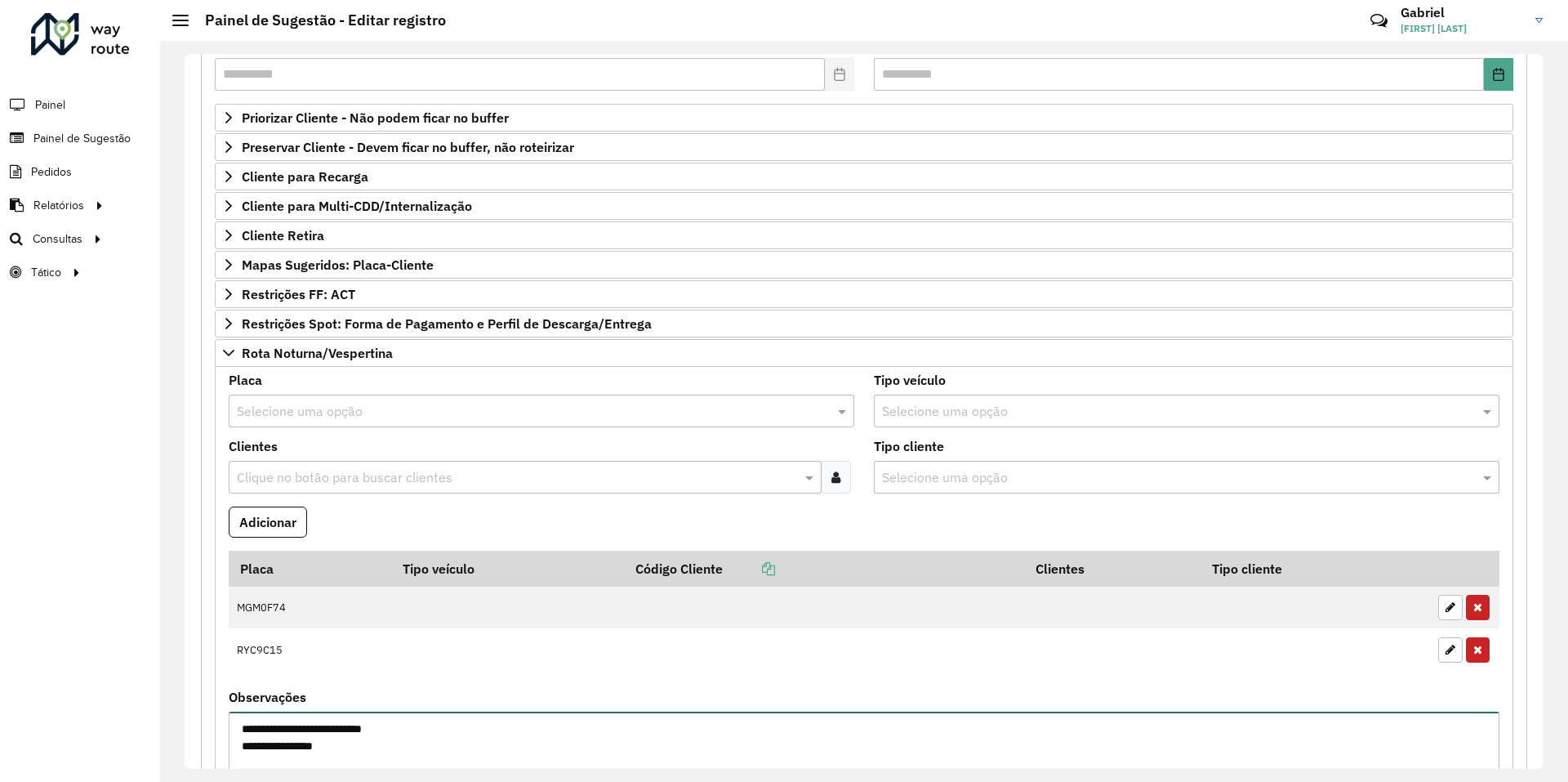 drag, startPoint x: 302, startPoint y: 725, endPoint x: 243, endPoint y: 723, distance: 59.03389 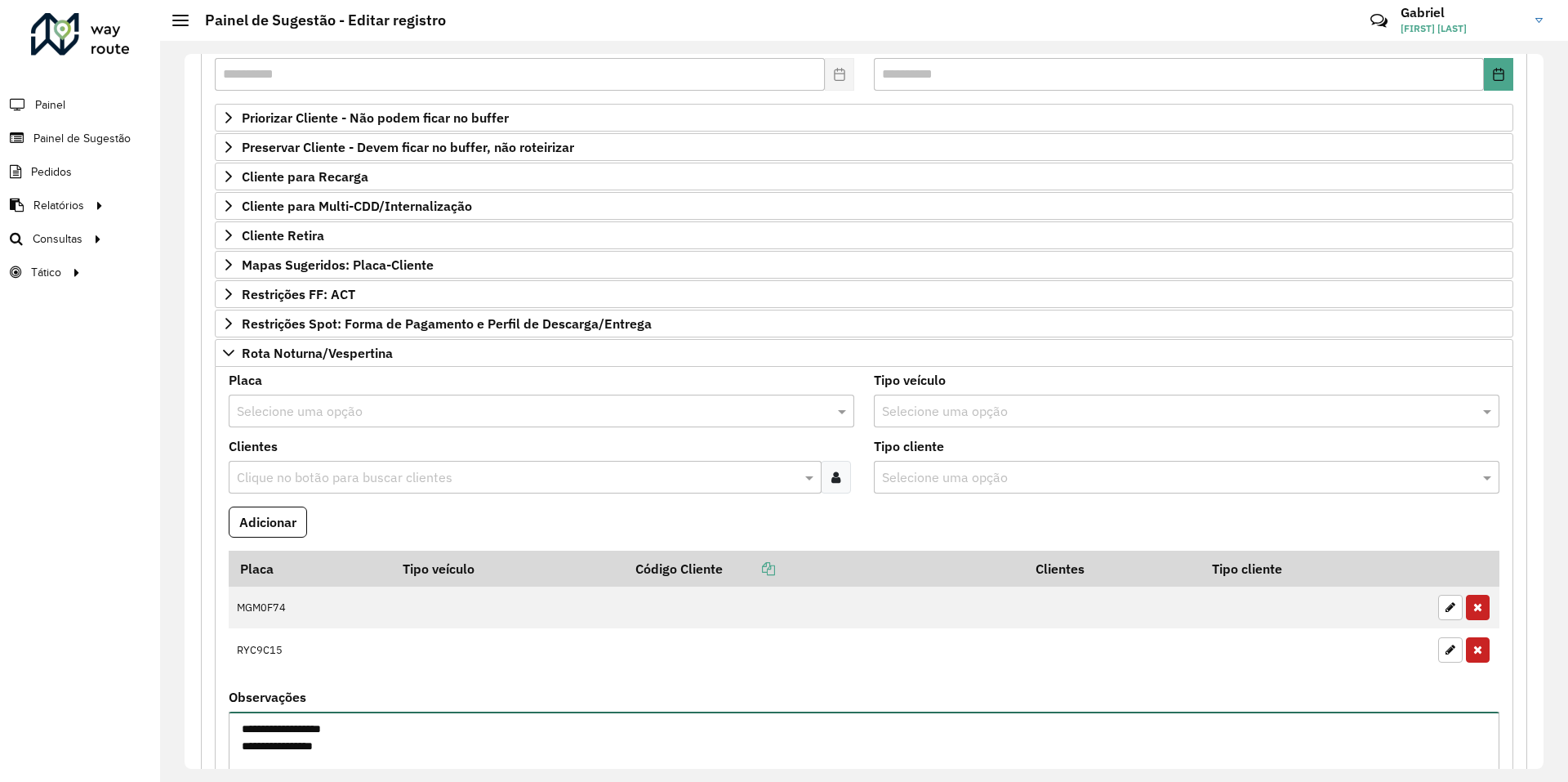 click on "**********" at bounding box center (864, 780) 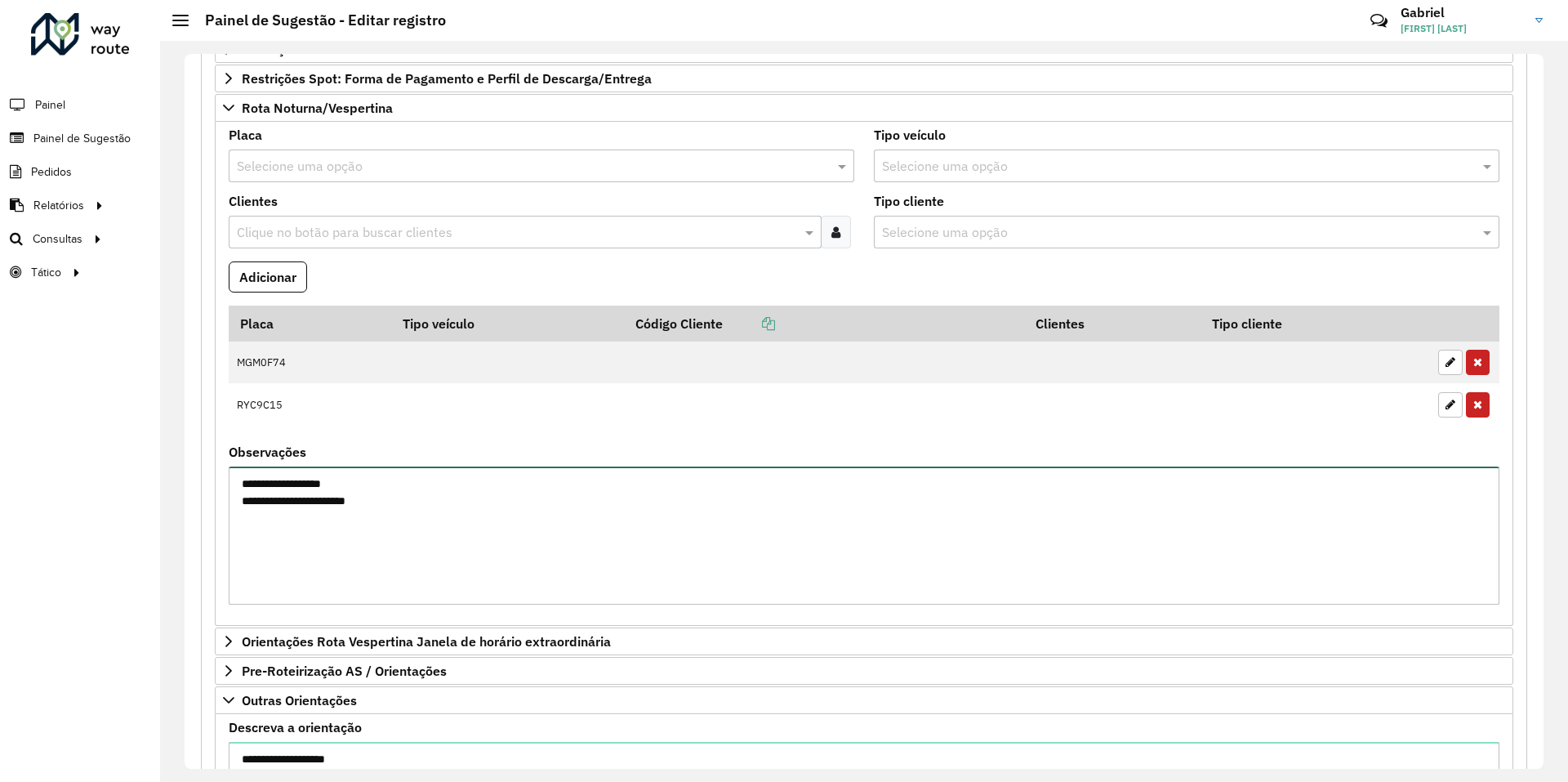 scroll, scrollTop: 572, scrollLeft: 0, axis: vertical 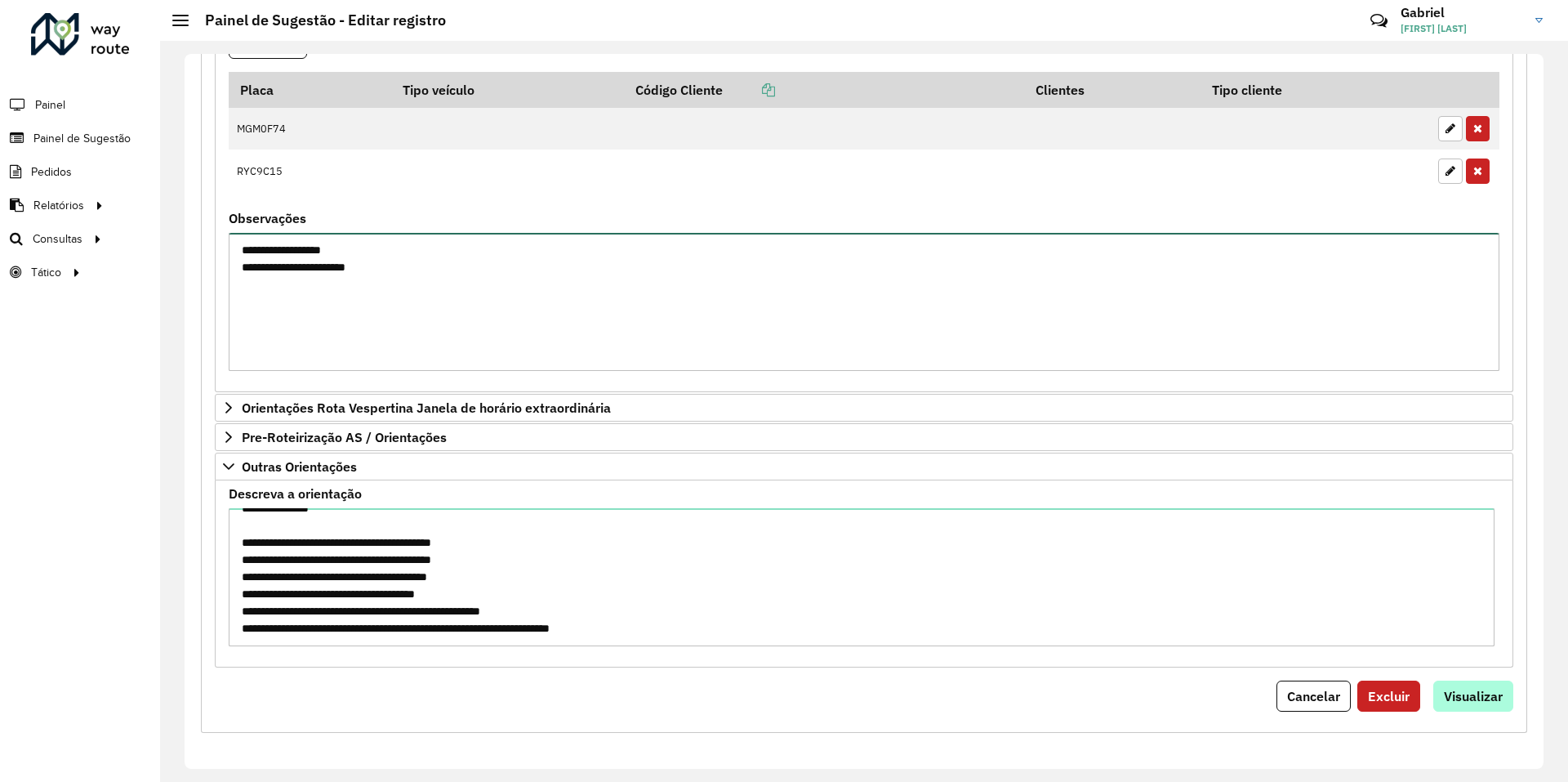type on "**********" 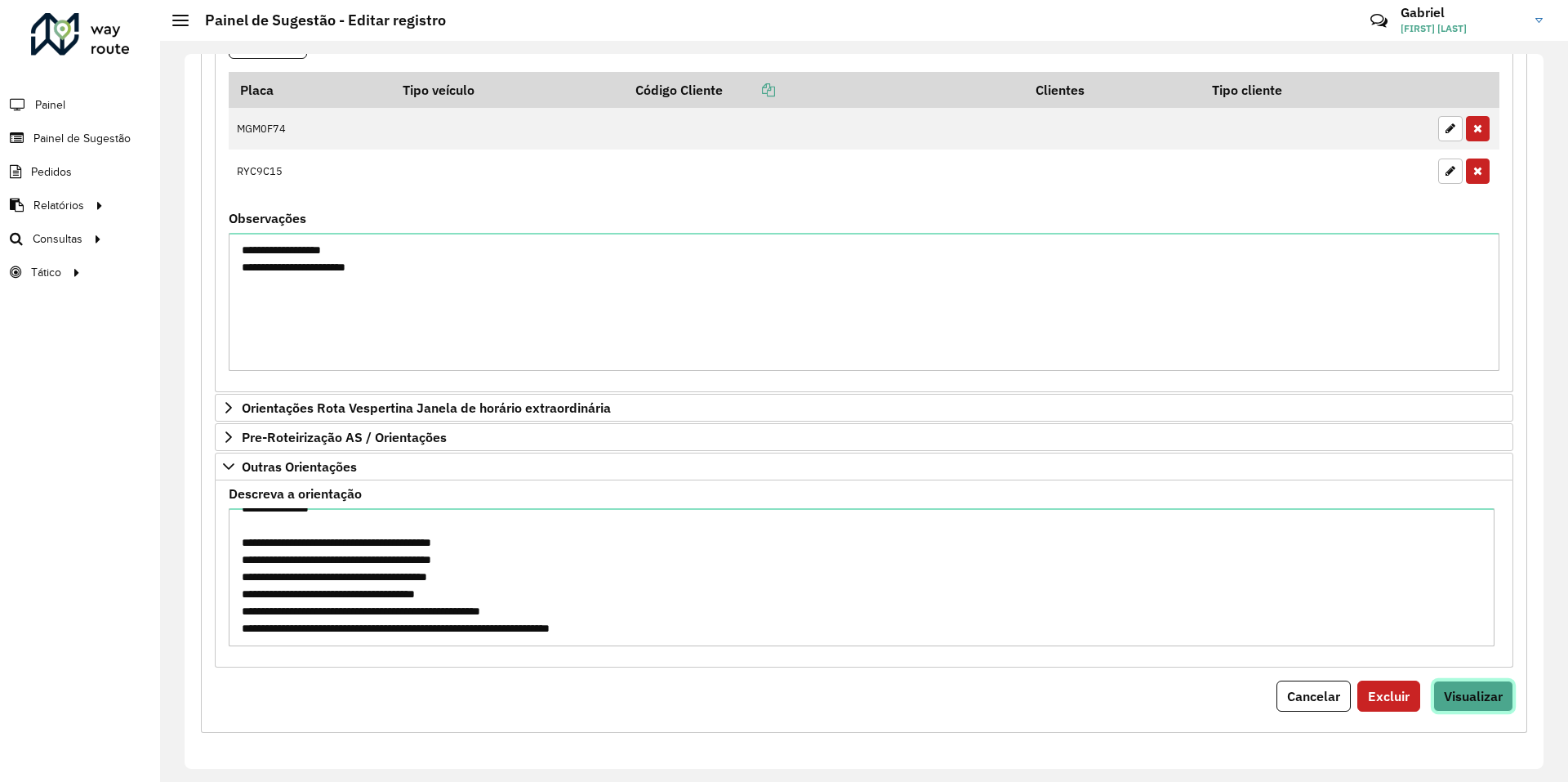 click on "Visualizar" at bounding box center [1473, 696] 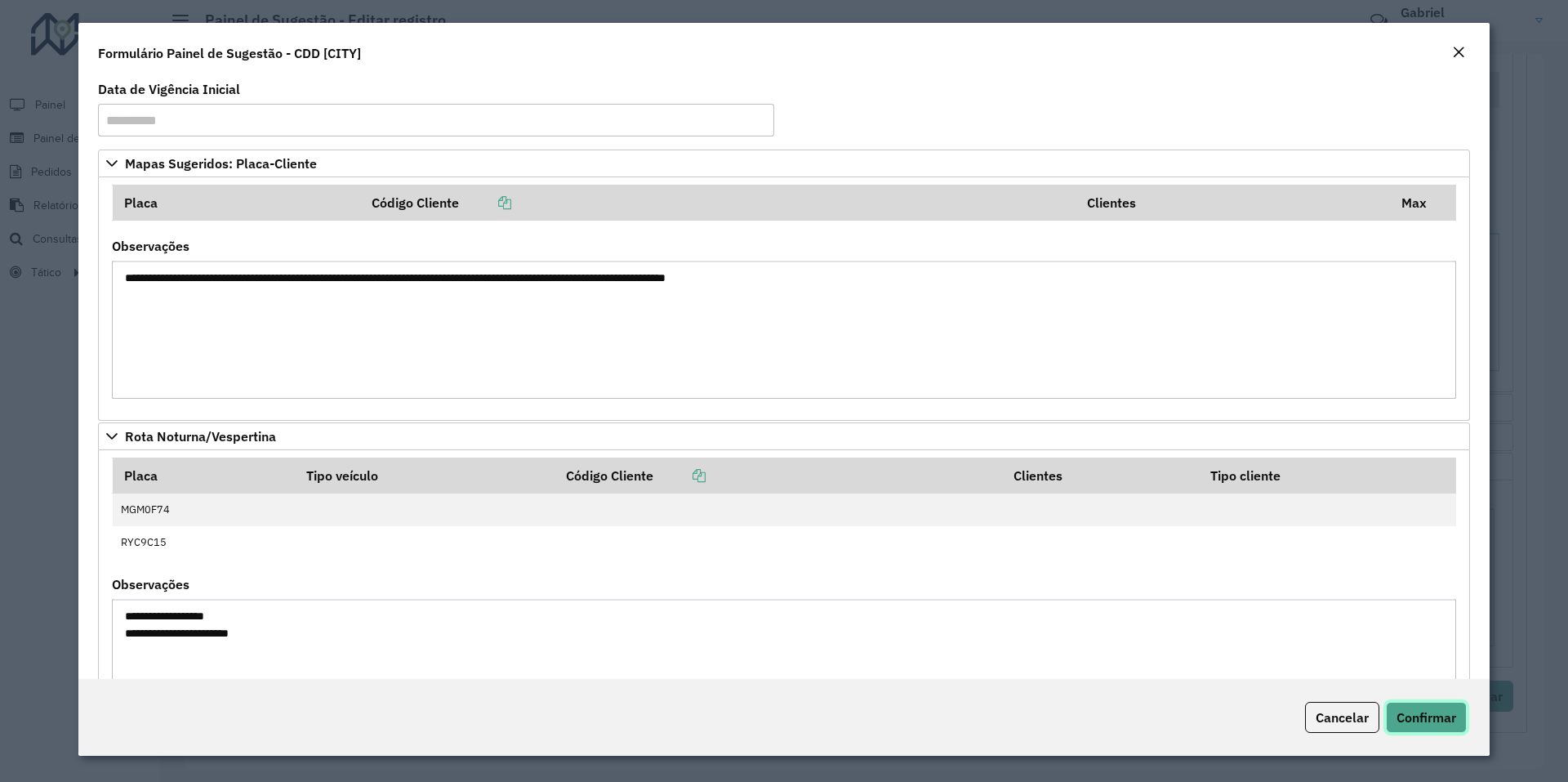 click on "Confirmar" 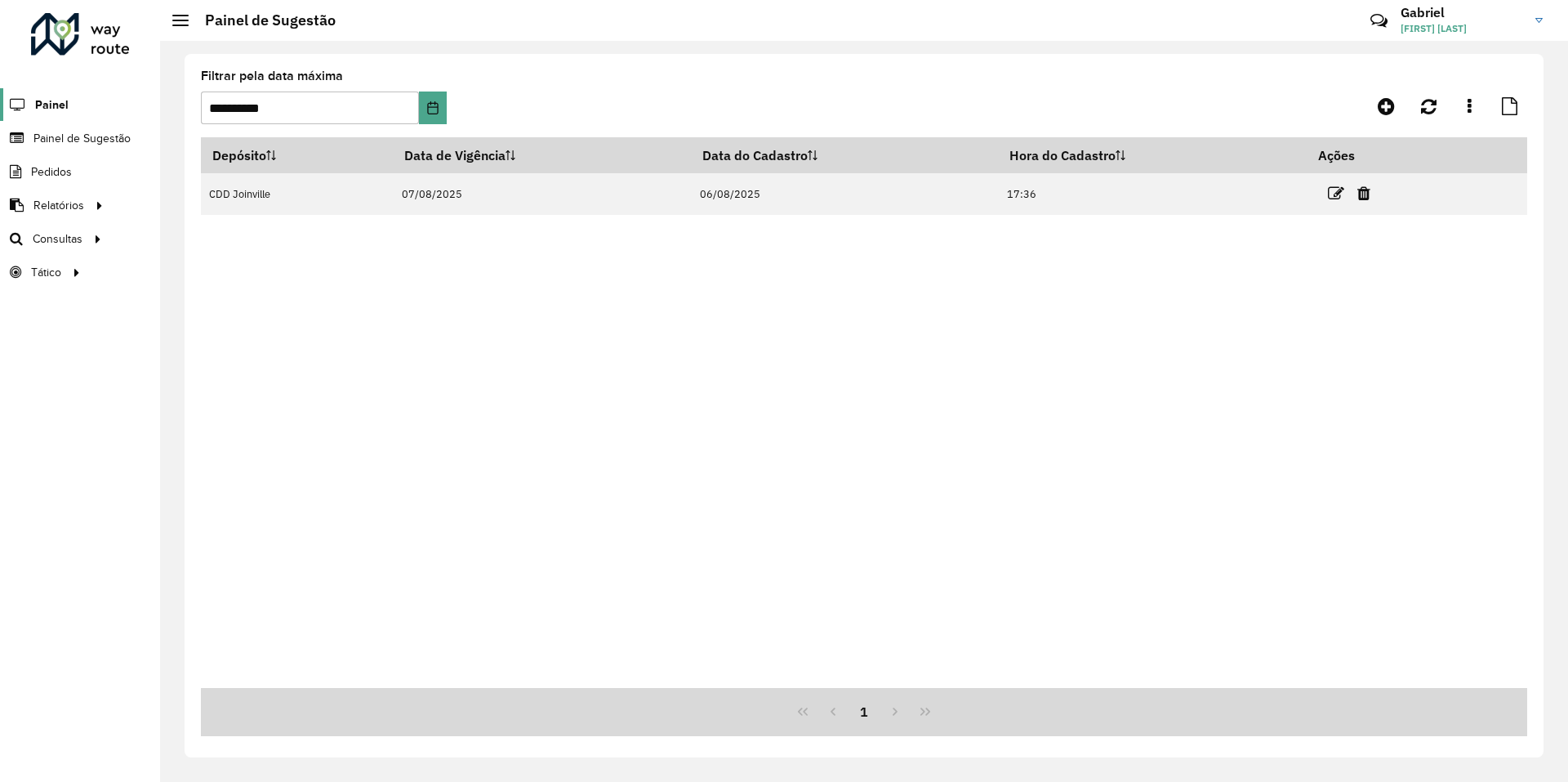 click on "Painel" 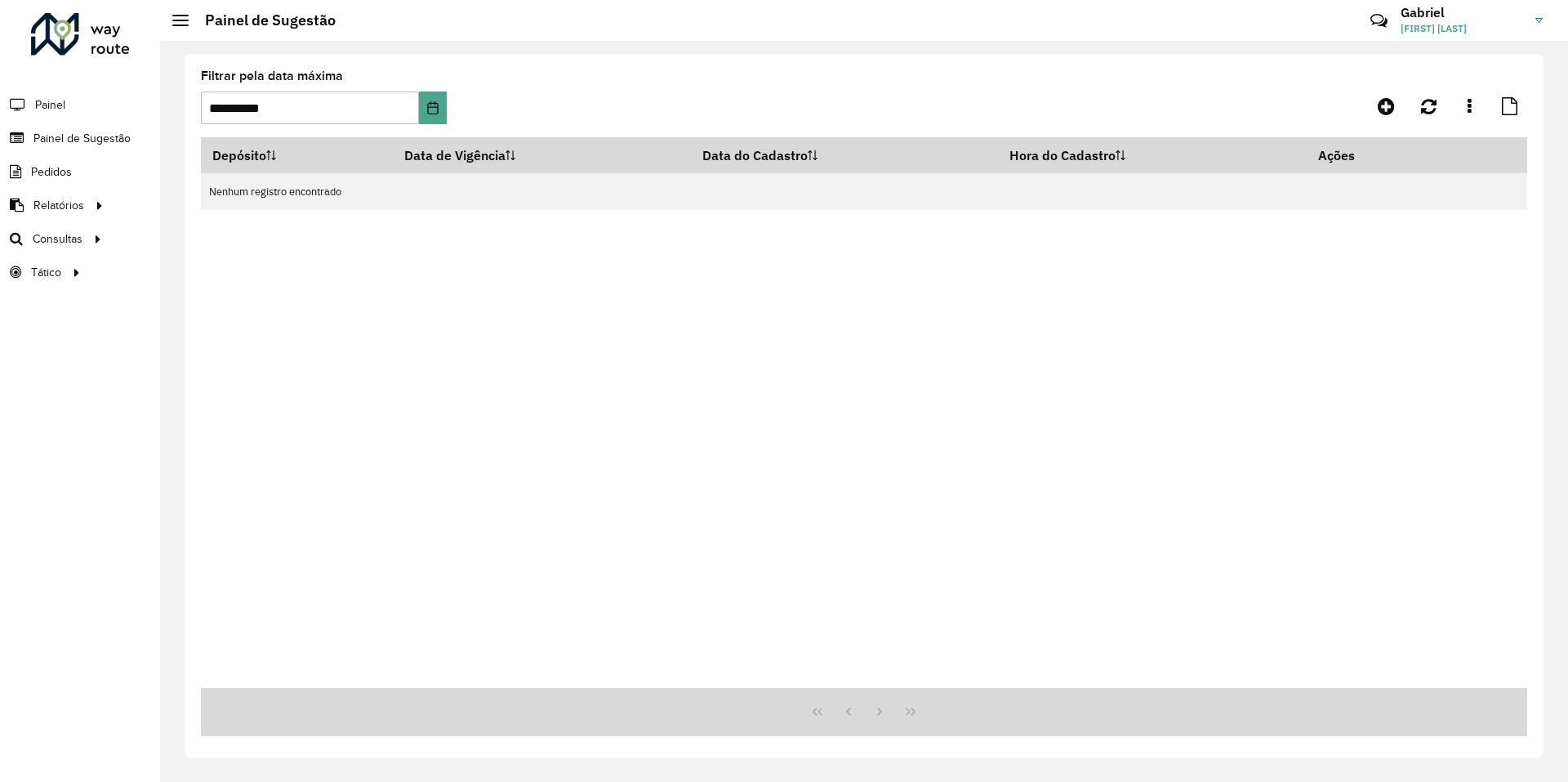 scroll, scrollTop: 0, scrollLeft: 0, axis: both 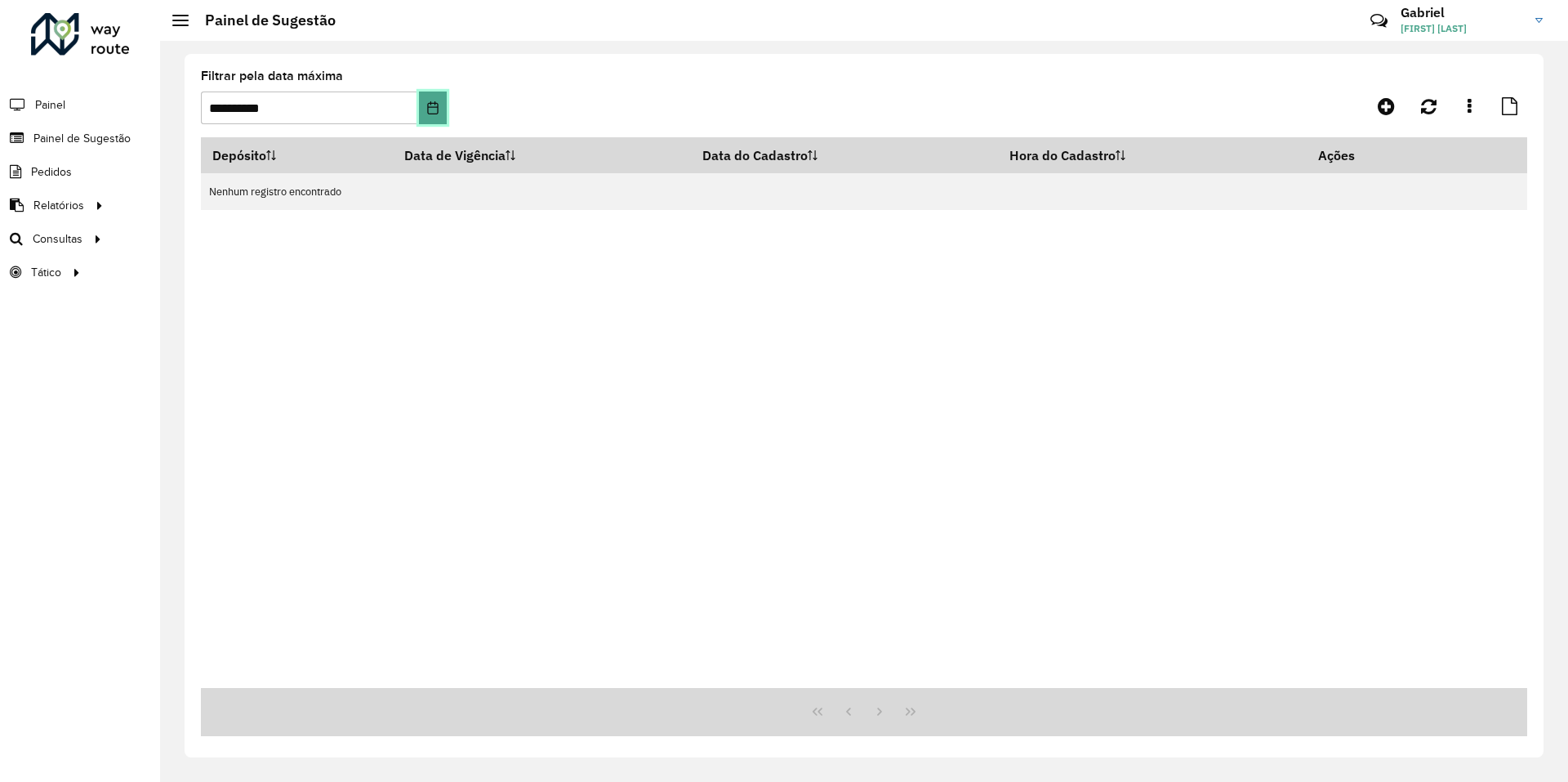 click at bounding box center (432, 108) 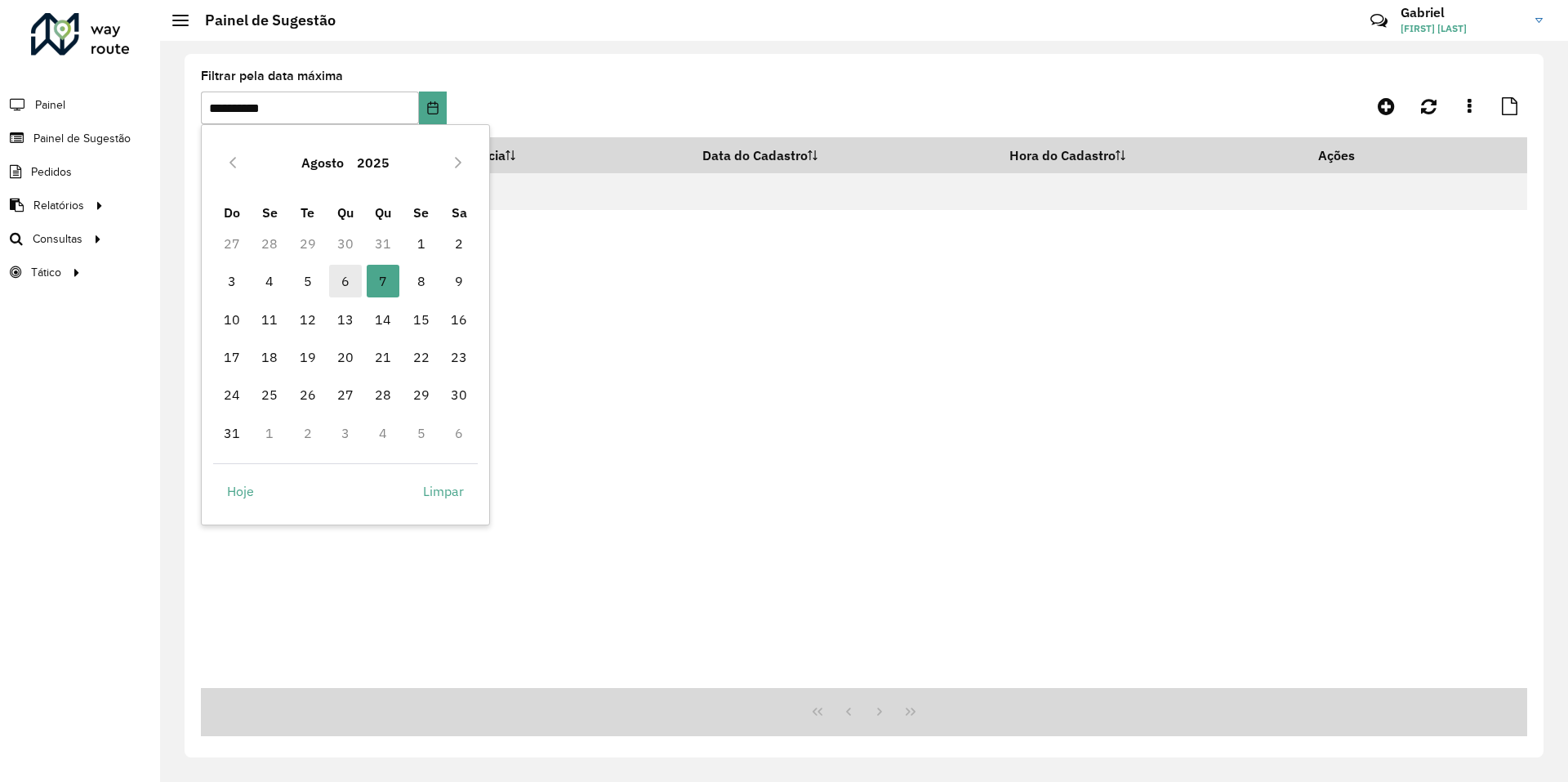 click on "6" at bounding box center [345, 281] 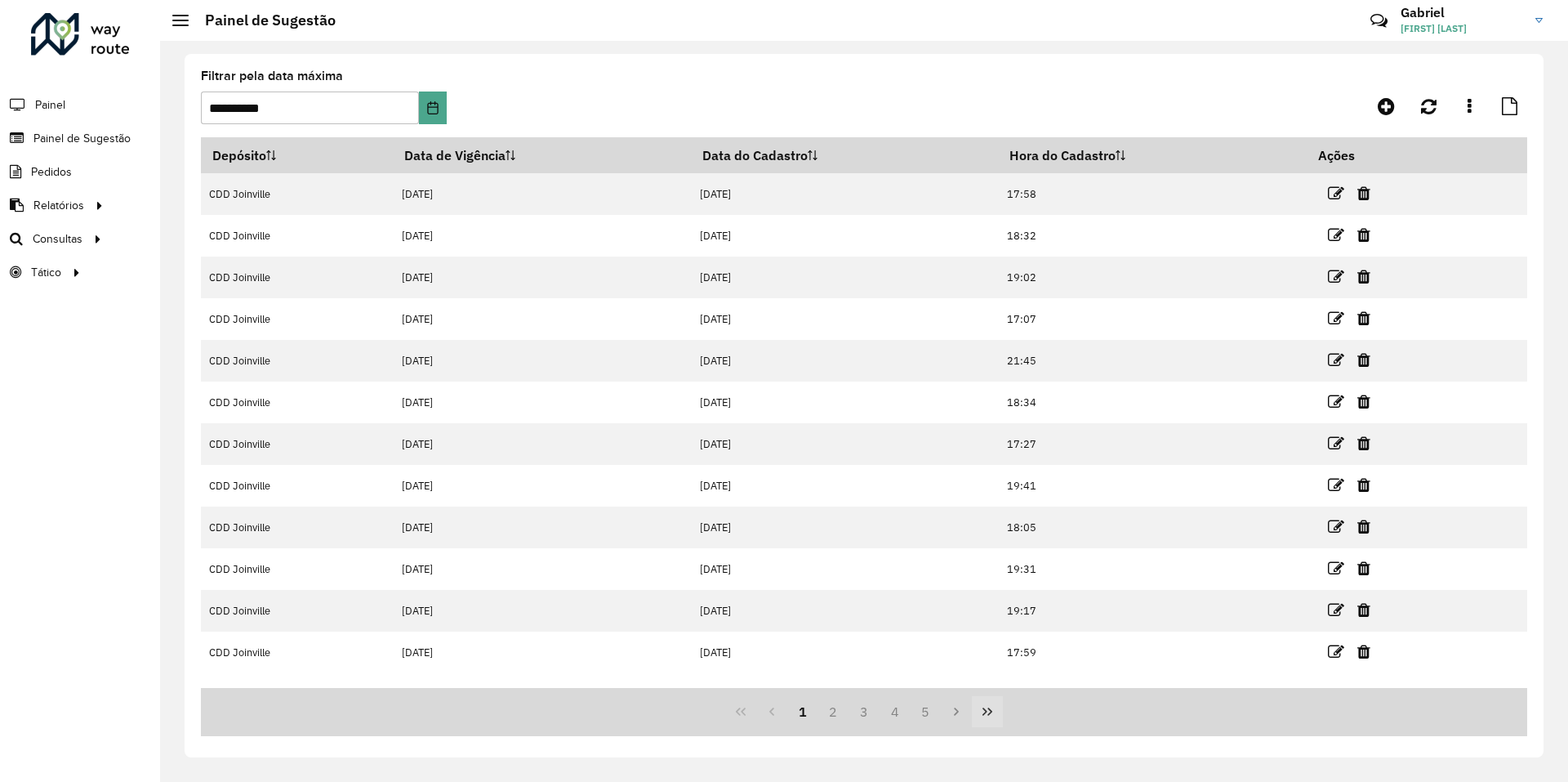 click 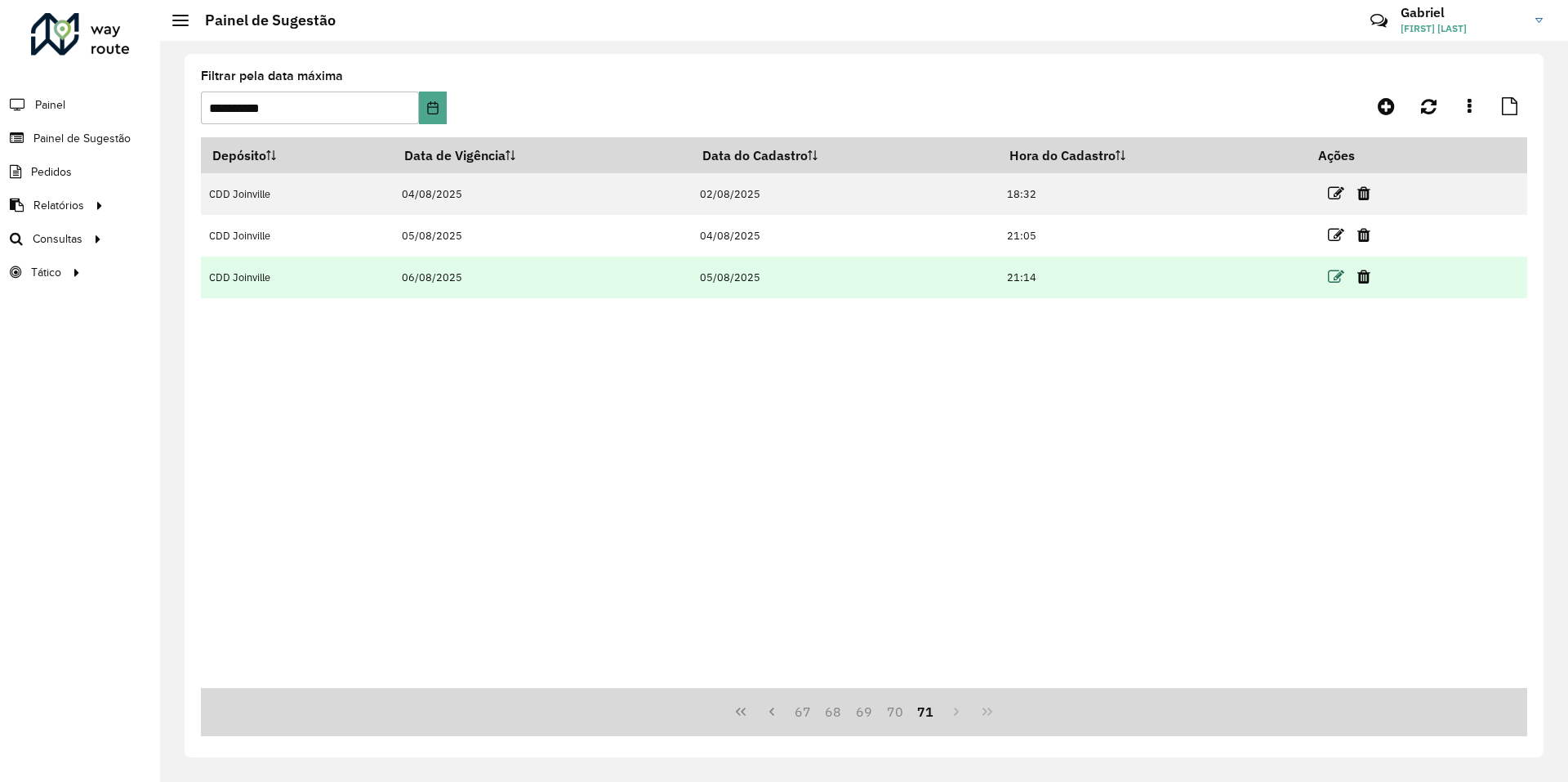 click at bounding box center (1336, 277) 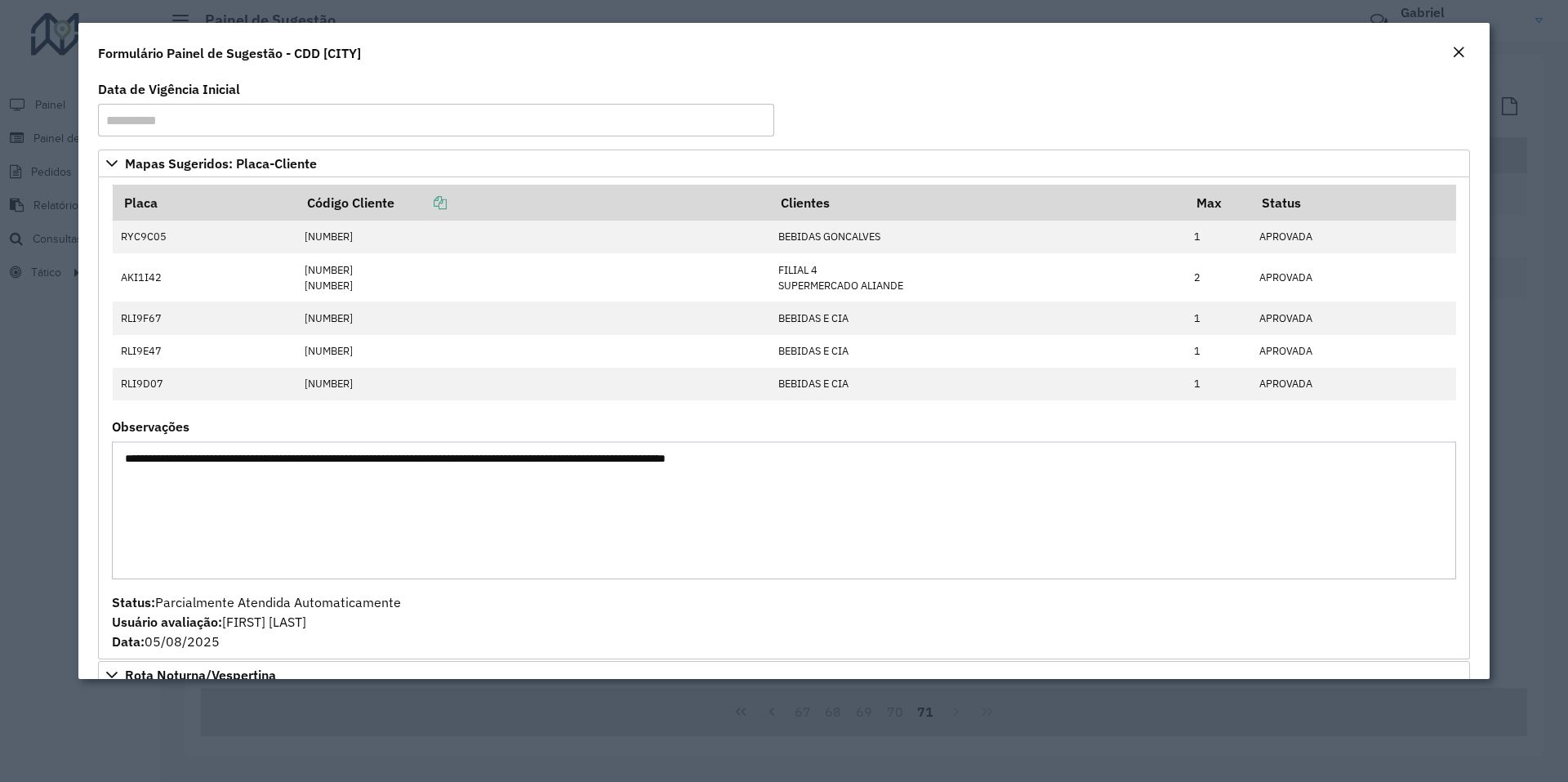 click on "**********" at bounding box center [784, 510] 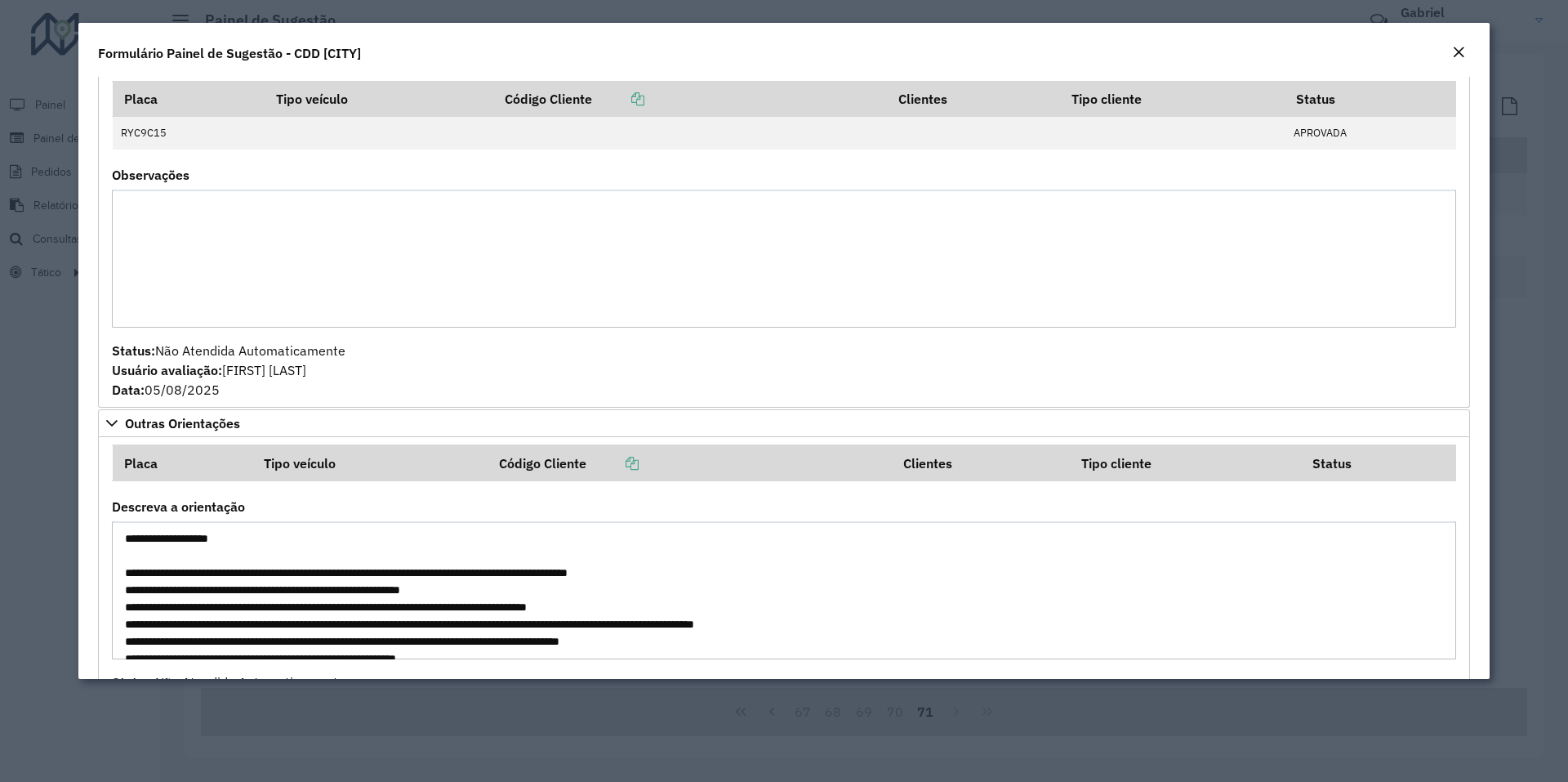 scroll, scrollTop: 697, scrollLeft: 0, axis: vertical 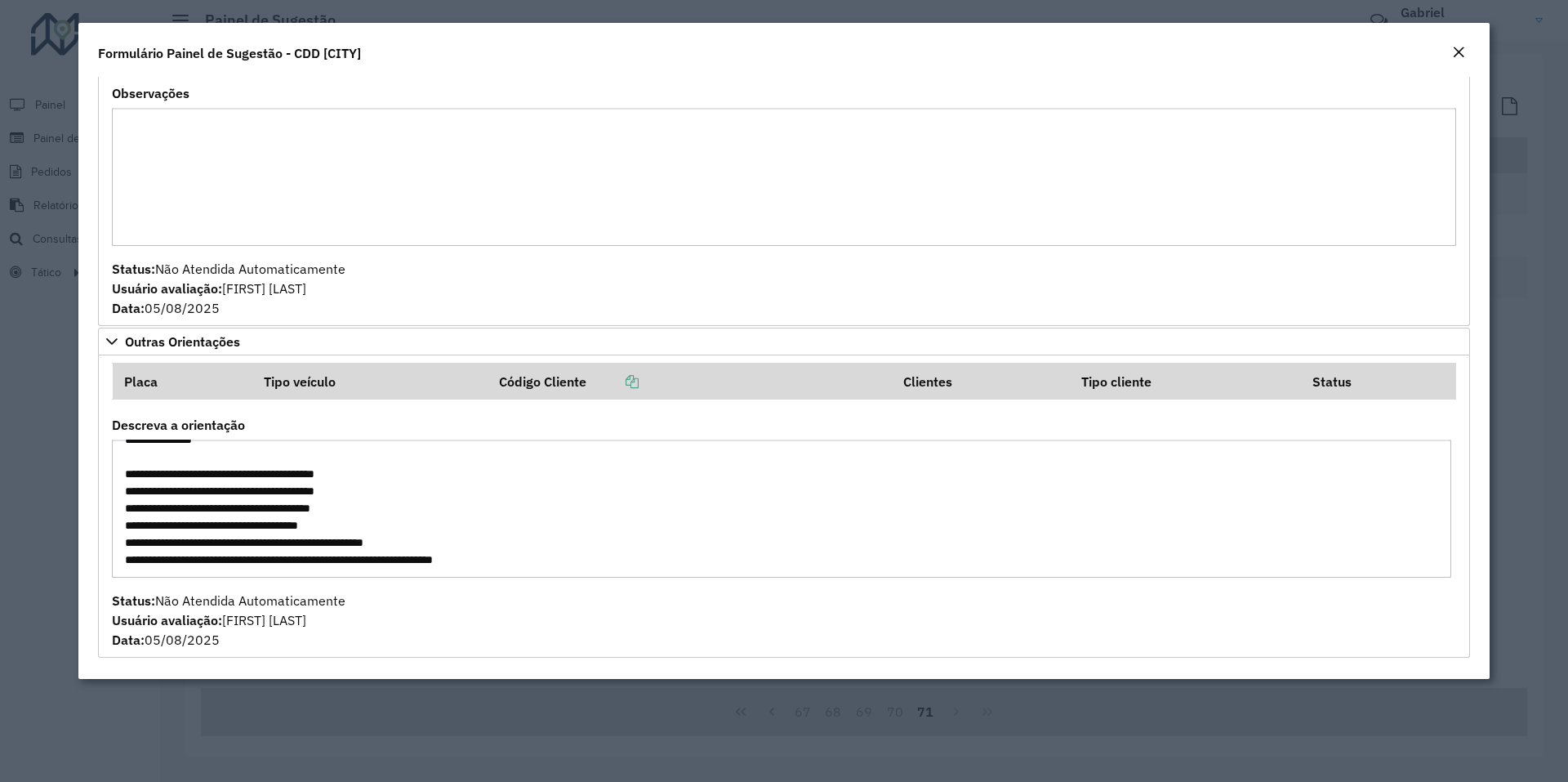 drag, startPoint x: 127, startPoint y: 453, endPoint x: 537, endPoint y: 565, distance: 425.0224 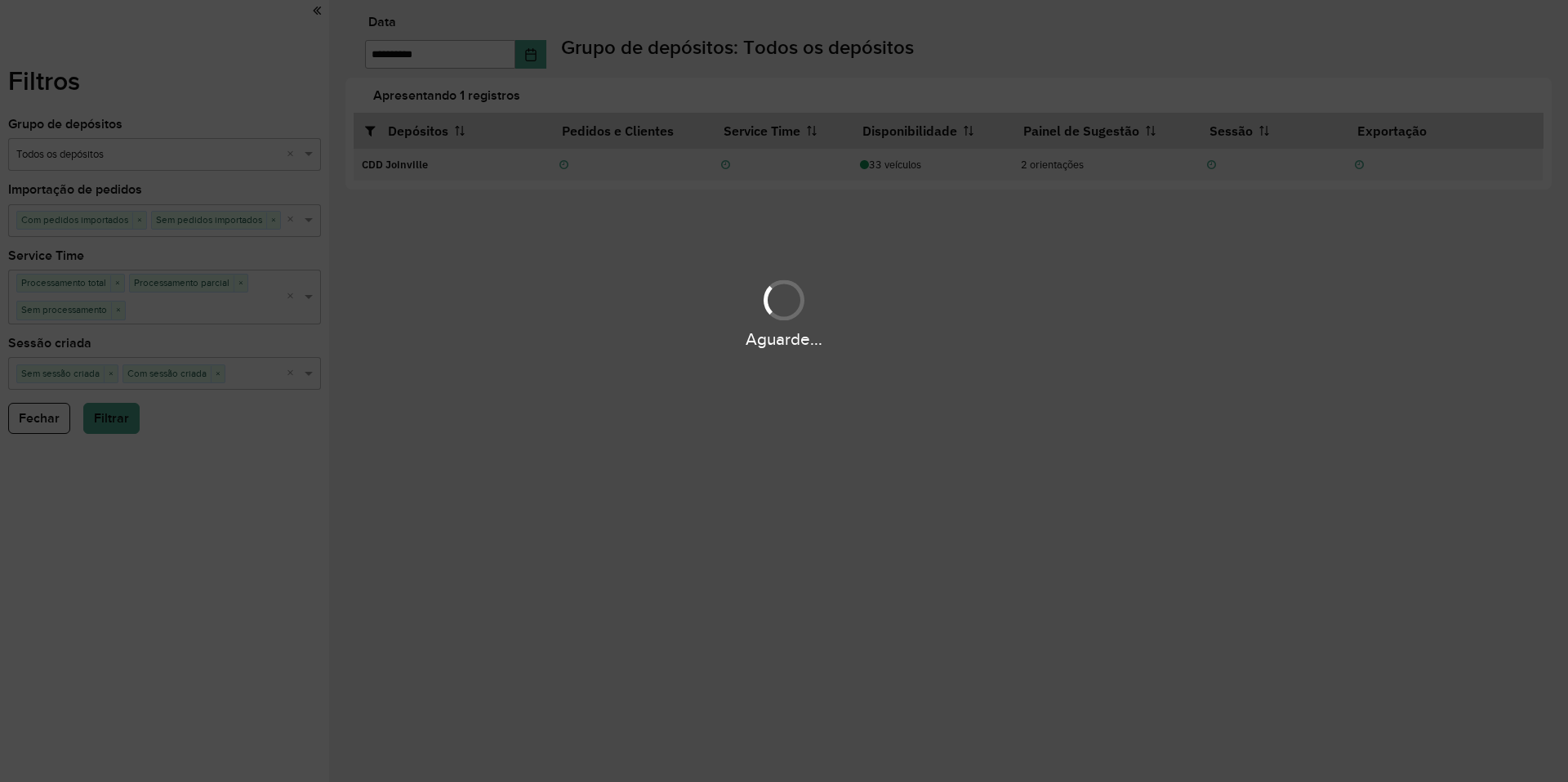 scroll, scrollTop: 0, scrollLeft: 0, axis: both 